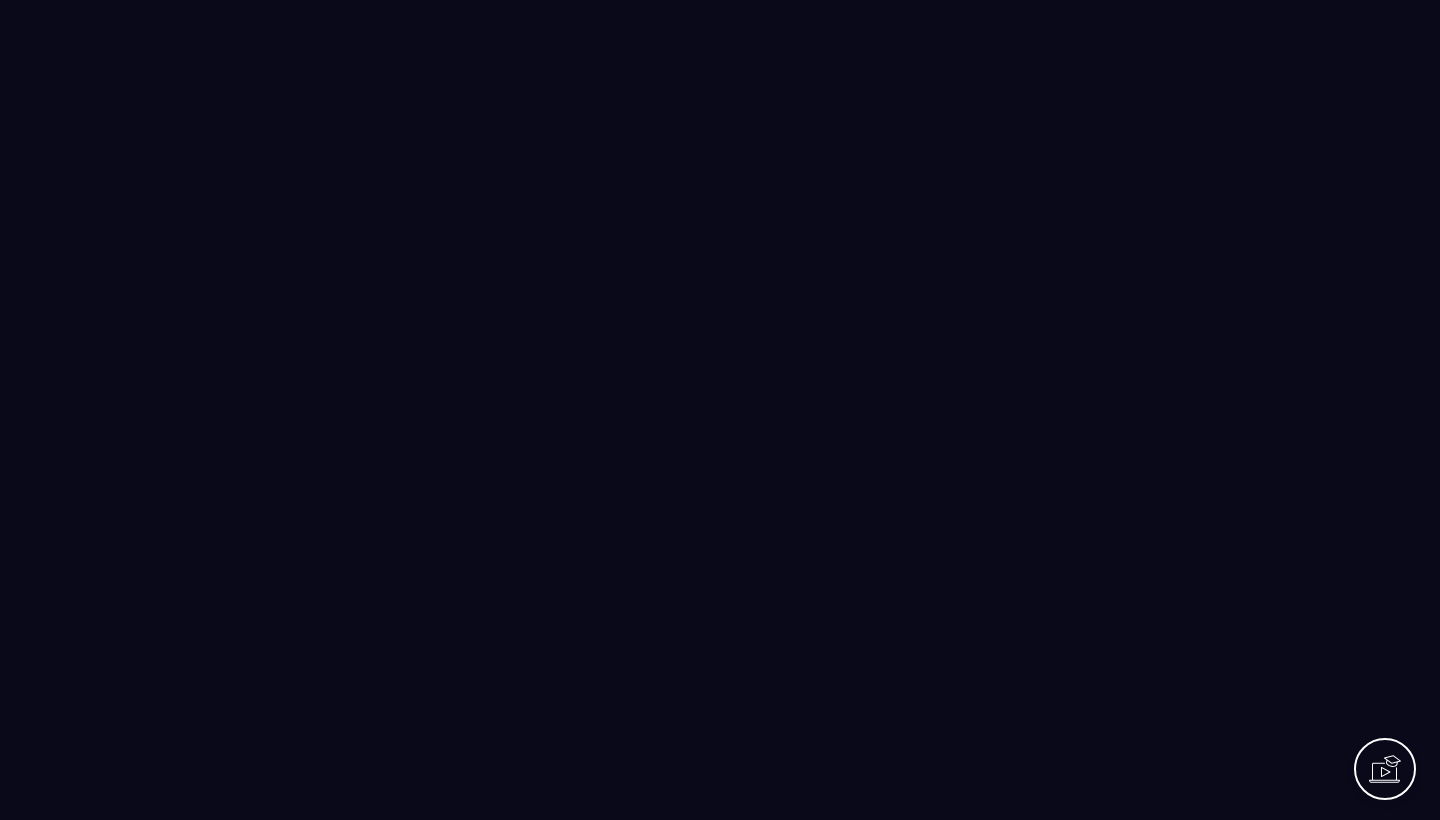 scroll, scrollTop: 0, scrollLeft: 0, axis: both 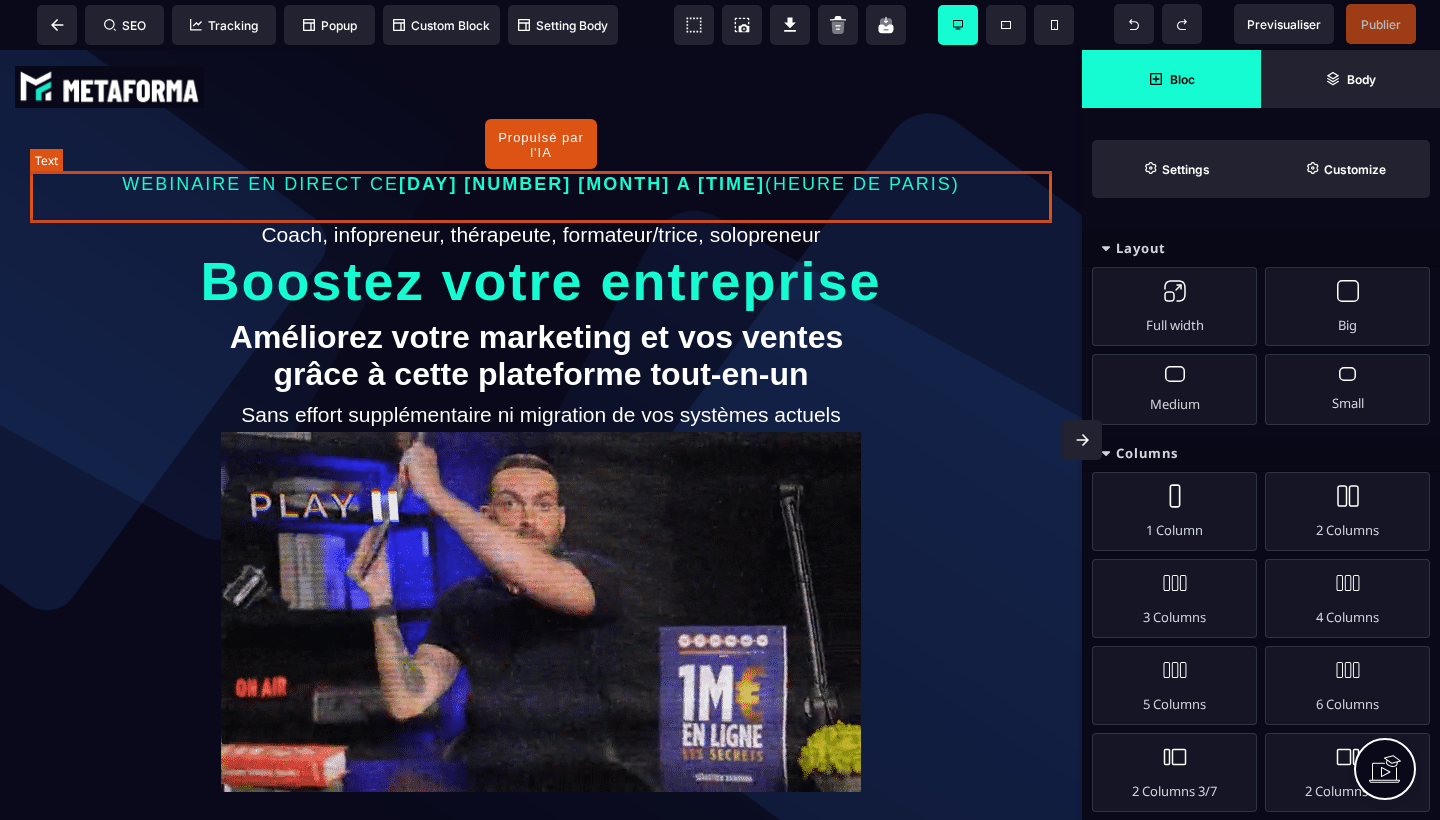 click on "WEBINAIRE EN DIRECT CE
[DAY] [NUMBER] [MONTH] A [TIME]  (HEURE DE PARIS)" at bounding box center [541, 184] 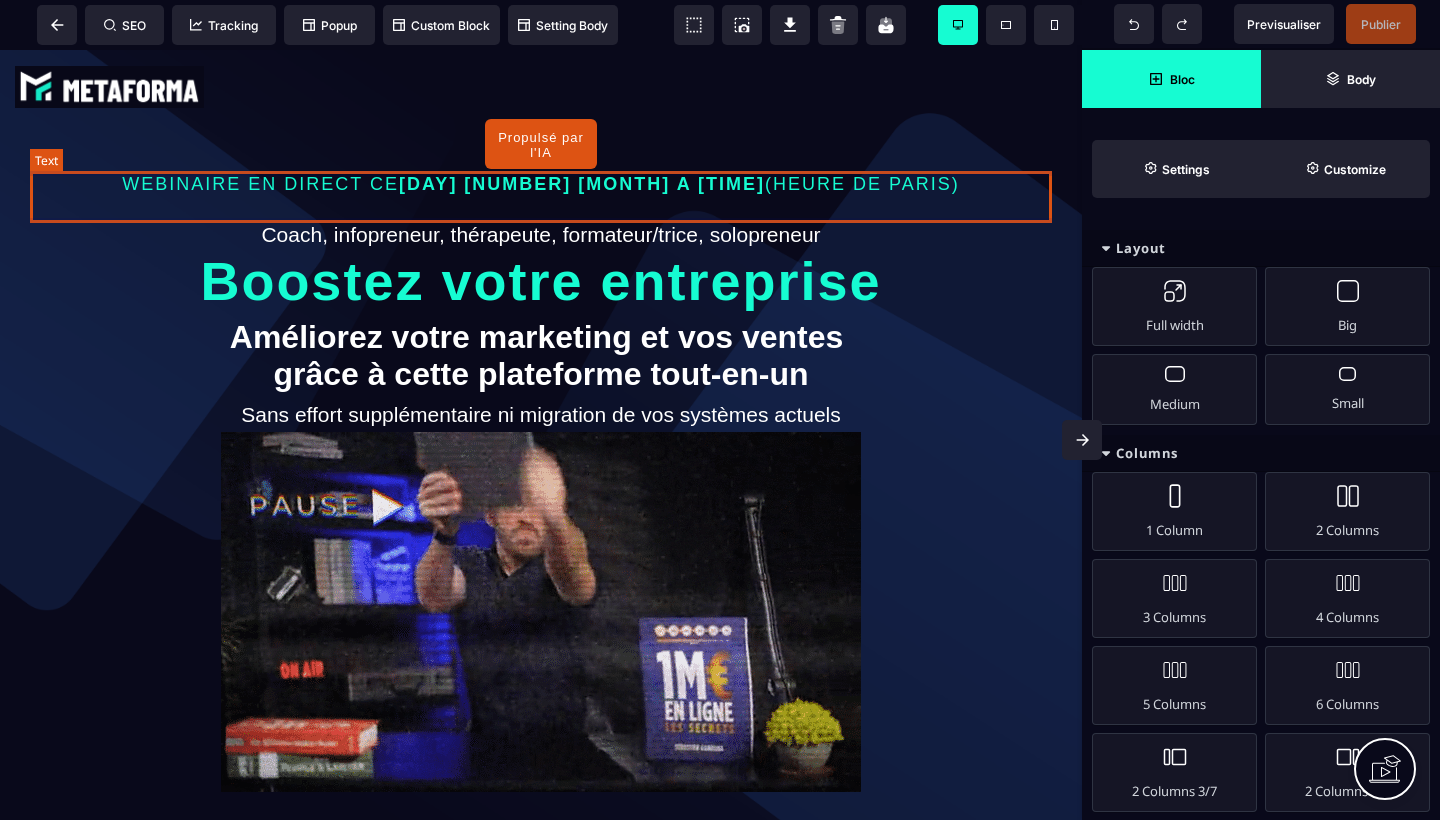 select on "***" 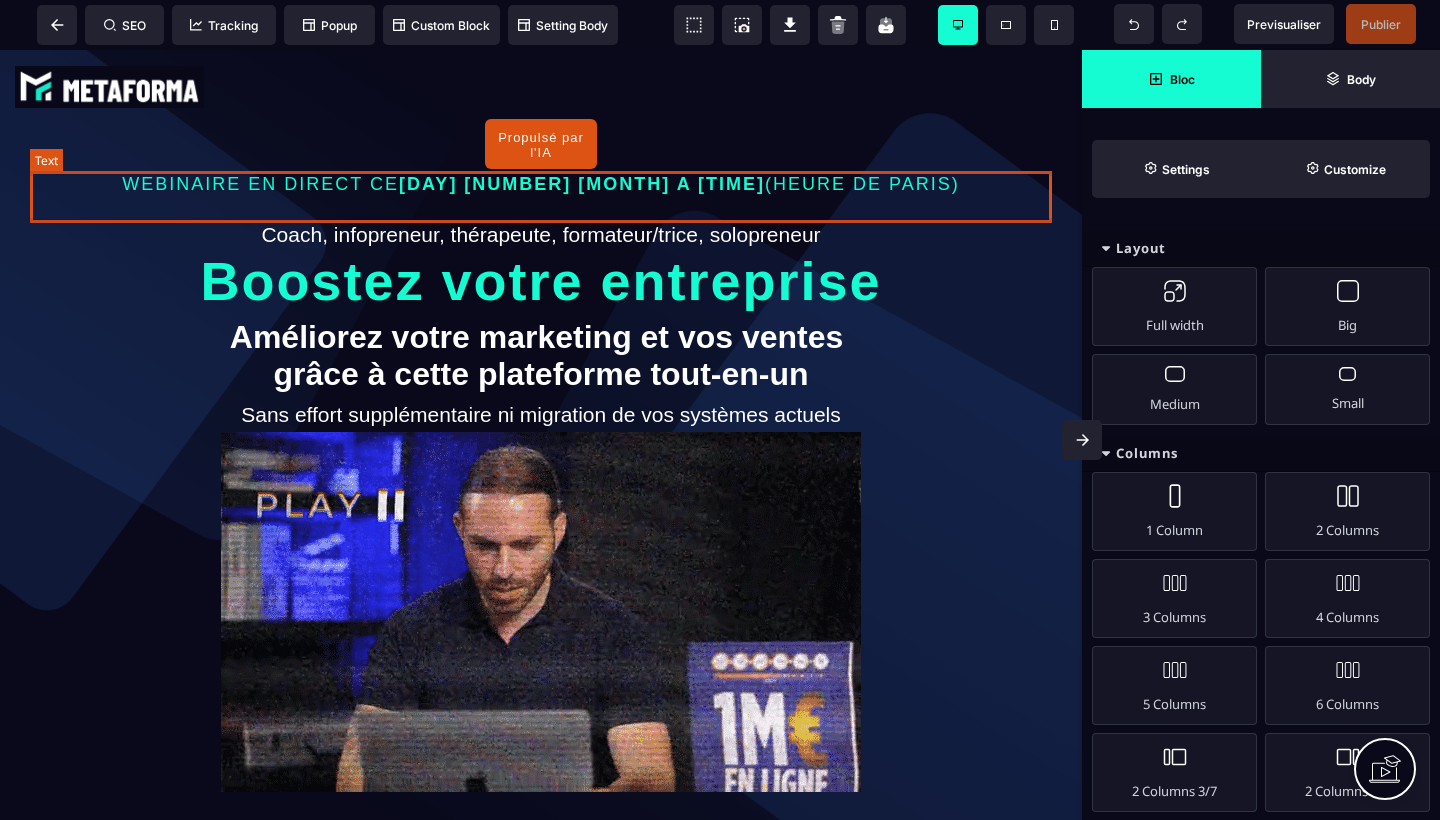 select on "**" 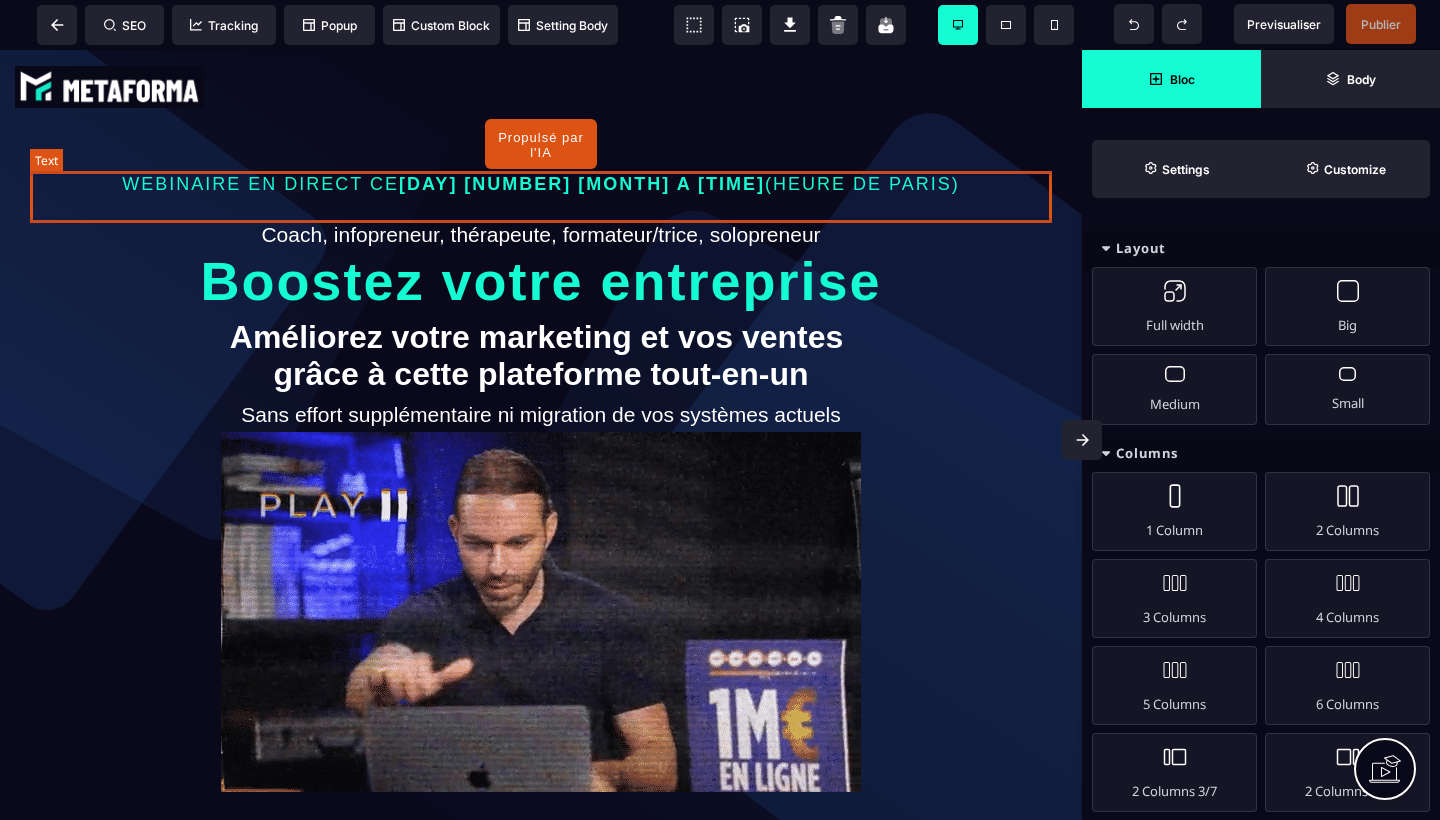 select on "**" 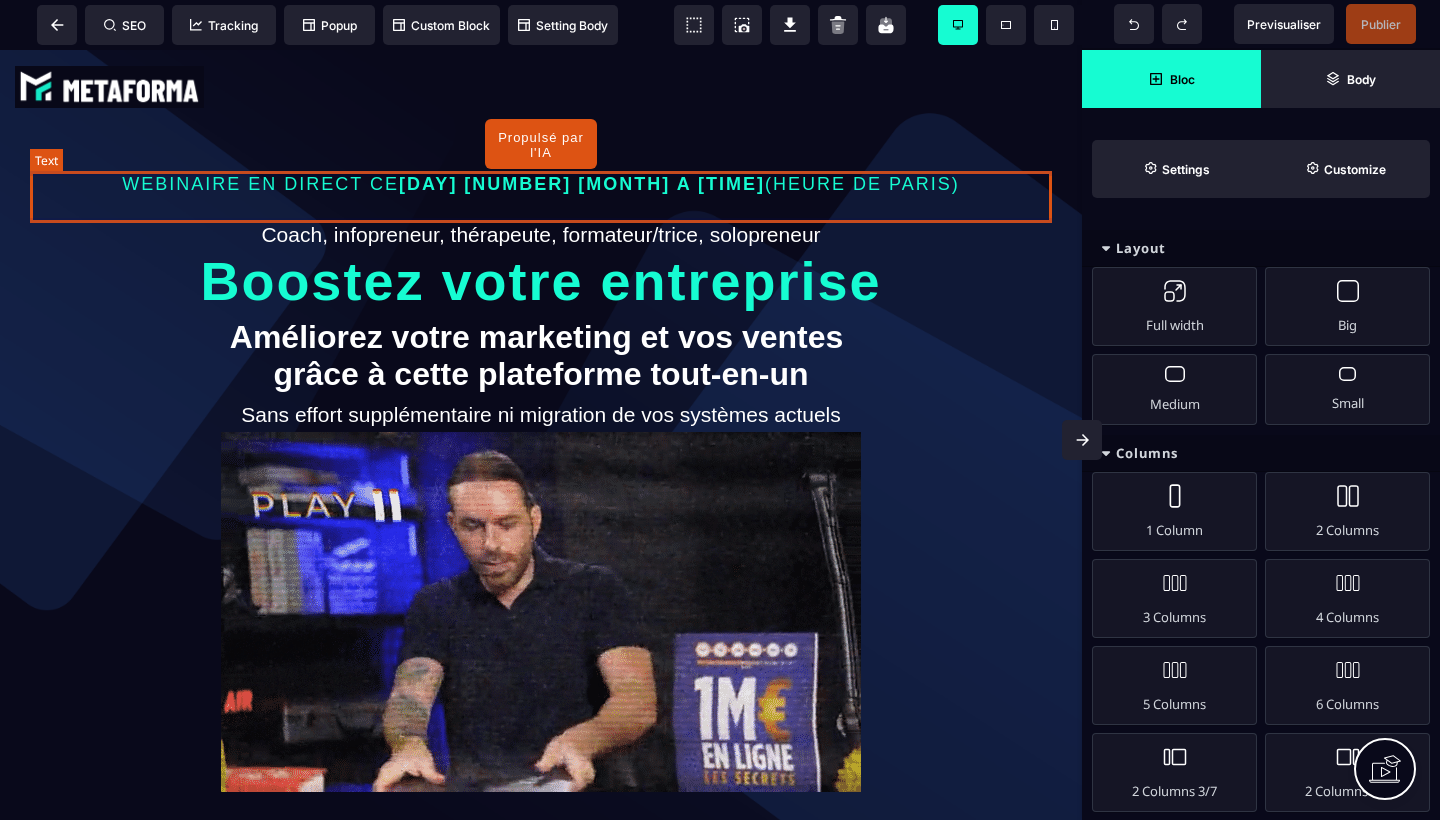 select on "**" 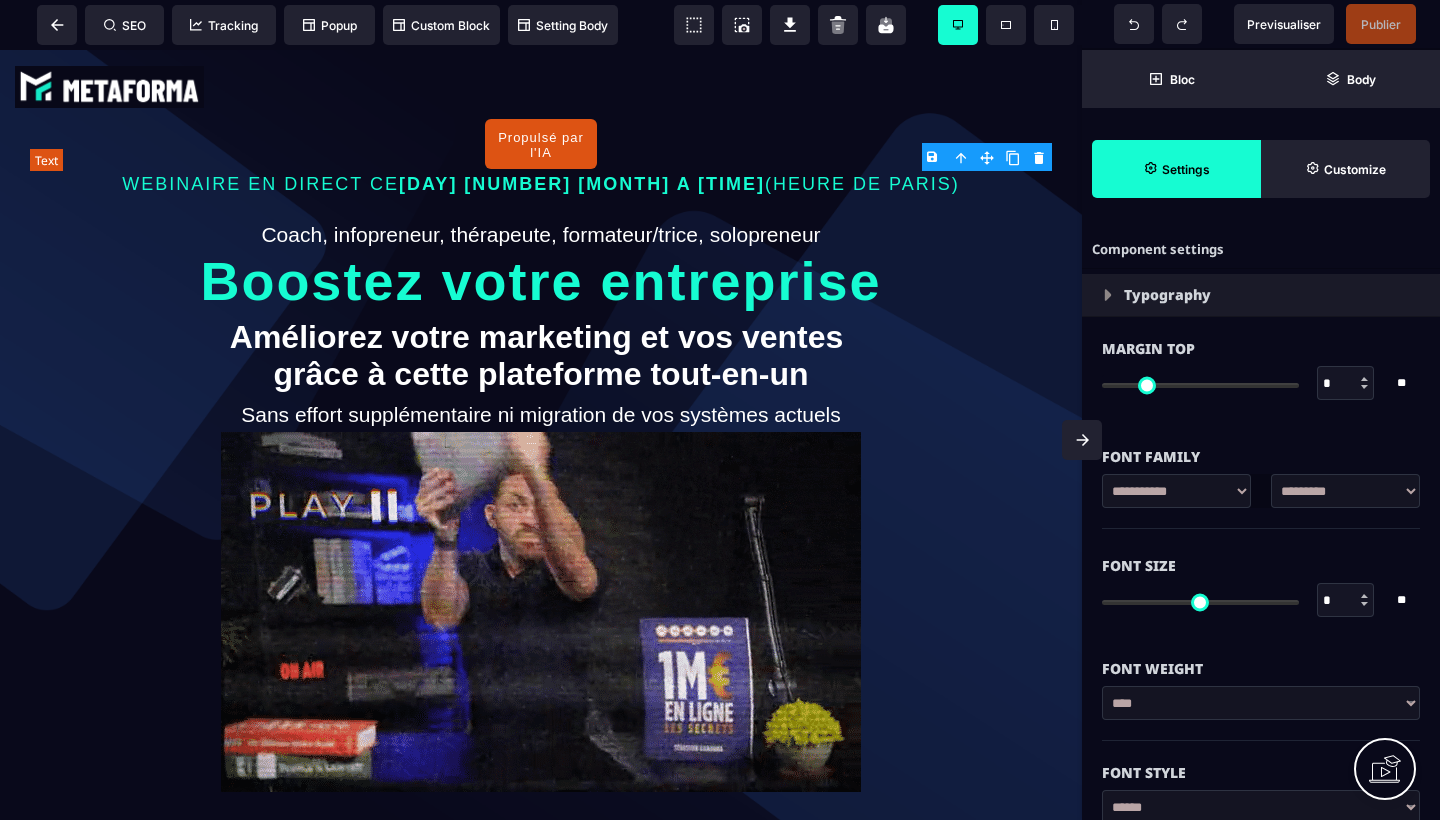 type on "*" 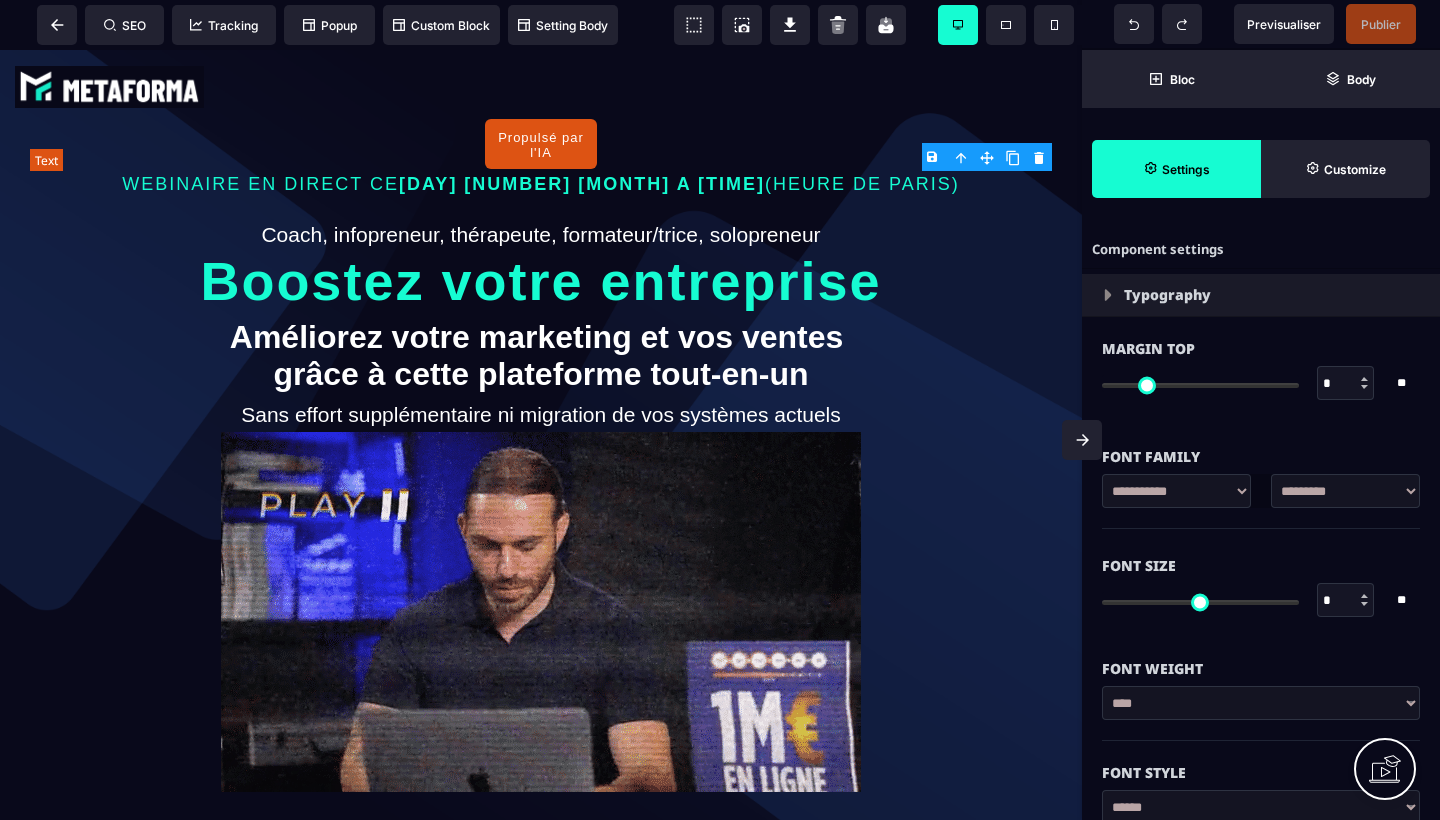 type on "*" 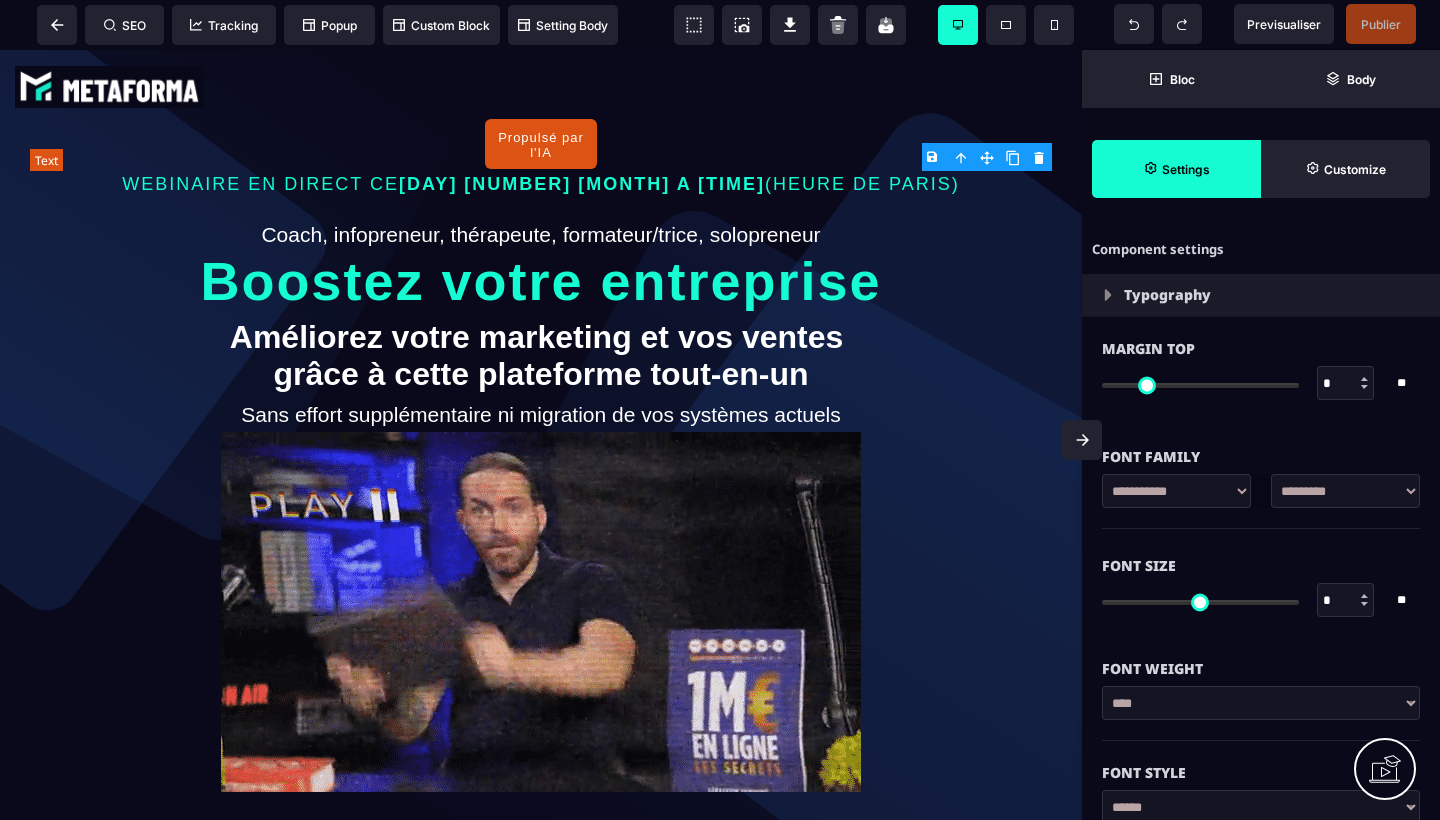 type on "**" 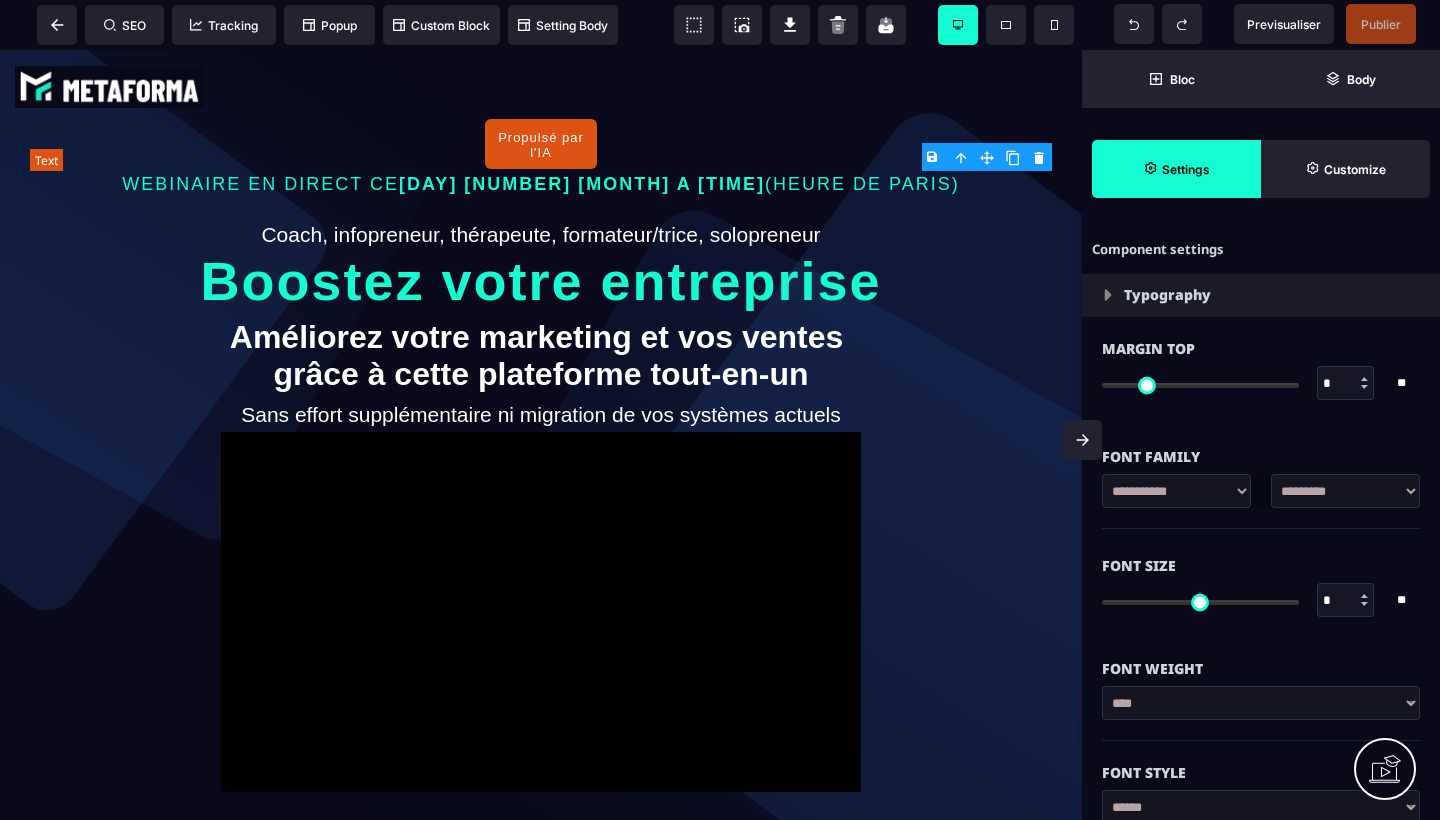 type on "**" 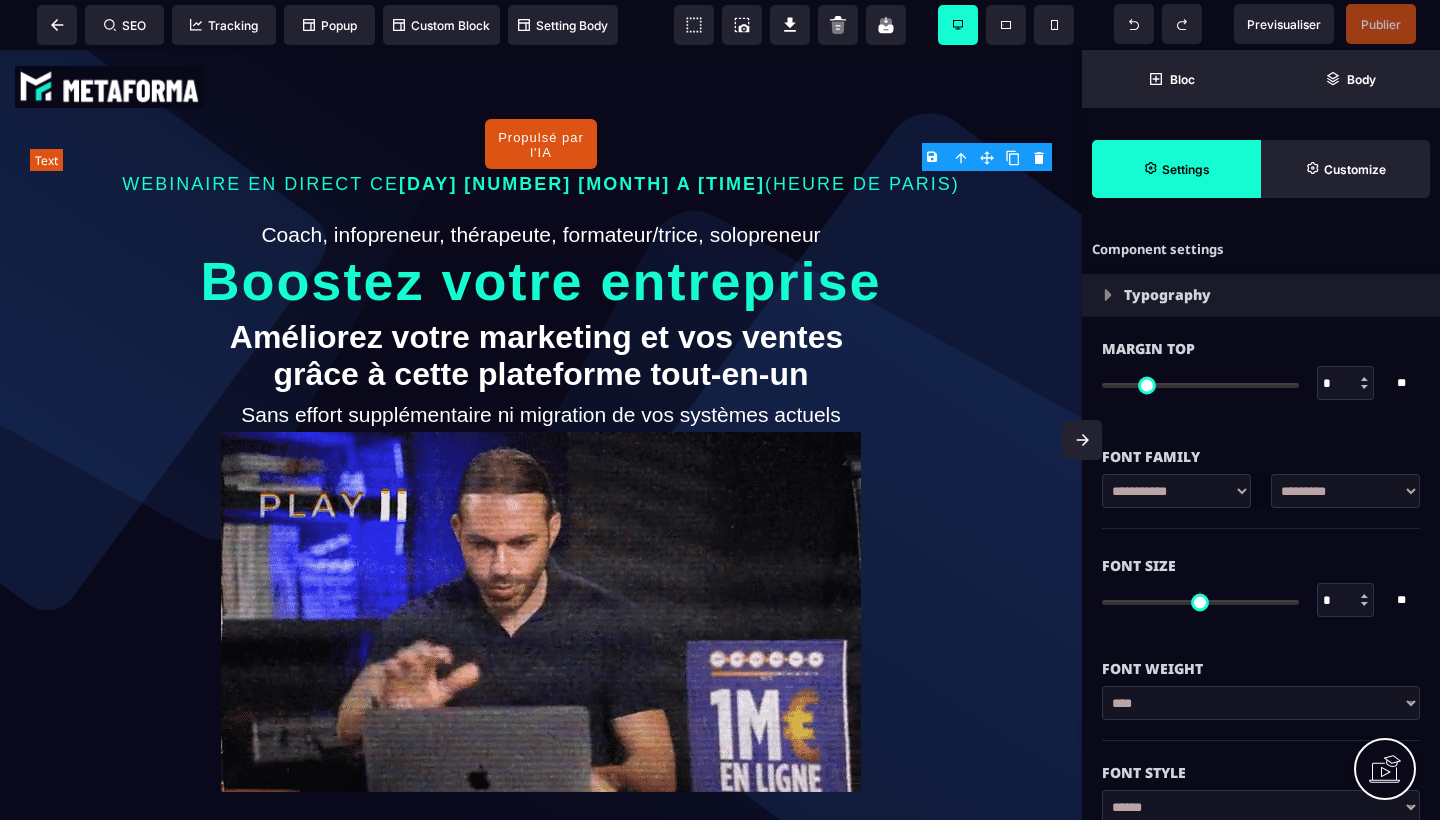 type on "*" 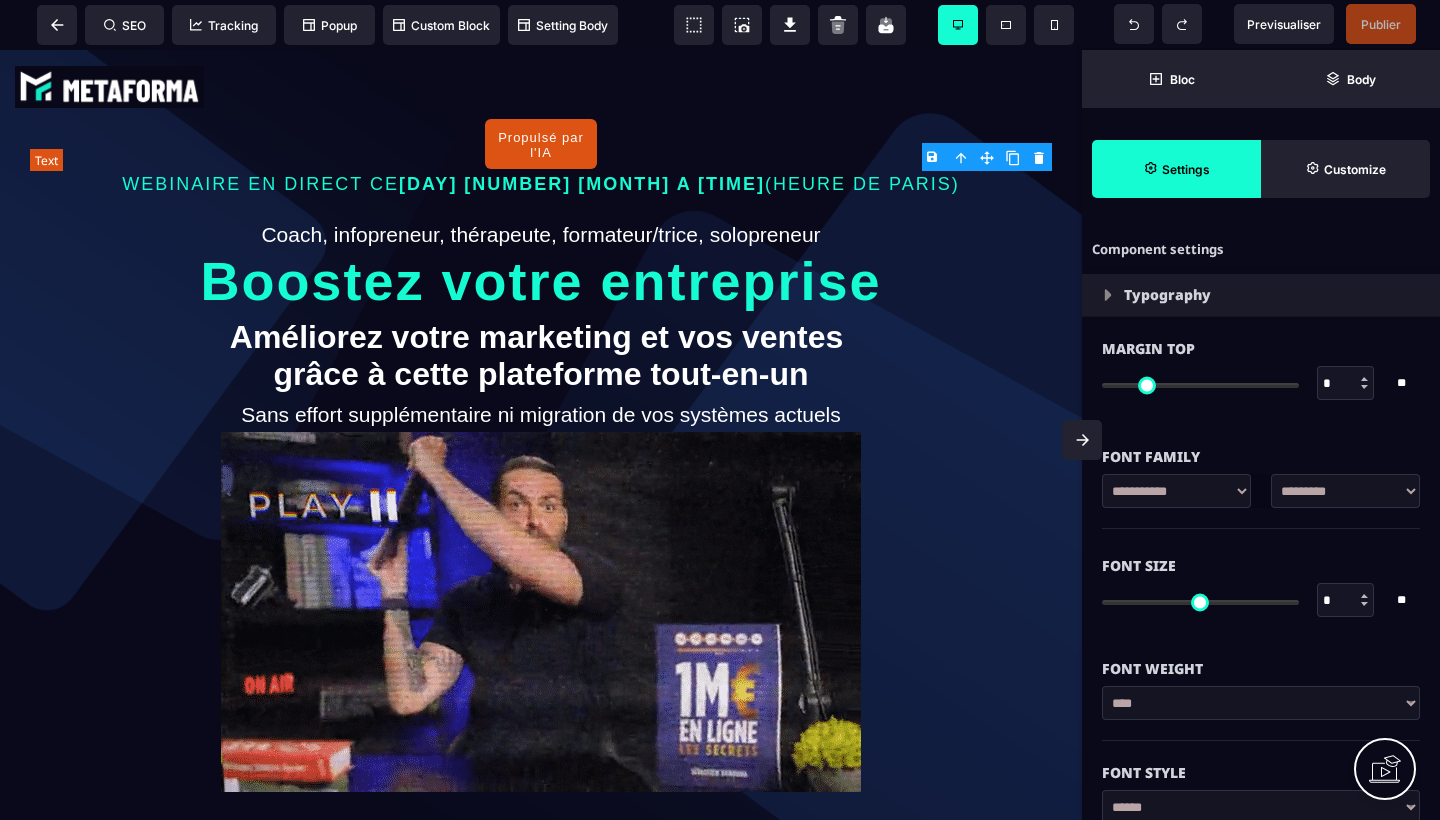 type on "*" 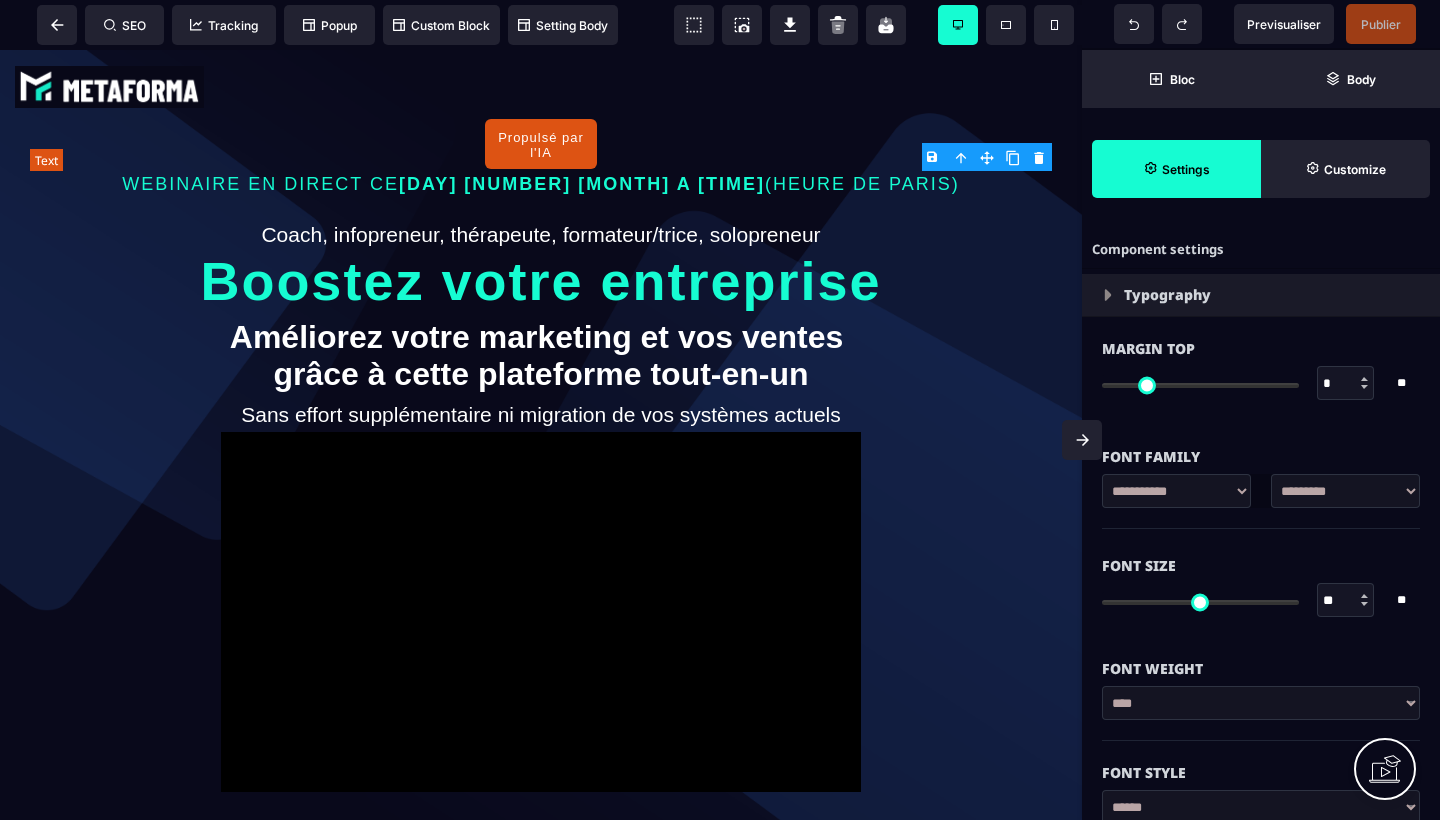 type on "**" 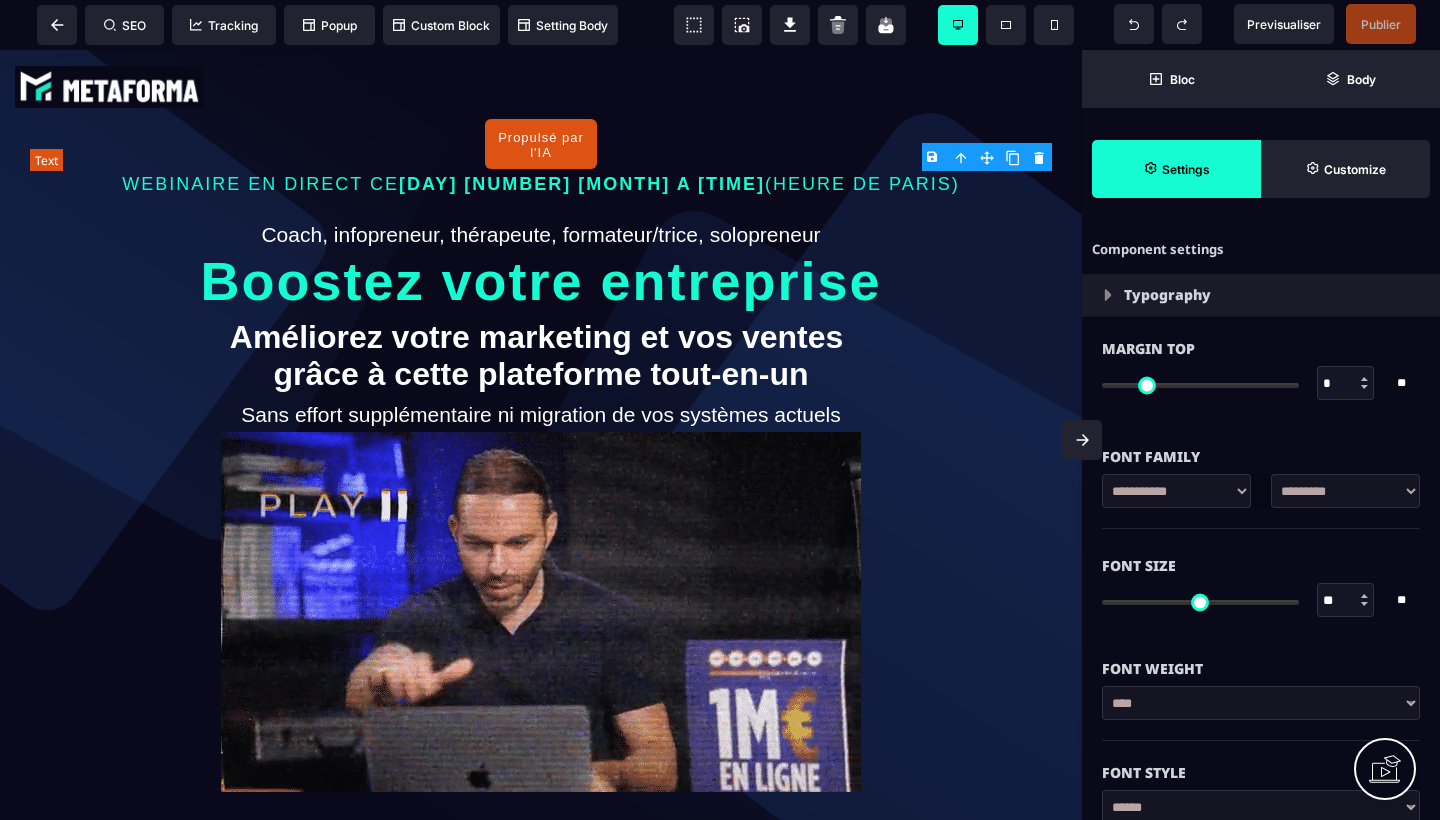 type on "**" 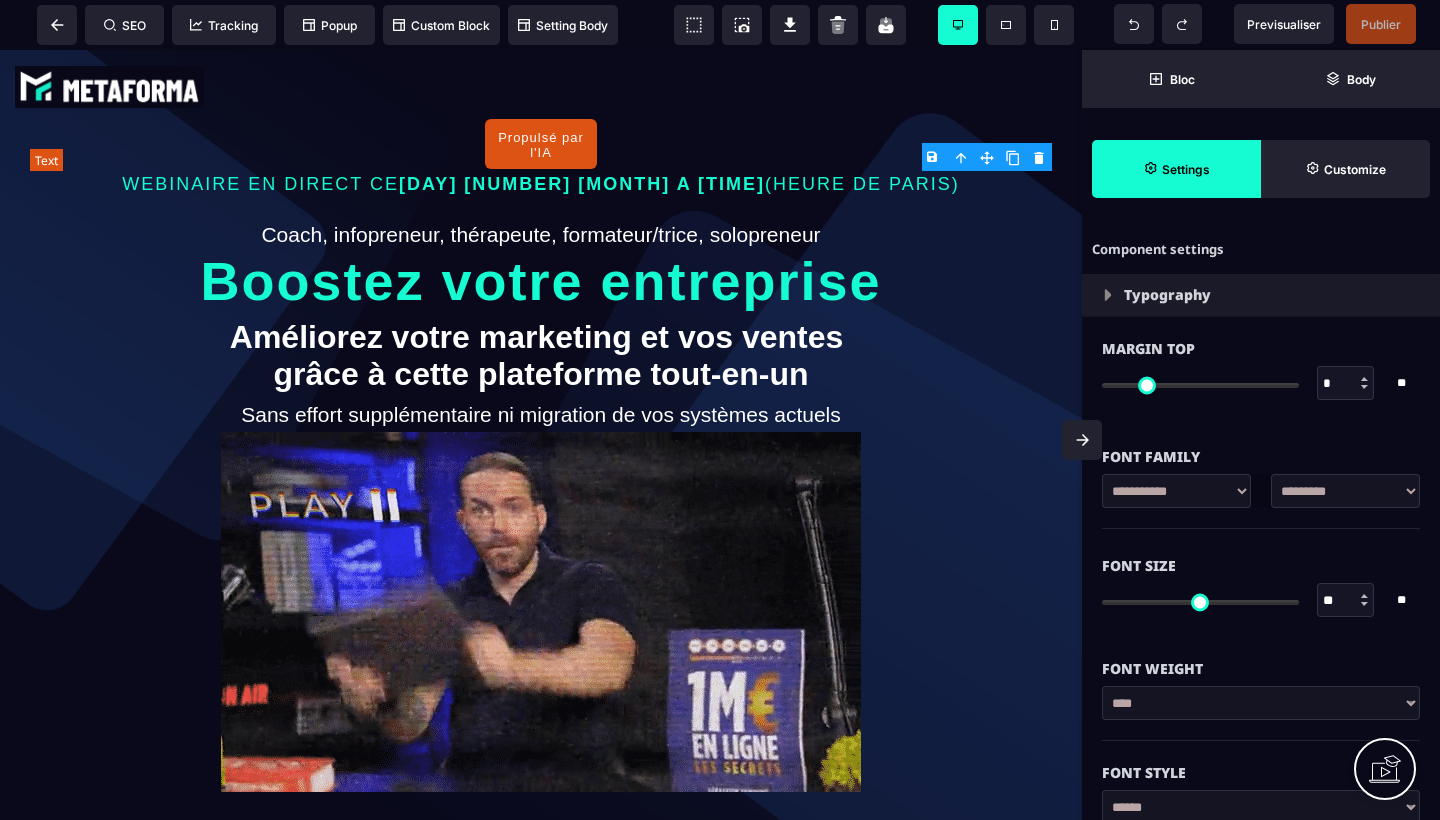 type on "***" 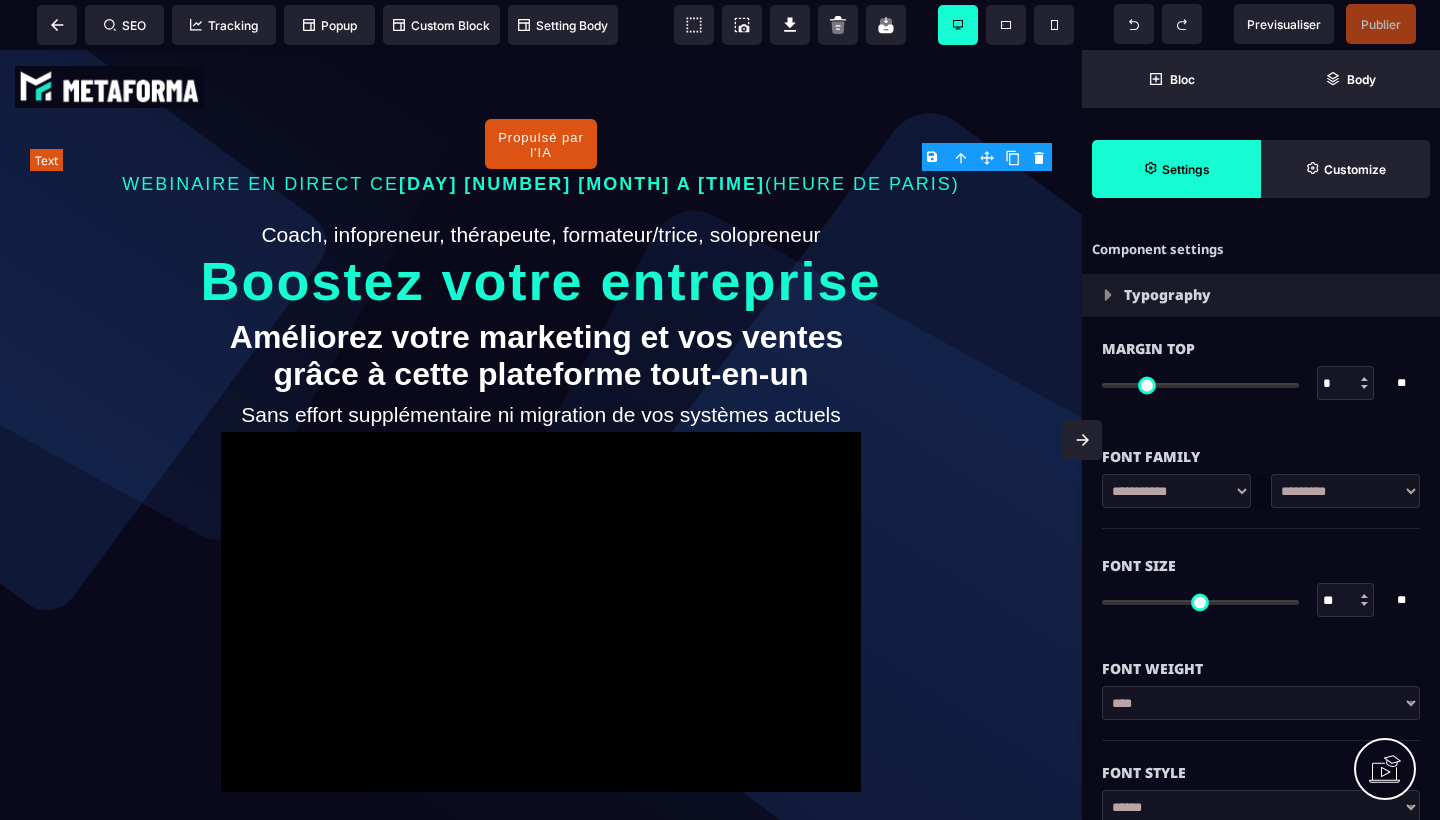 type on "***" 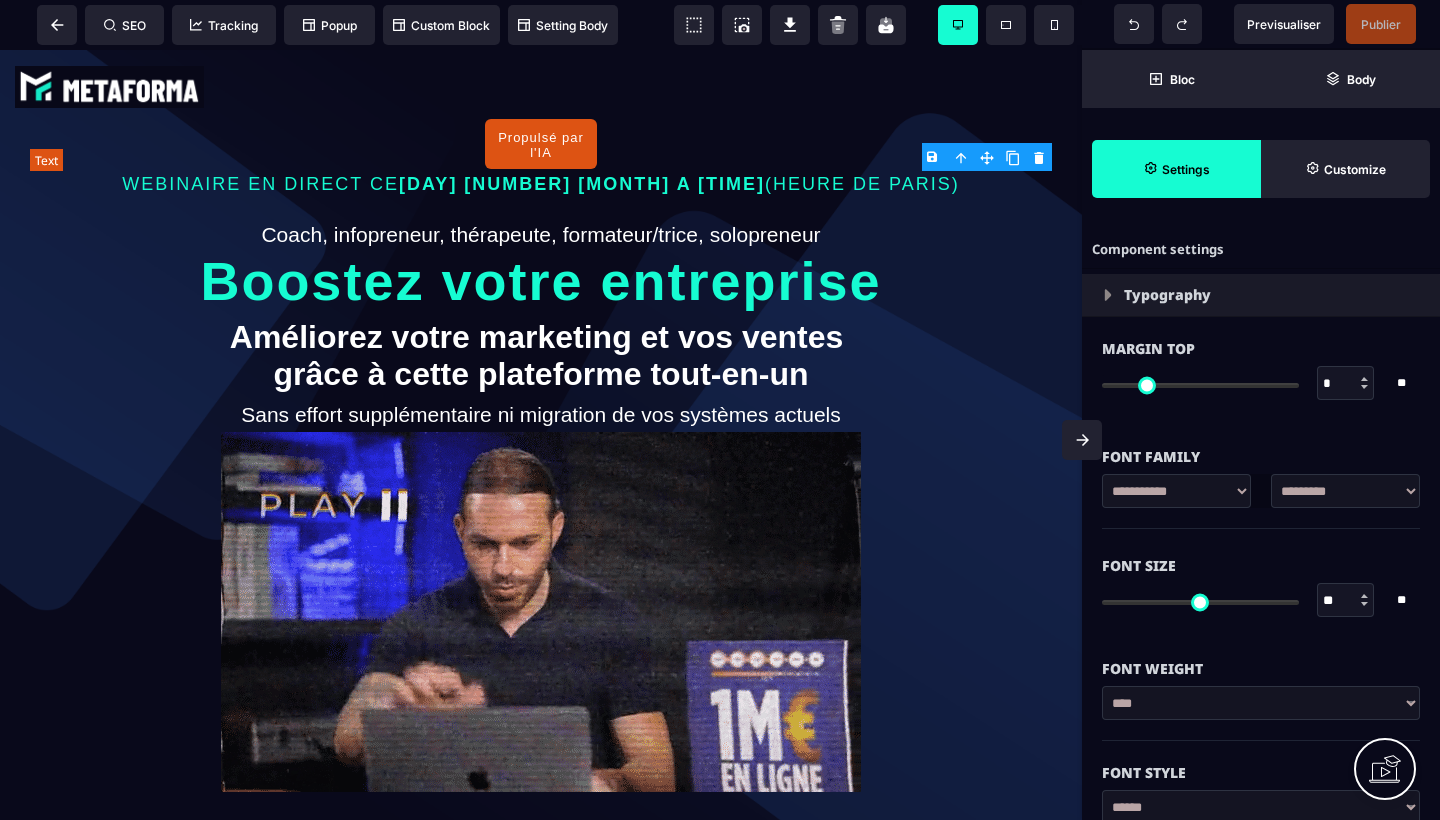 type on "***" 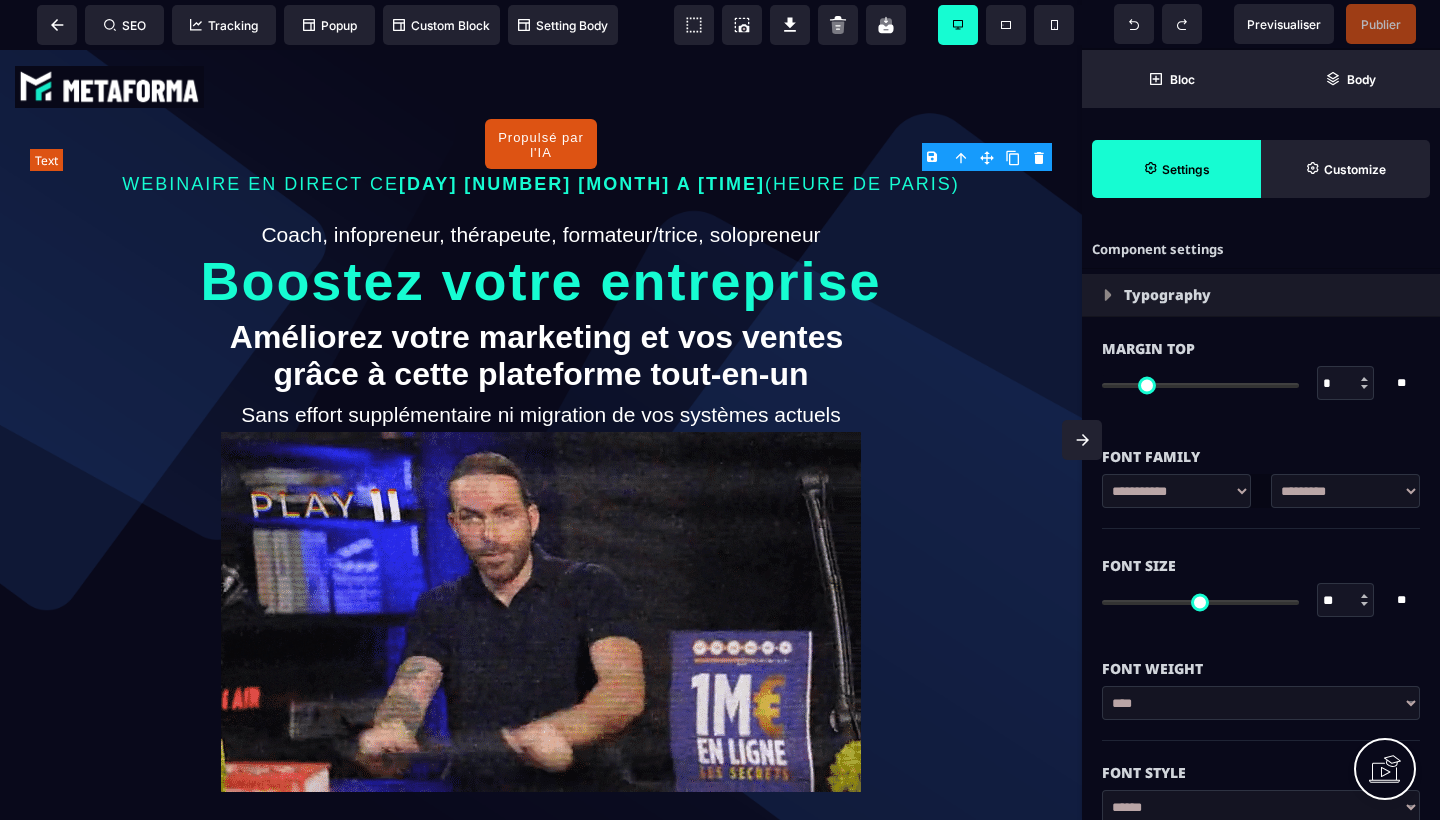 type on "***" 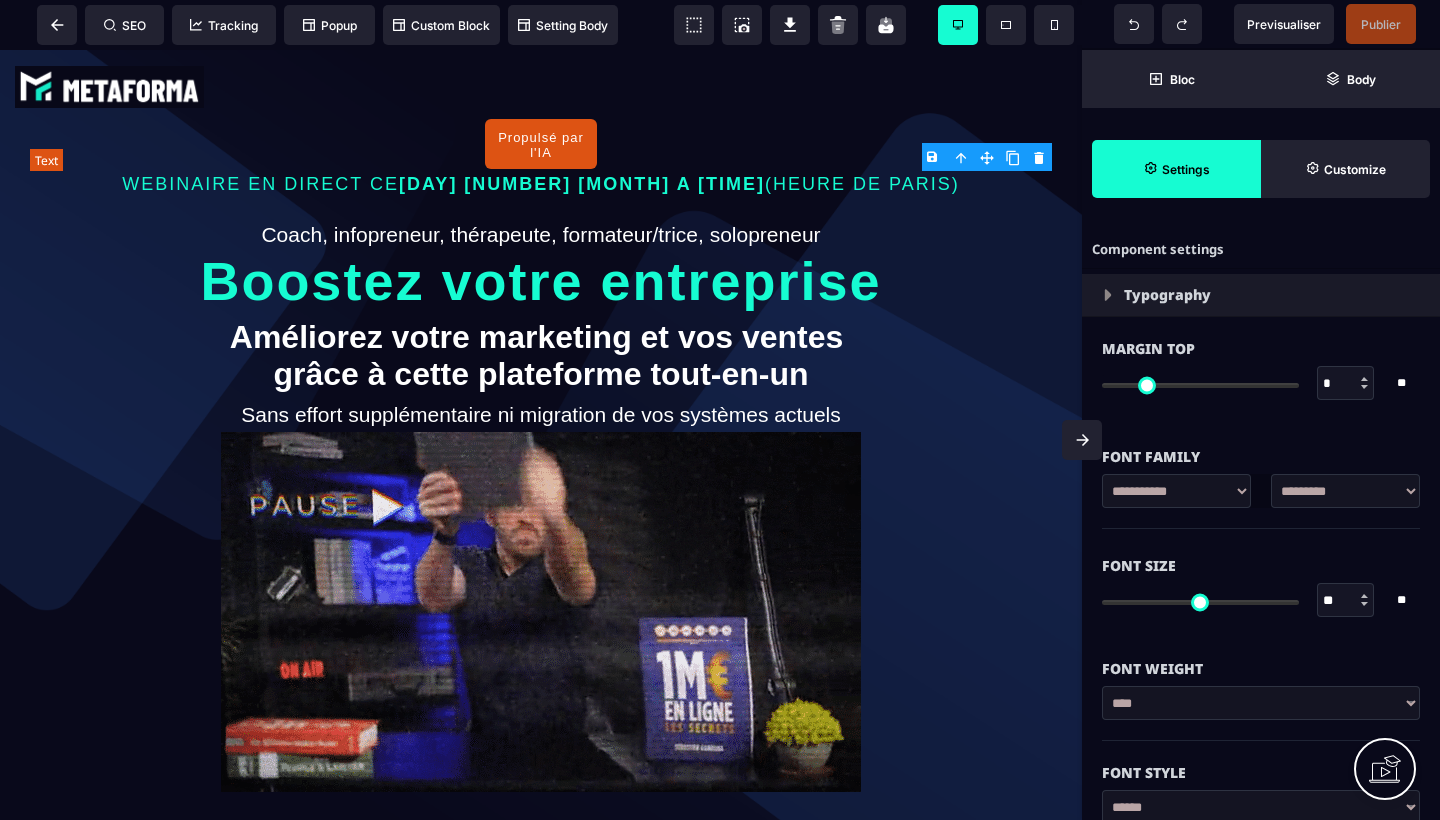 type on "*" 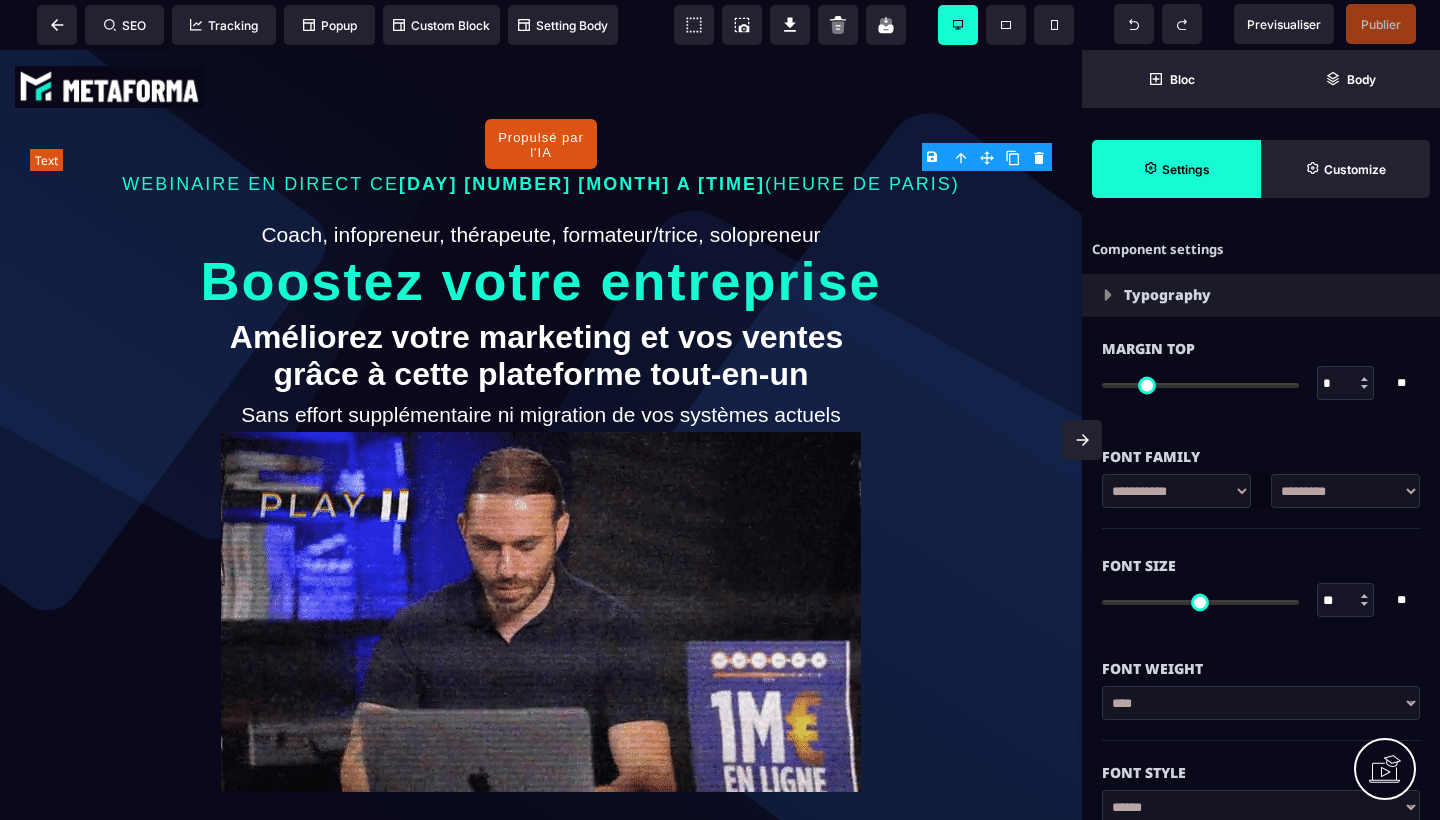 type on "*" 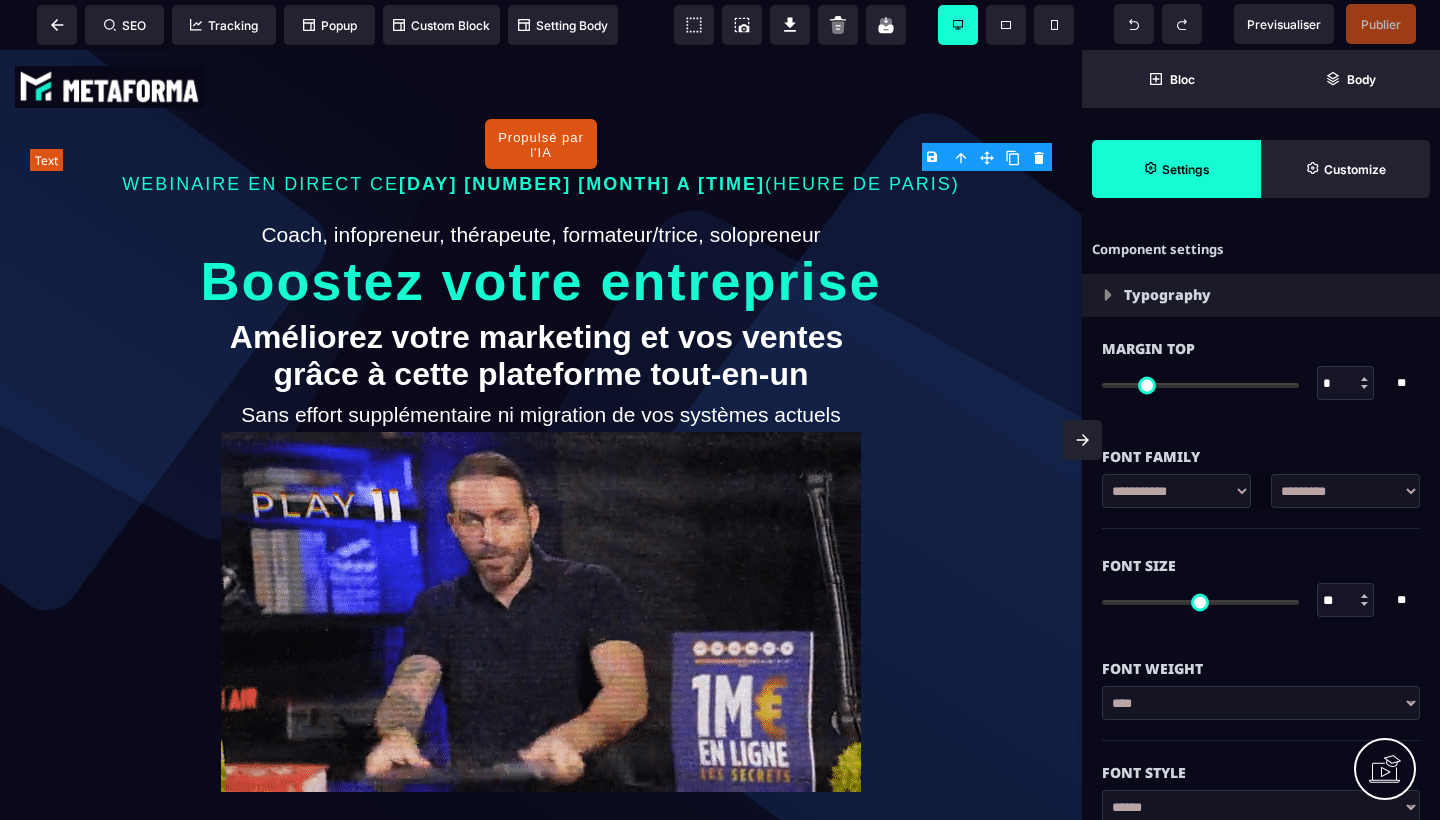 type on "*" 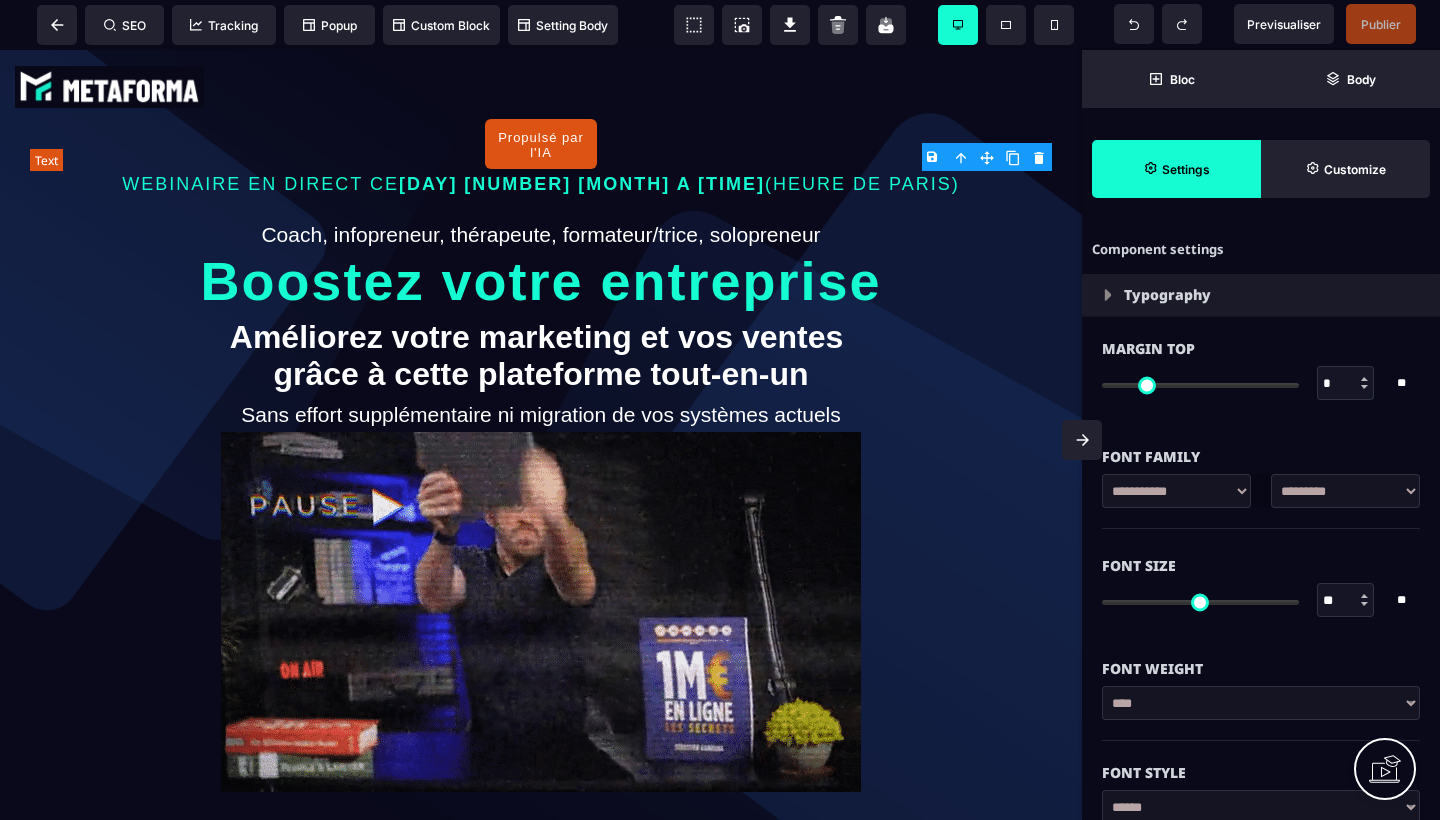 type on "*" 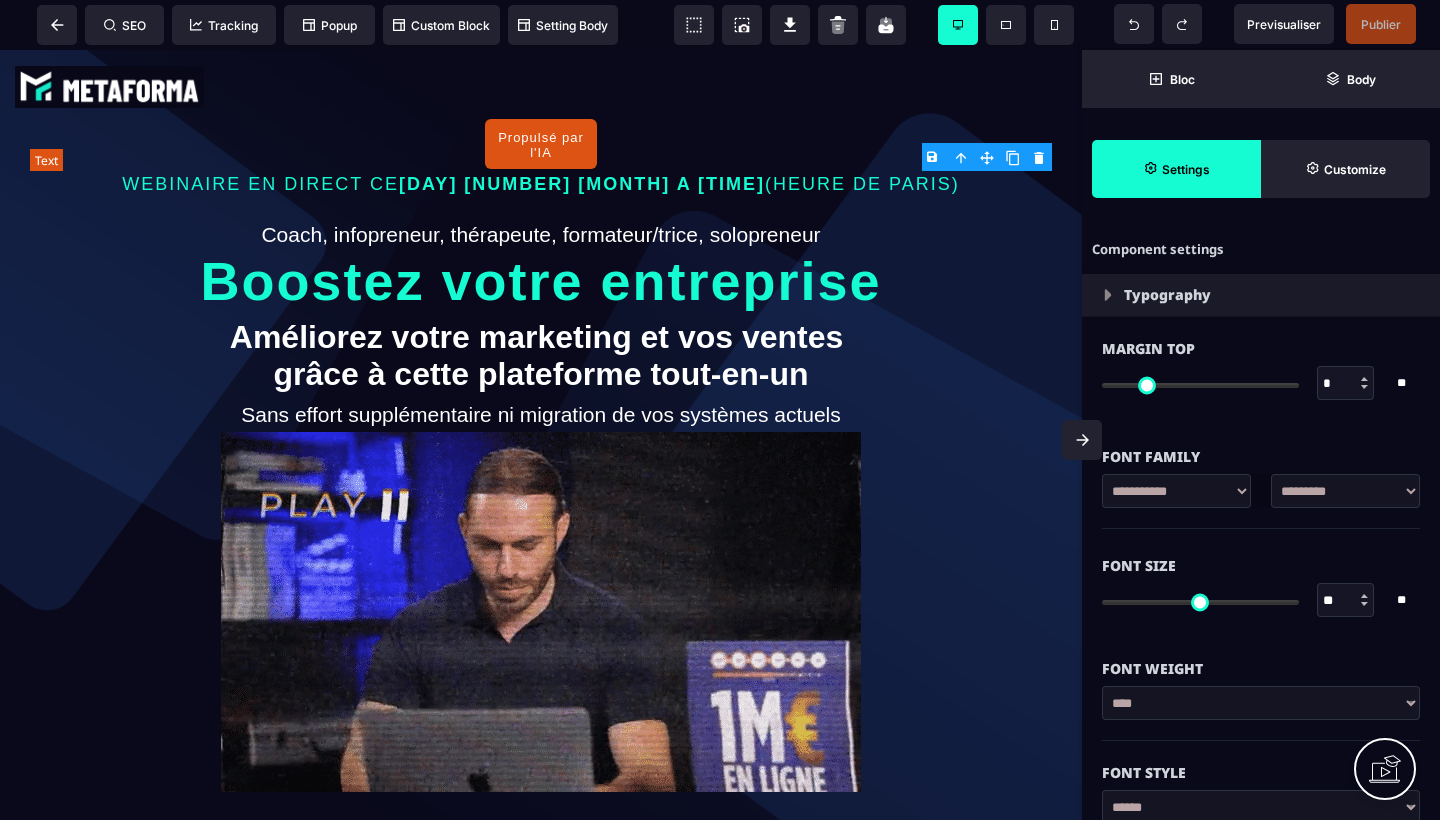 type on "*" 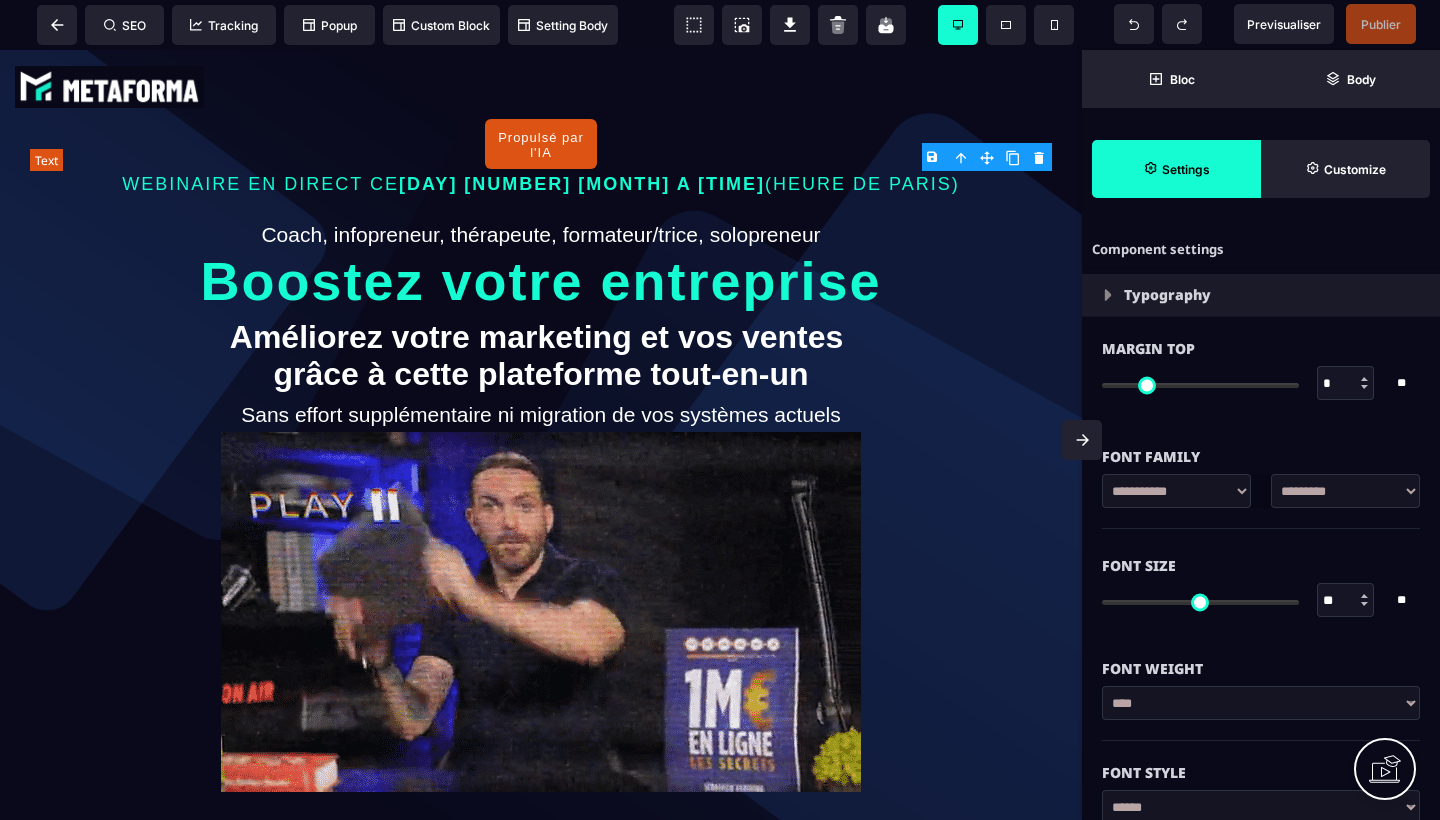 type on "*" 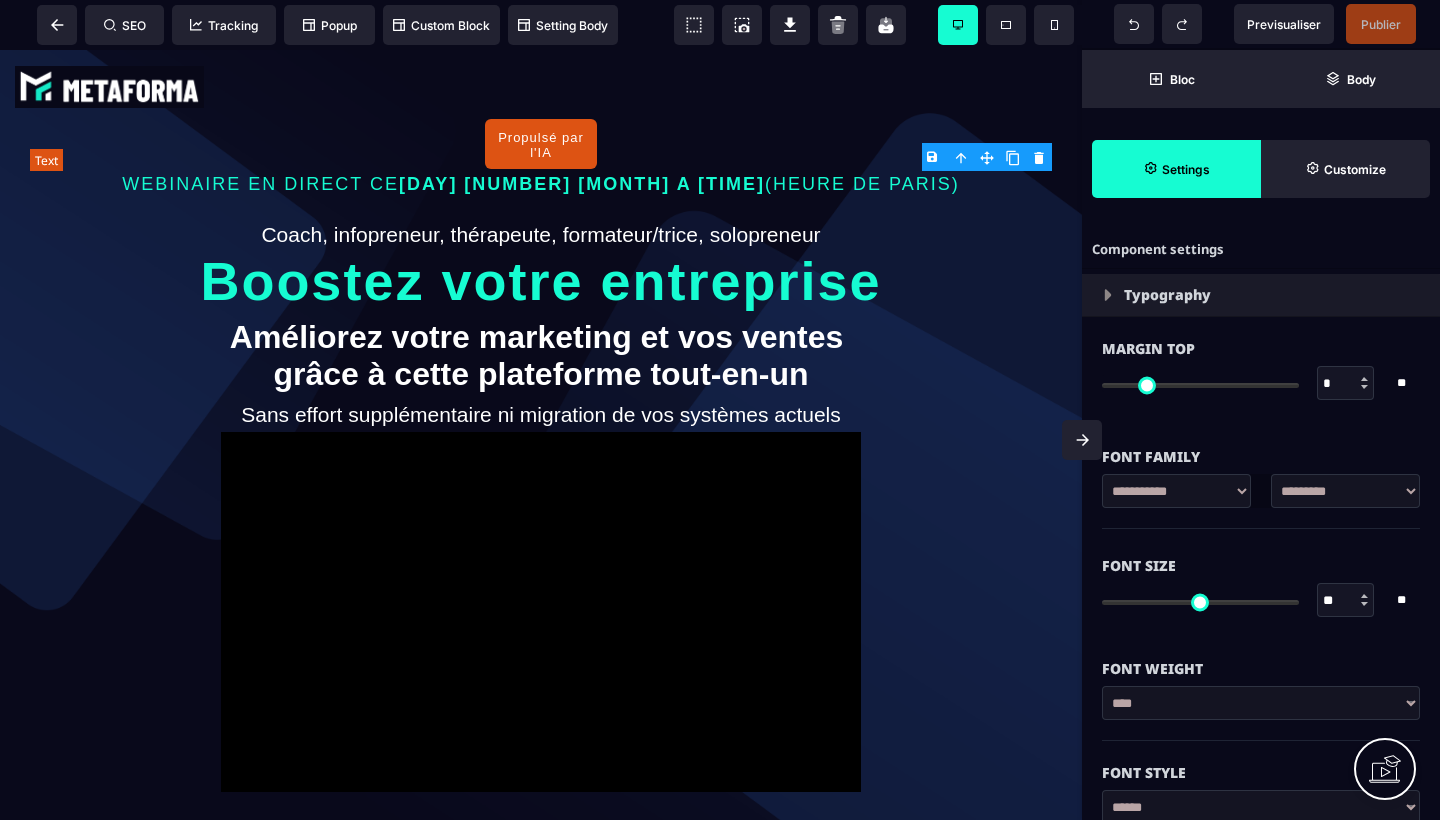 type on "*" 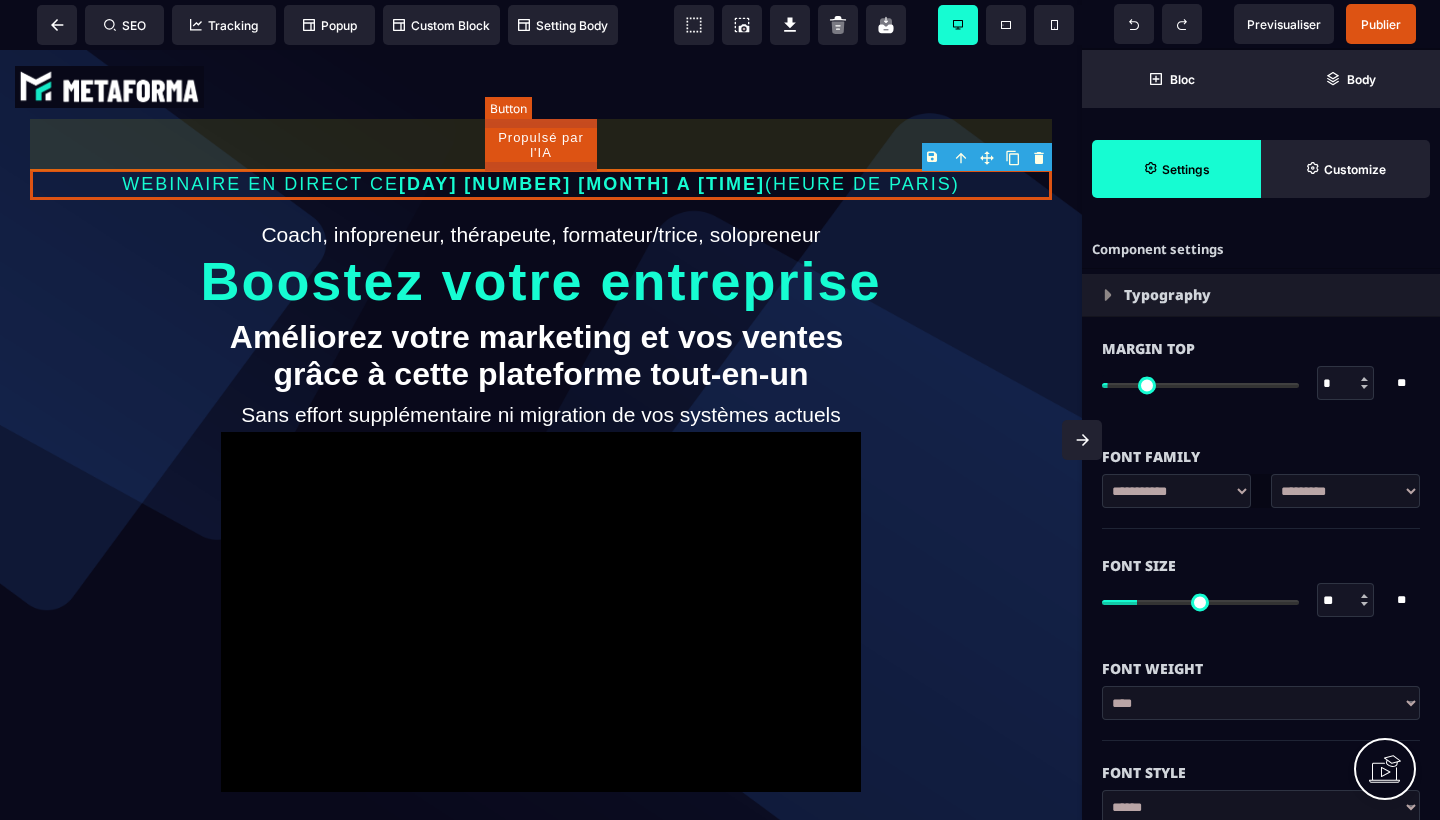 click on "Propulsé par l'IA" at bounding box center [541, 145] 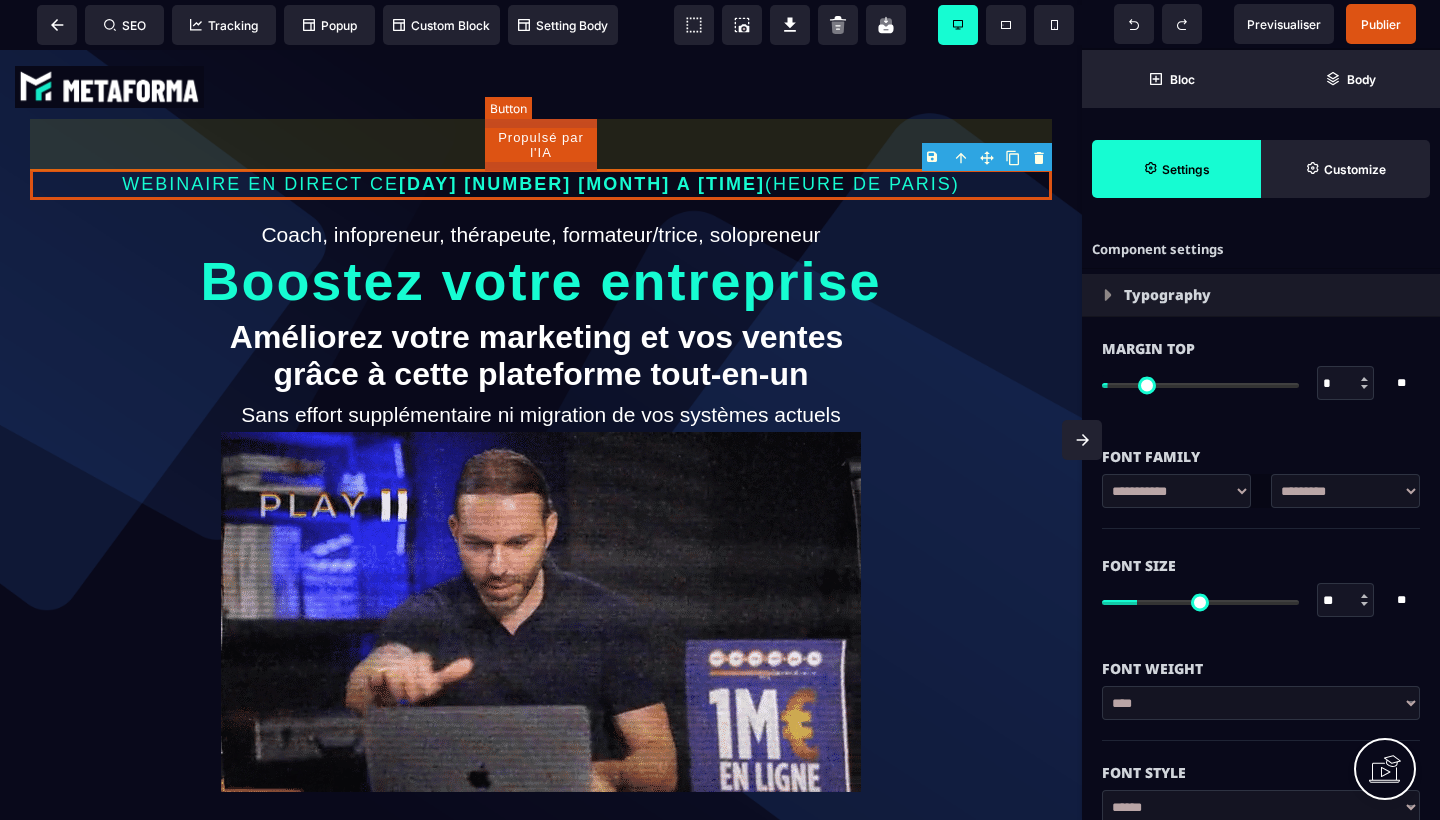 select on "***" 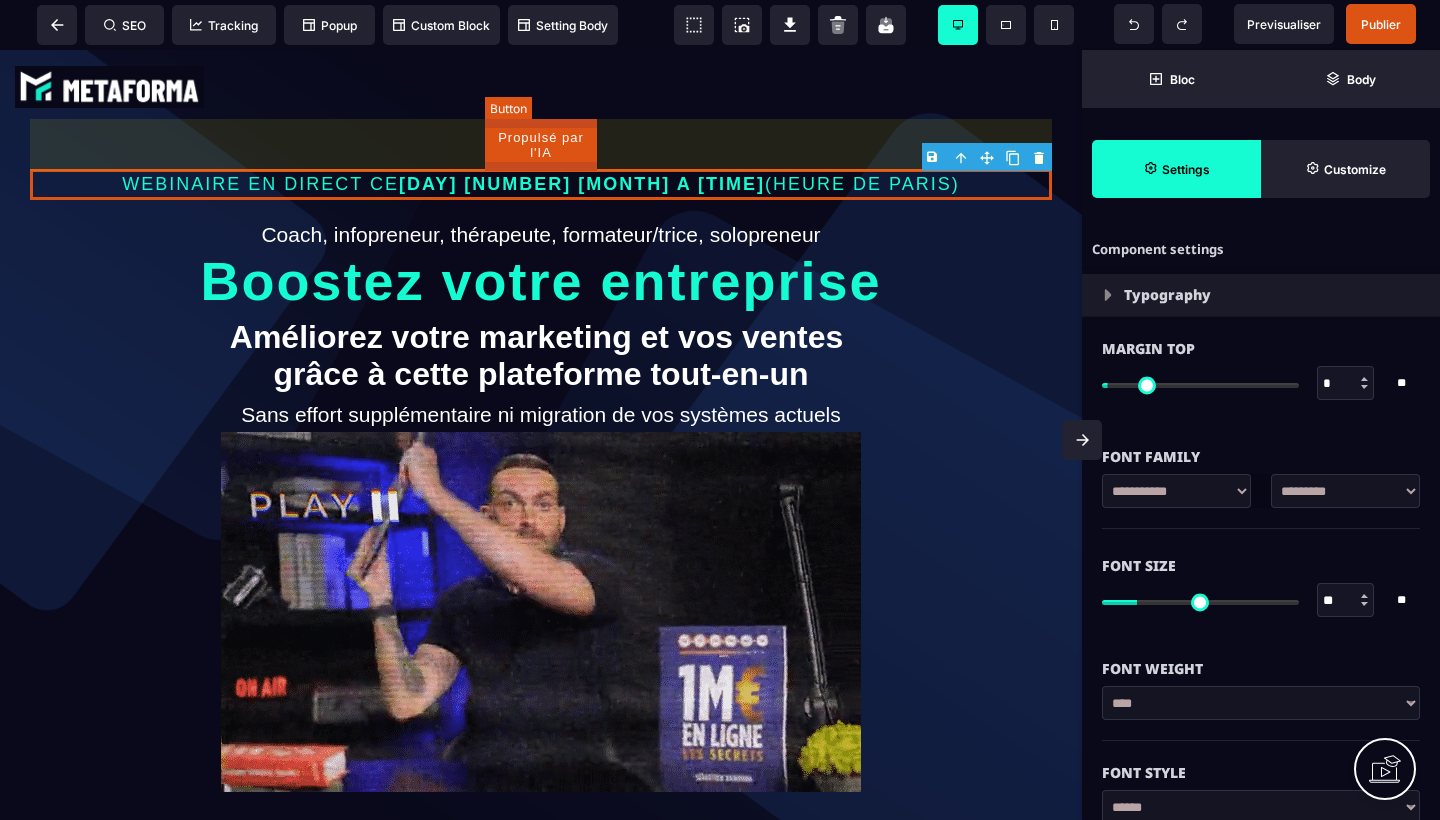 select on "*****" 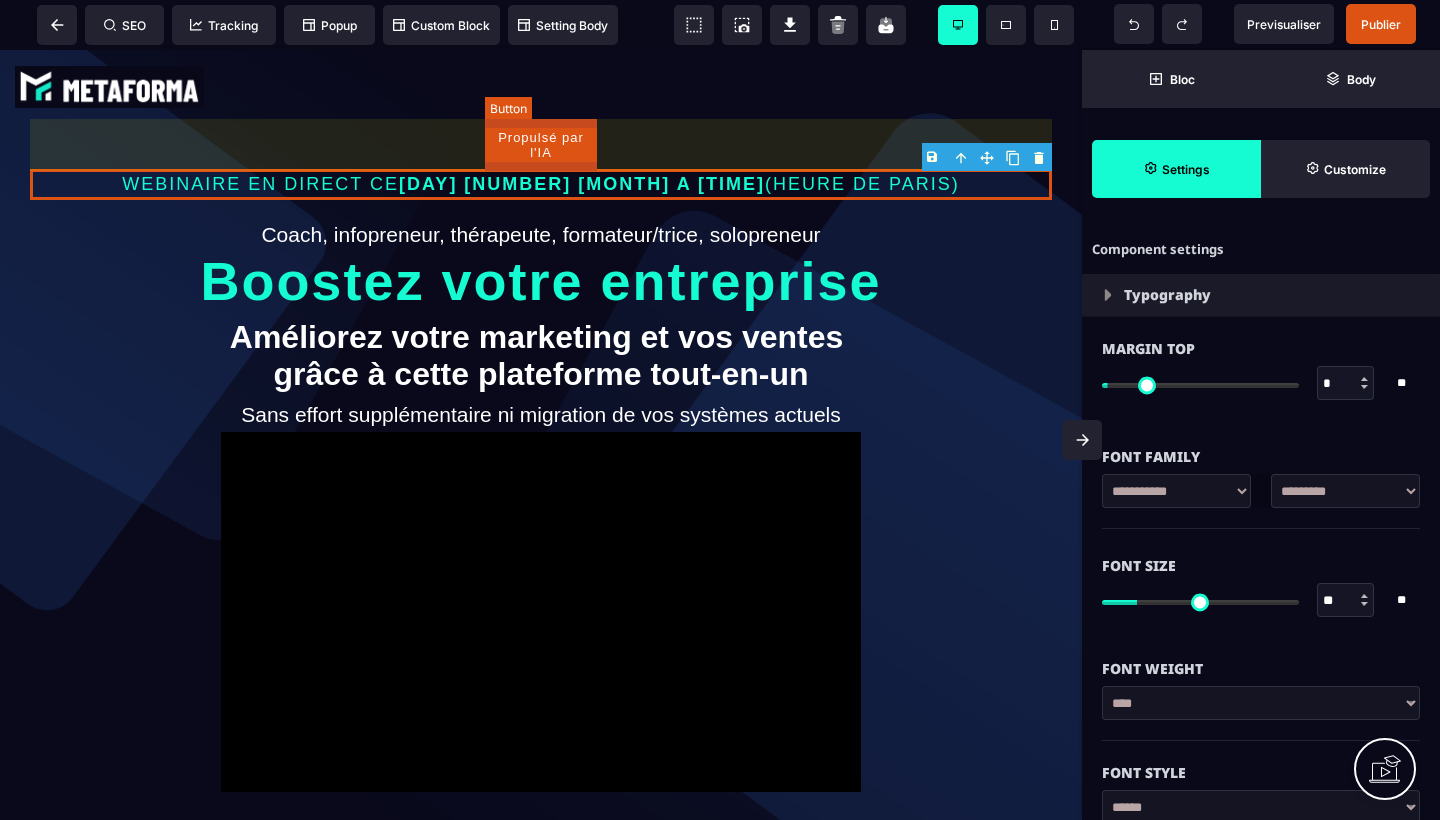 select on "*" 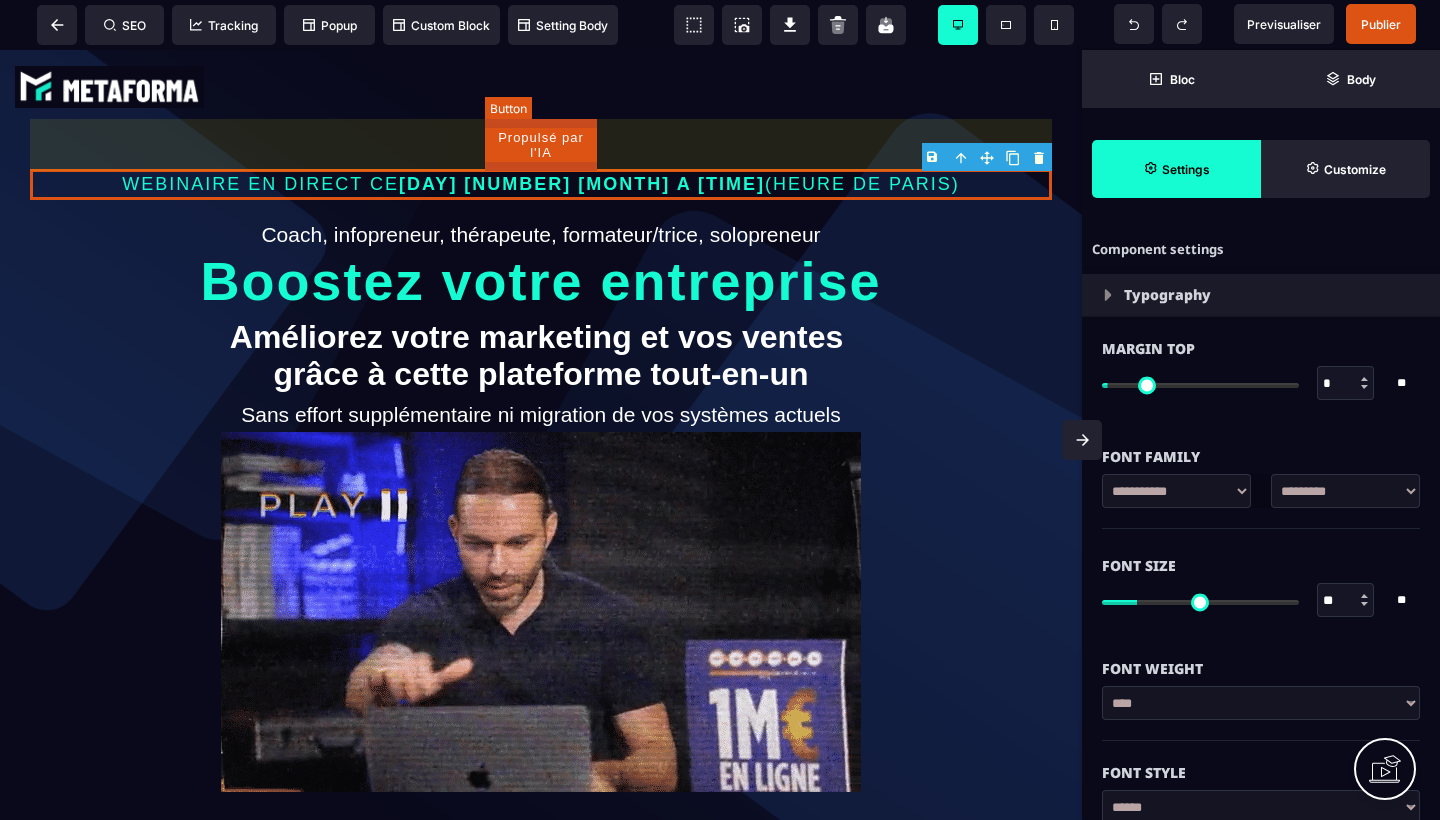 select on "**" 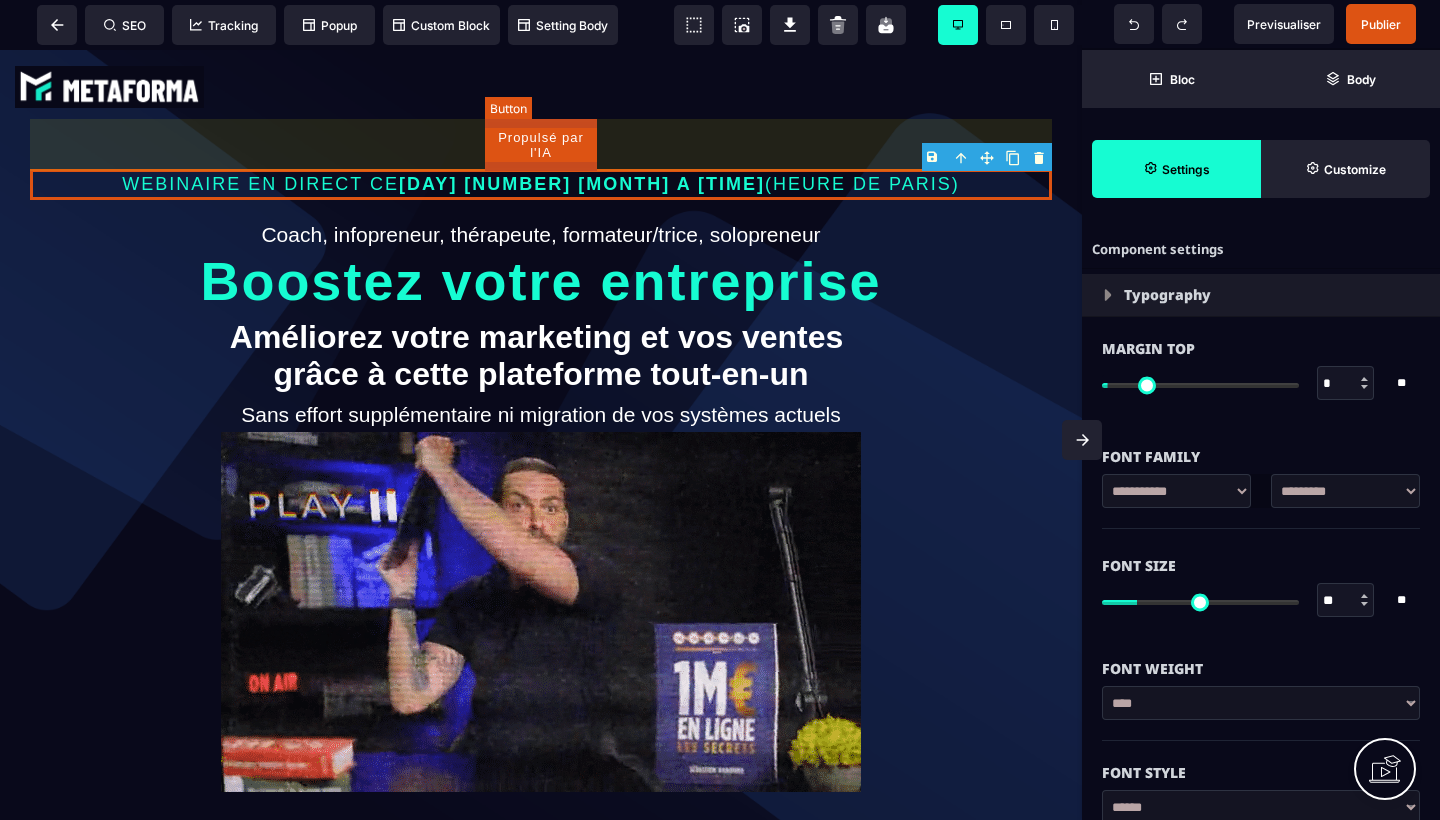 select on "**" 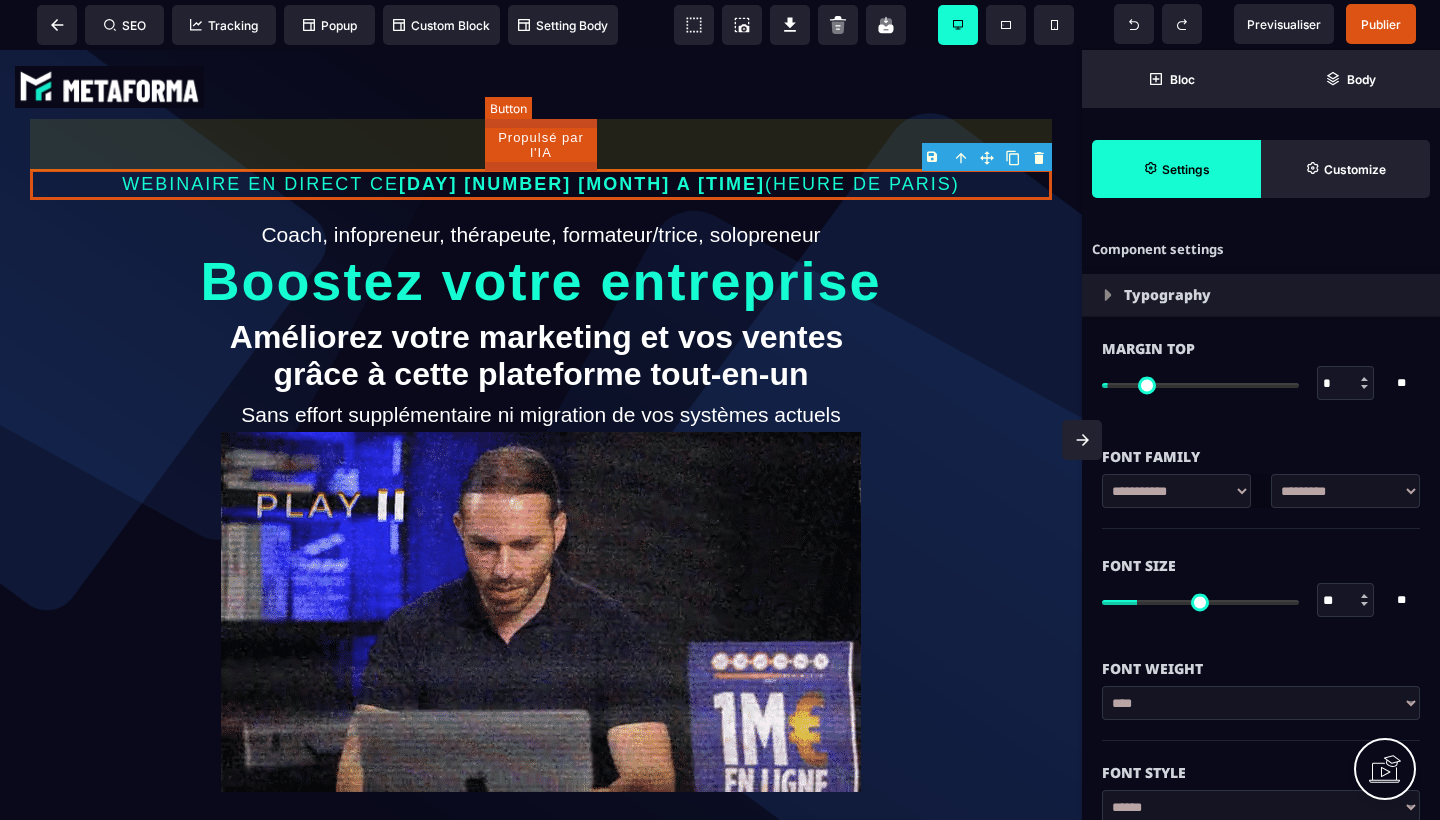 select on "**" 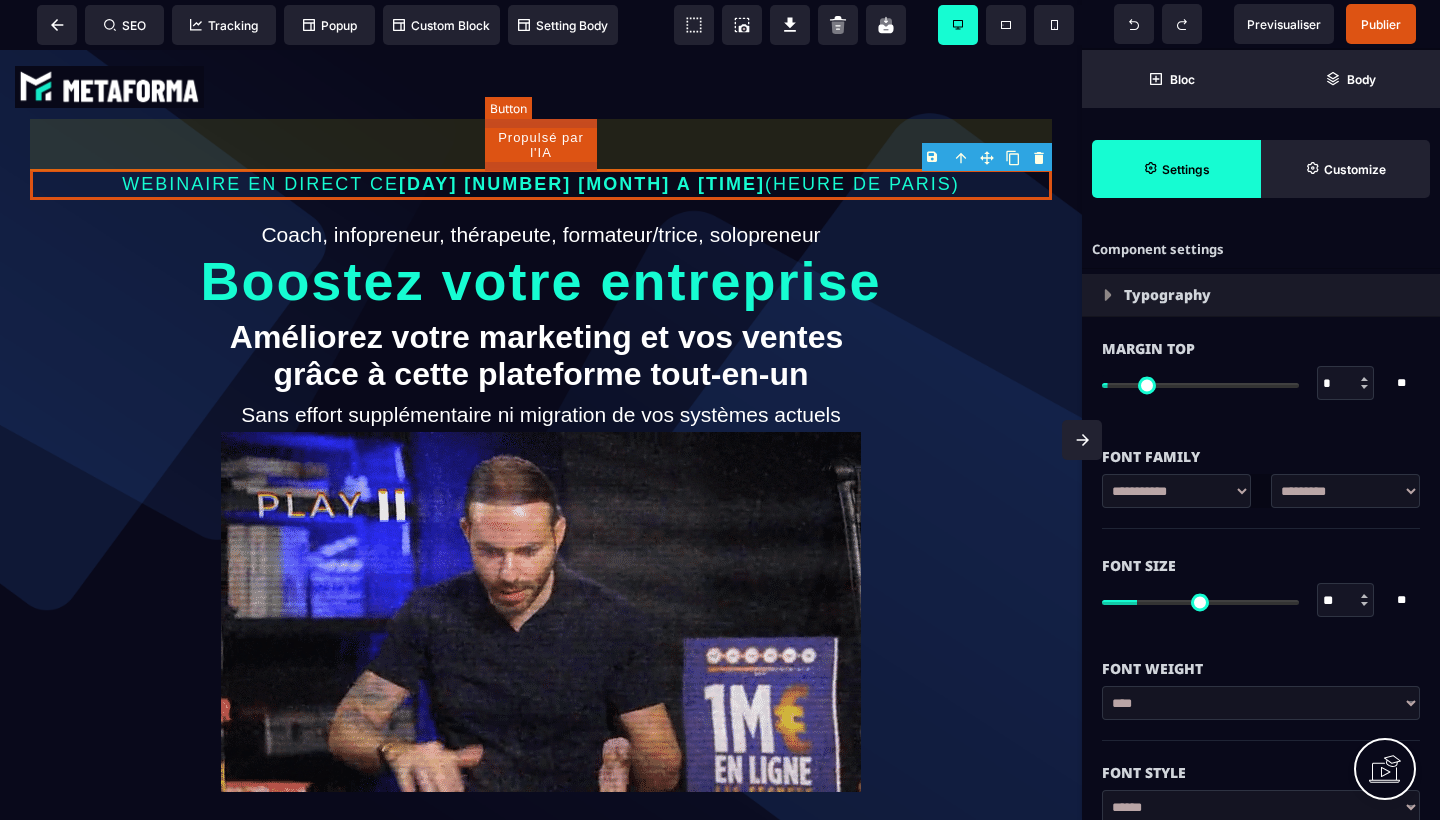 select on "**" 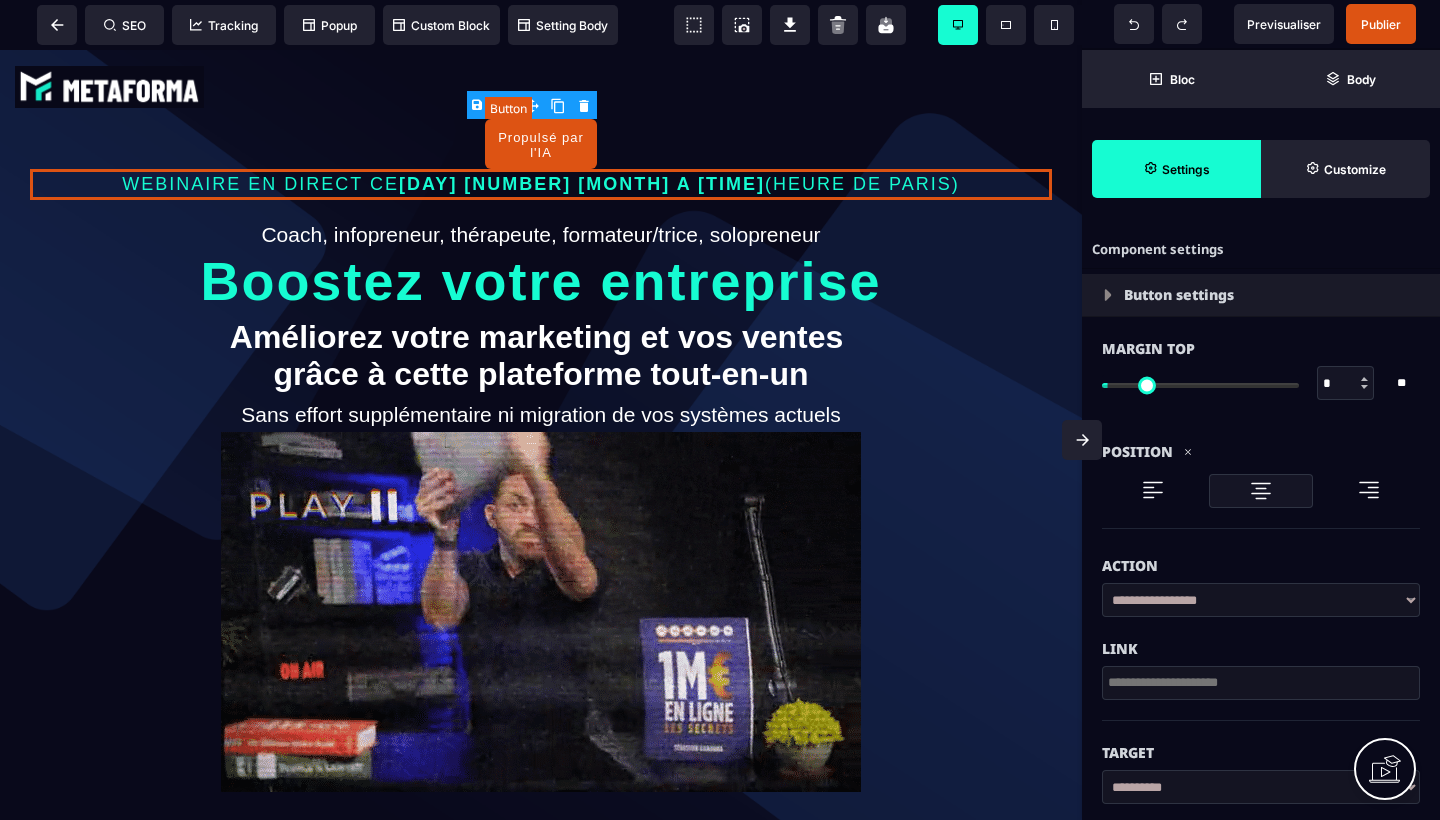 type on "*" 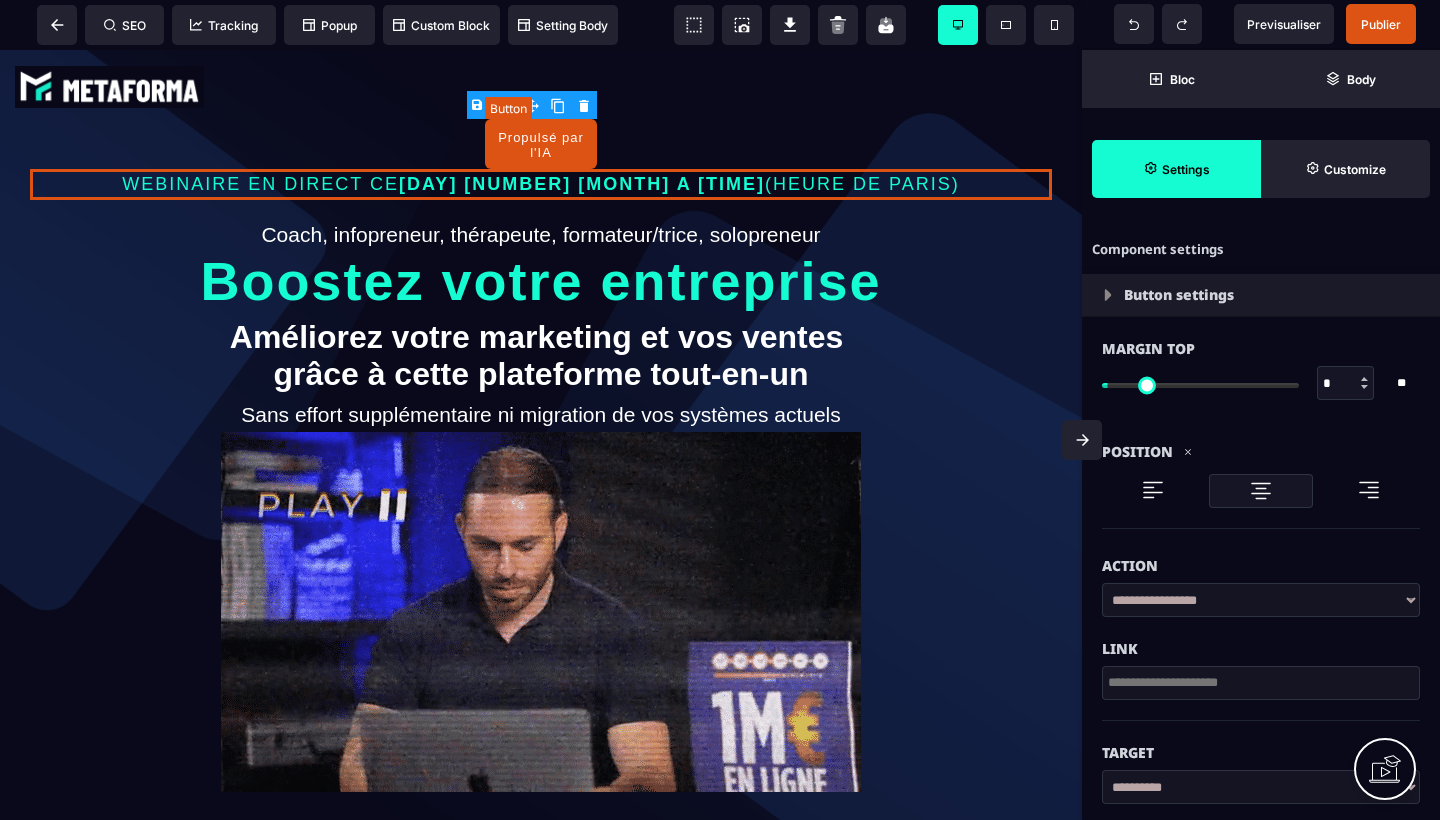 type on "*" 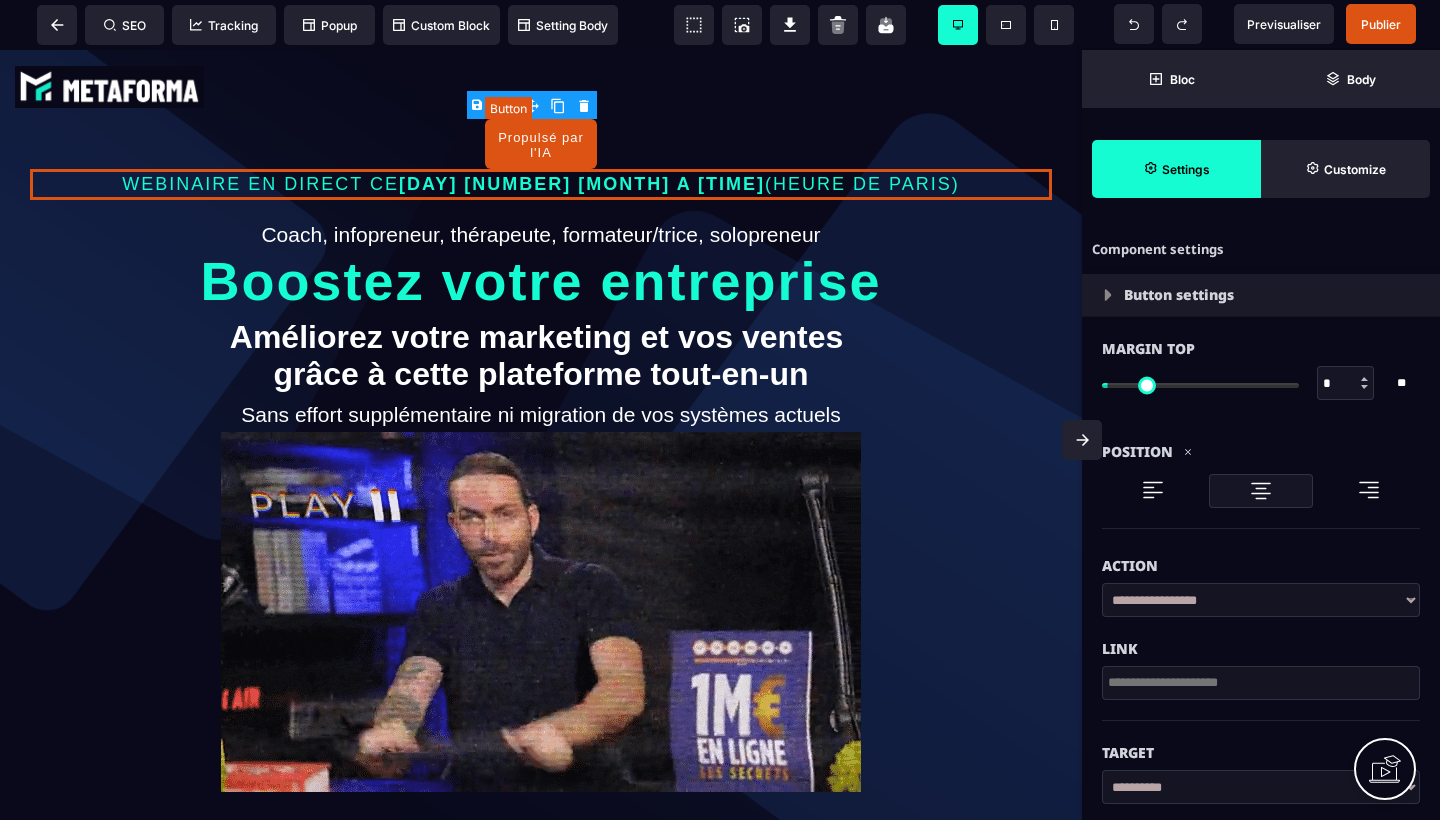 type on "**" 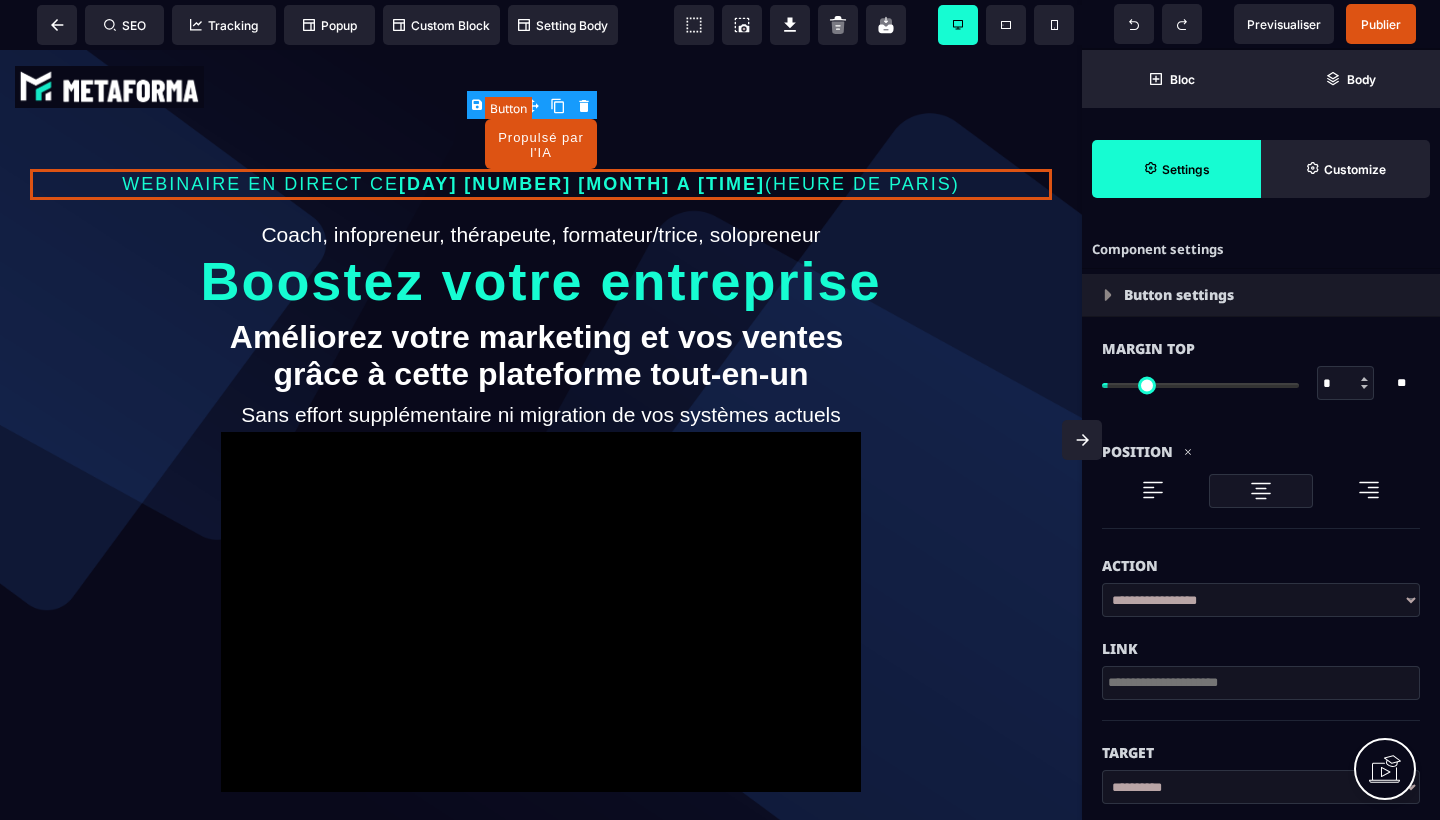 type on "**" 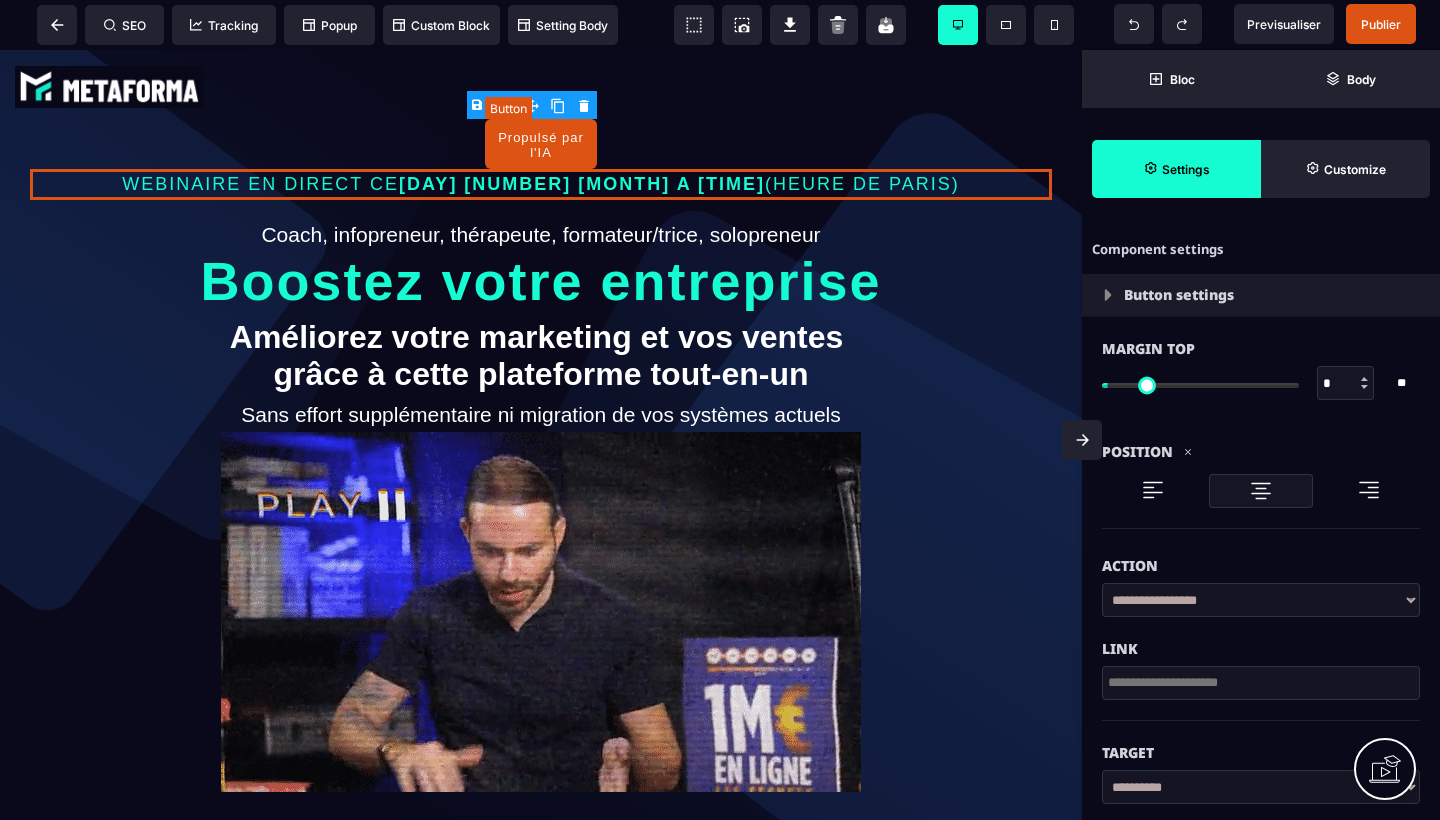 type on "**" 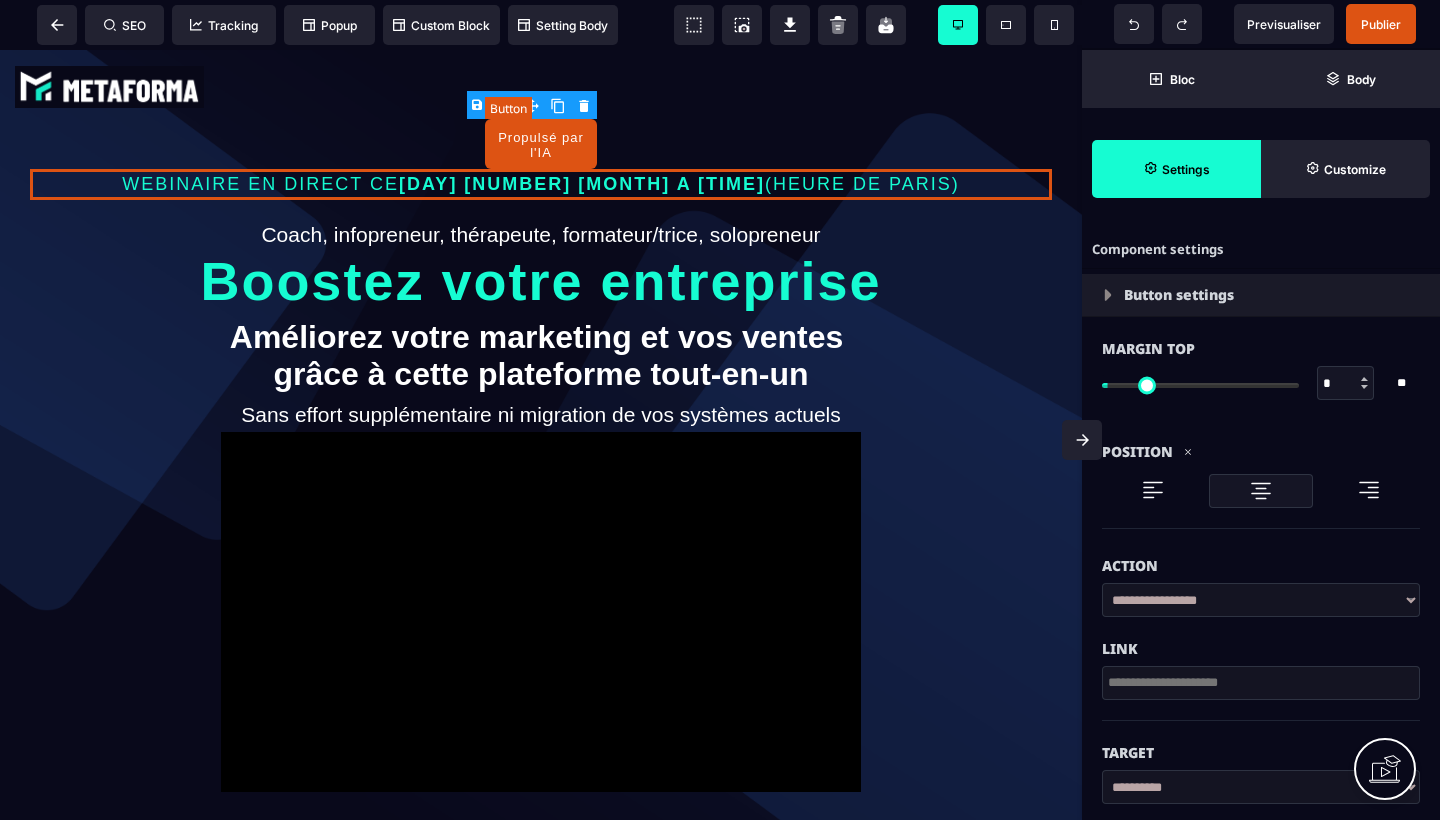 type on "**" 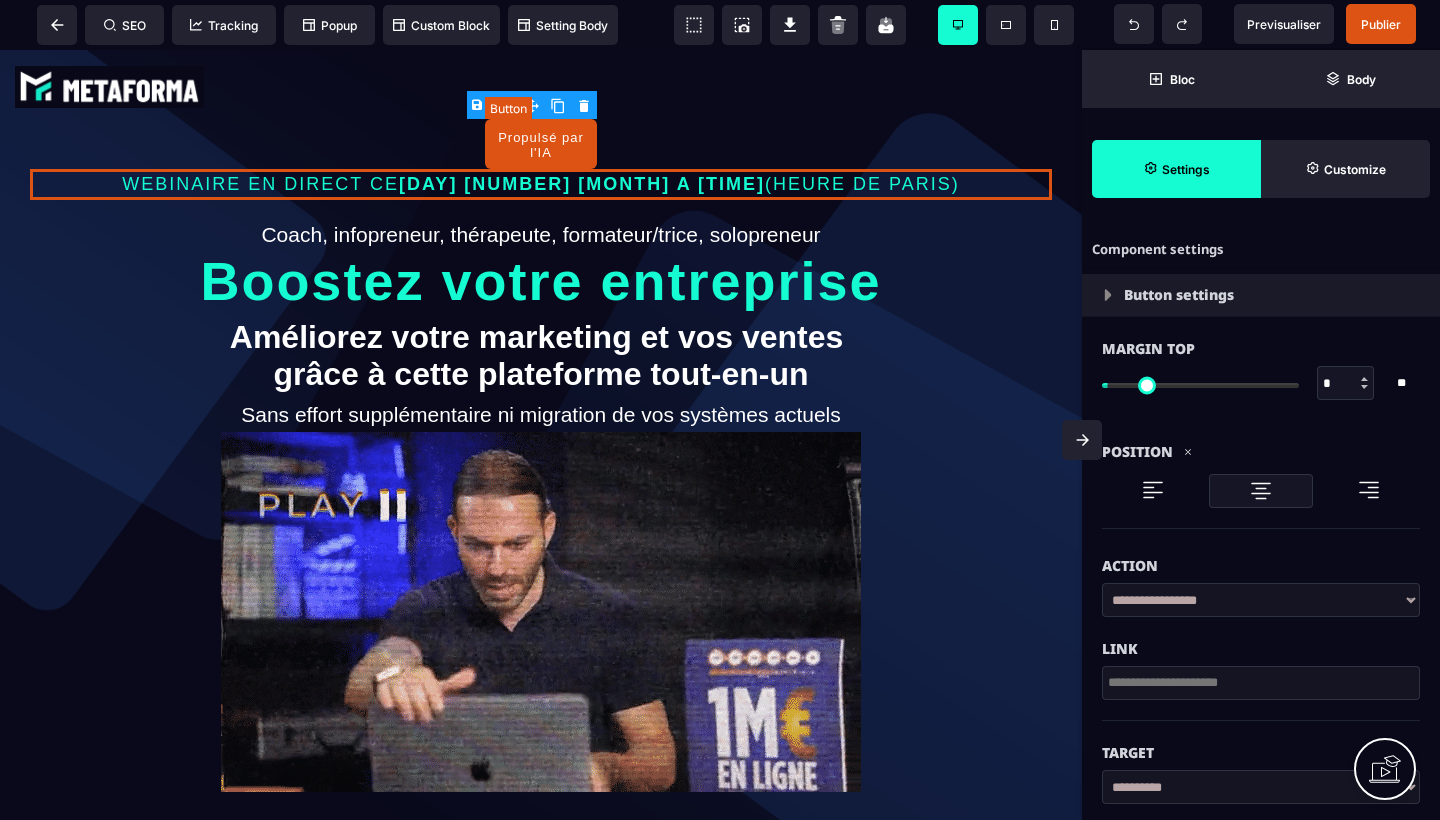 type on "**" 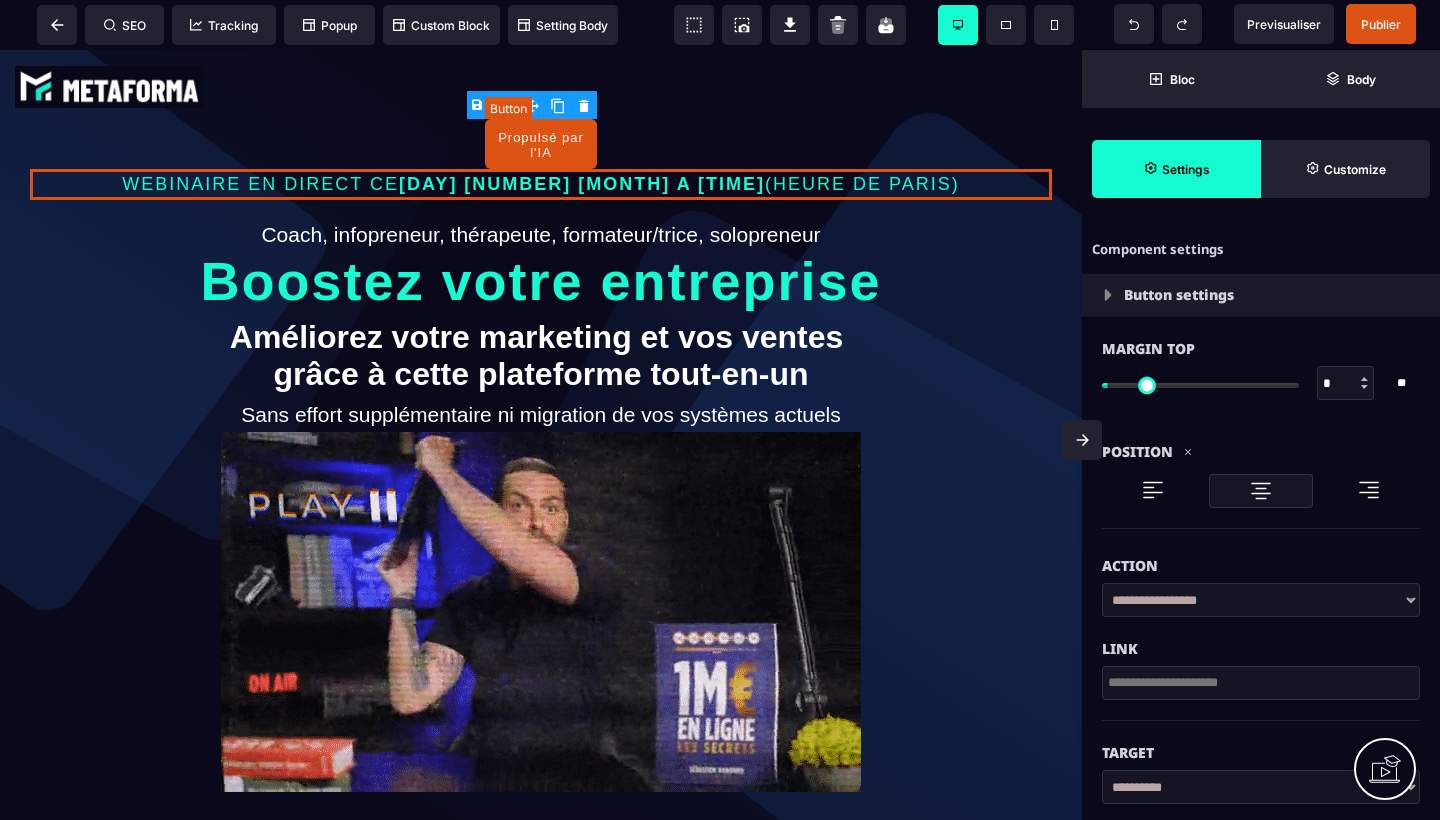 type on "**" 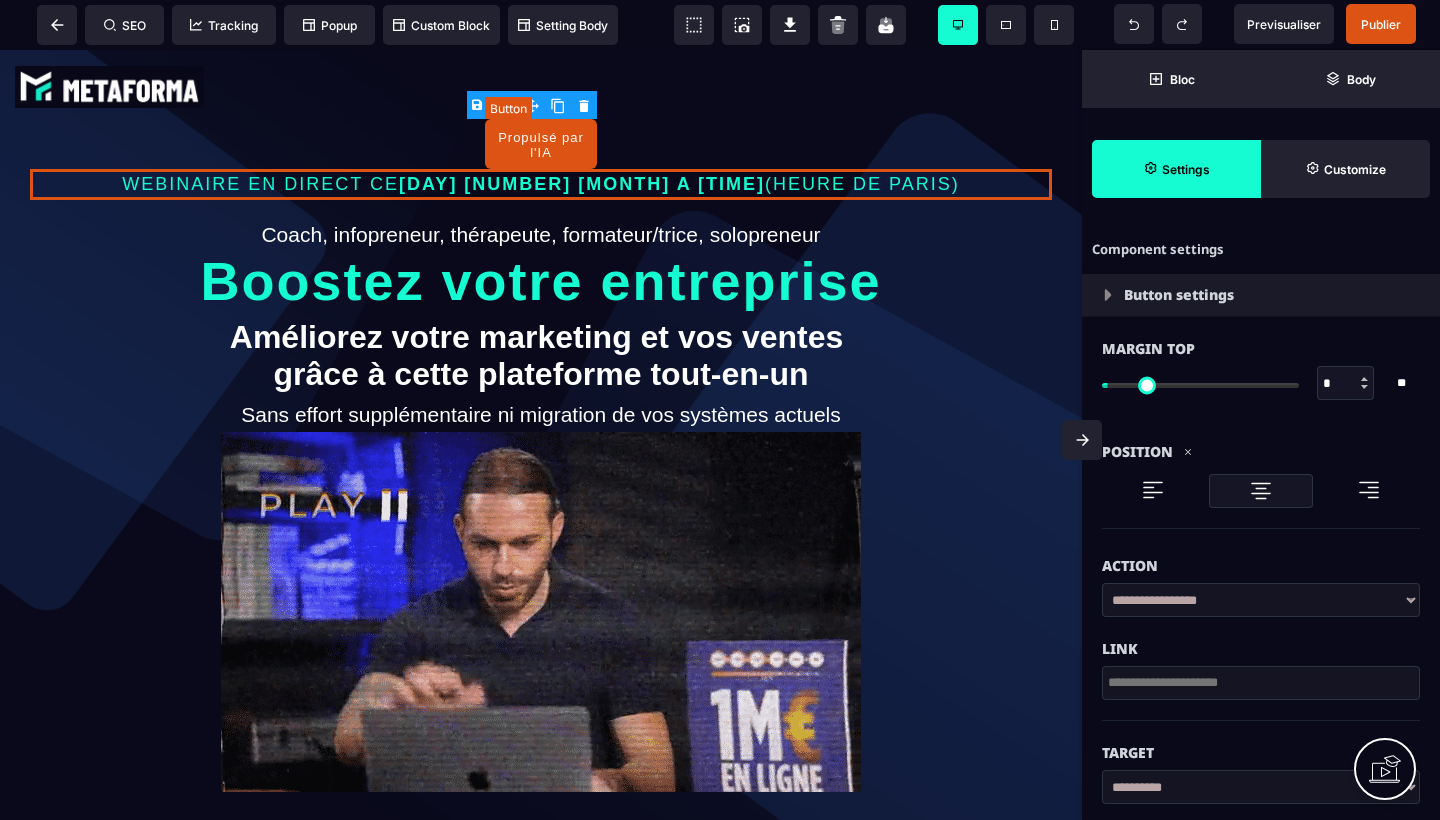 type on "****" 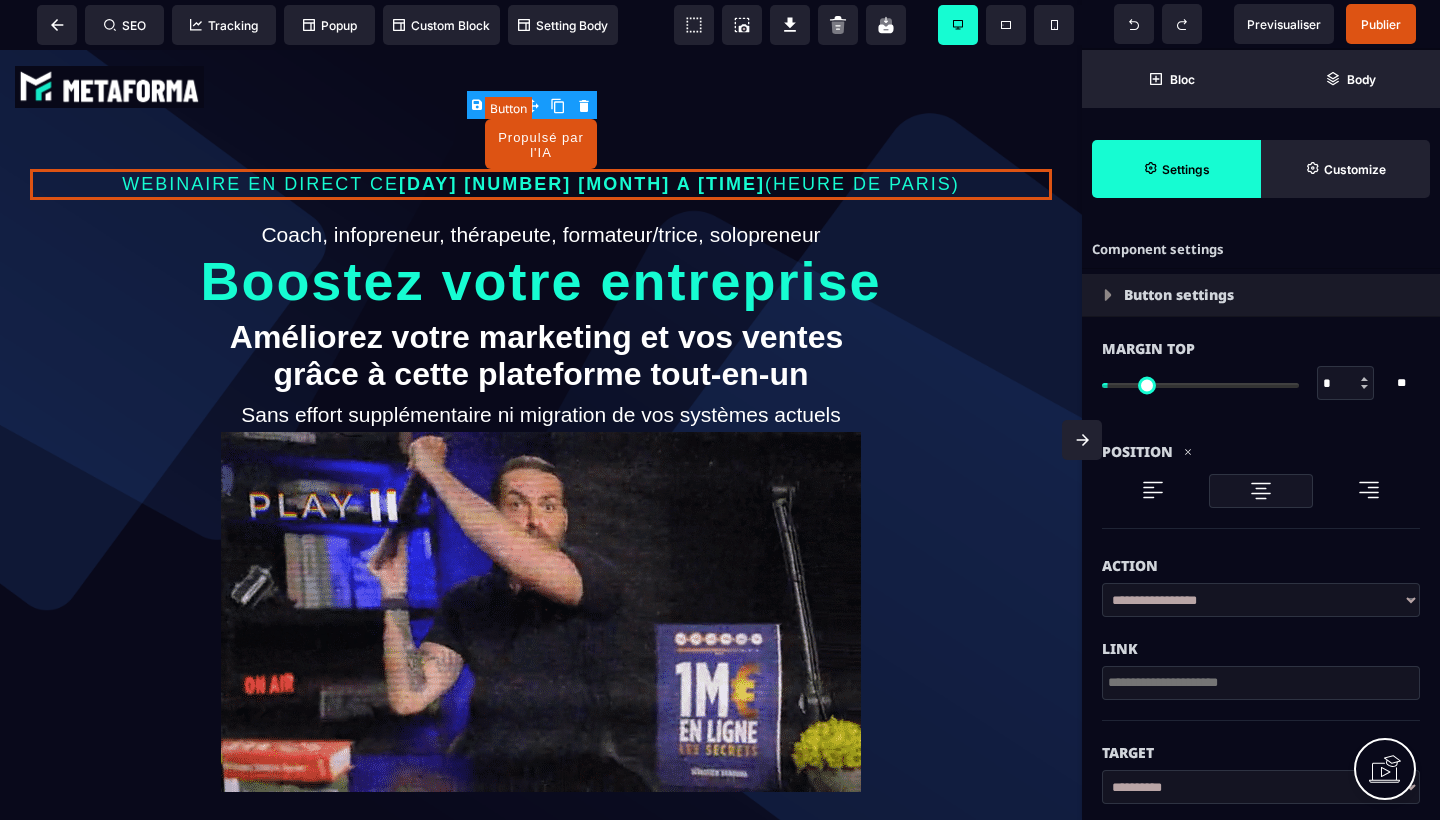 type on "*" 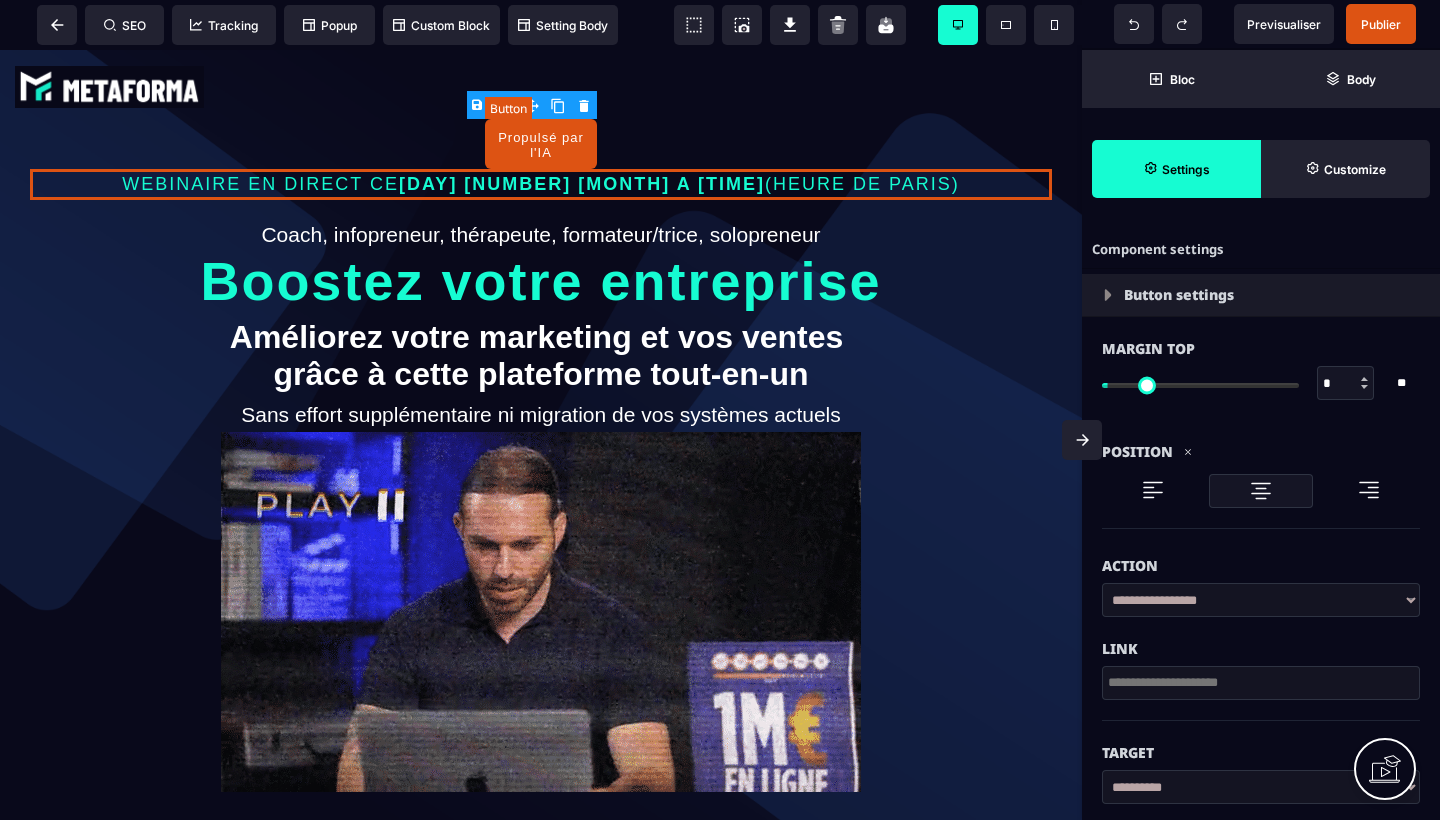 type on "*" 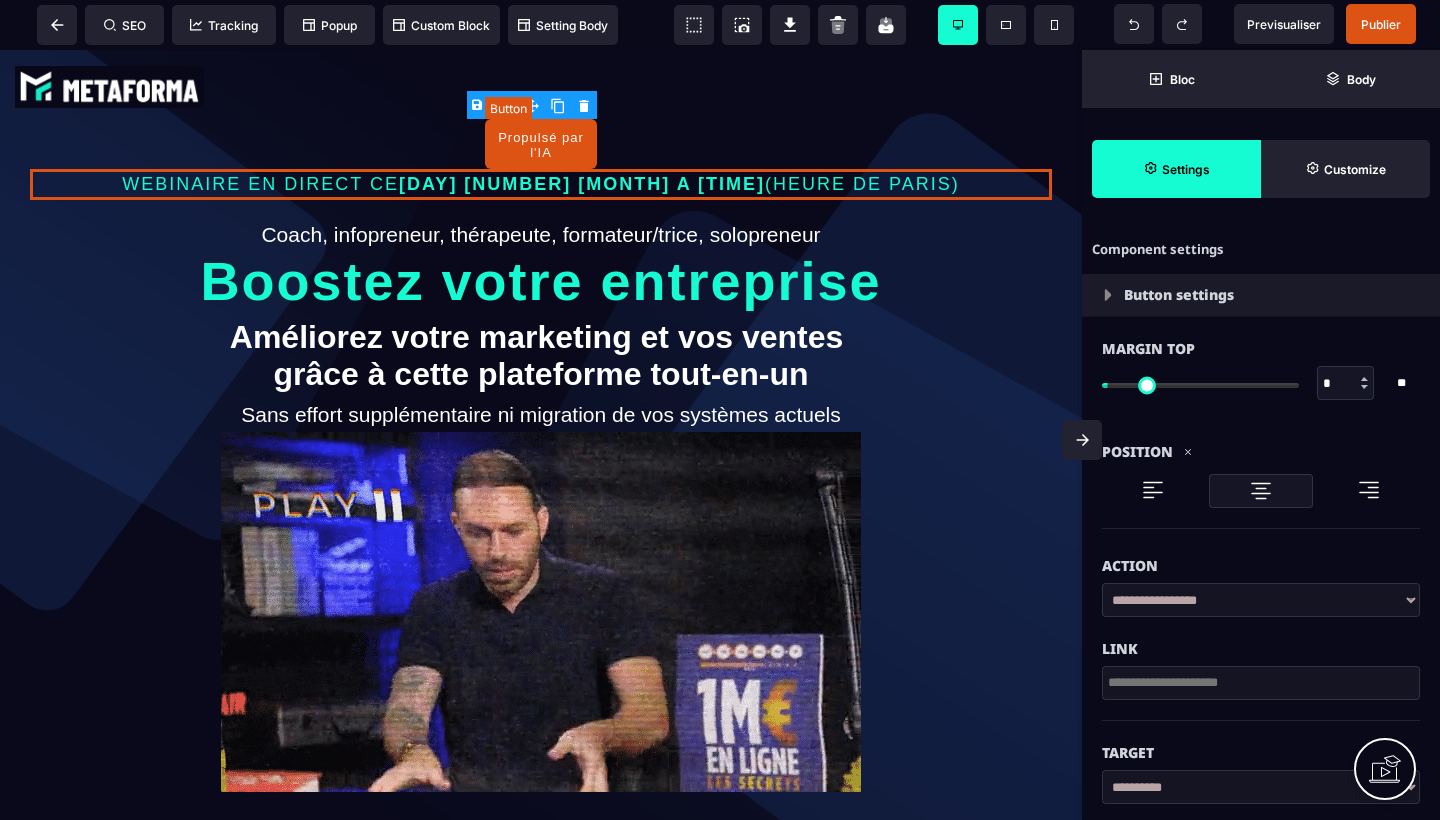 type on "*" 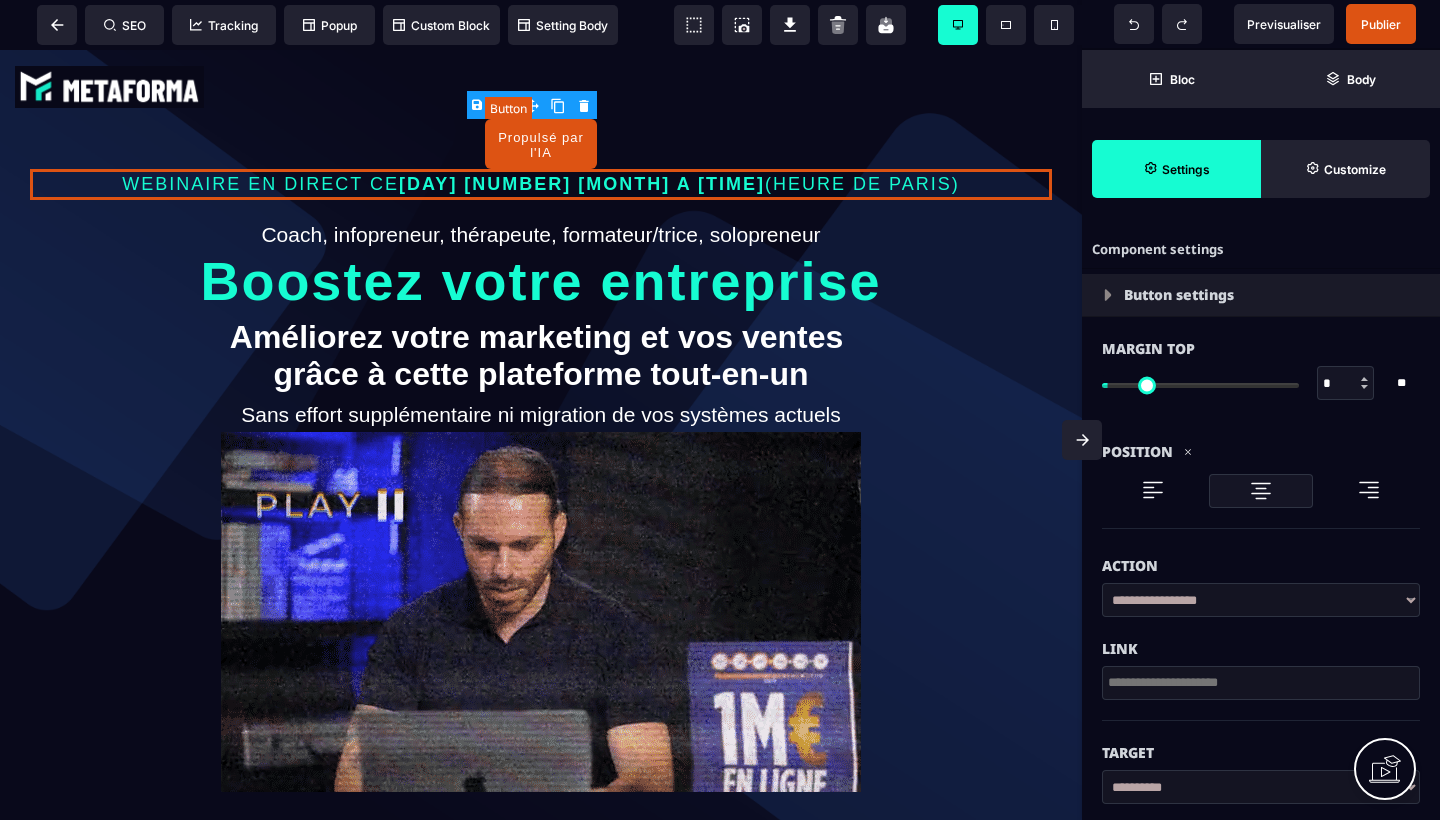 type on "*" 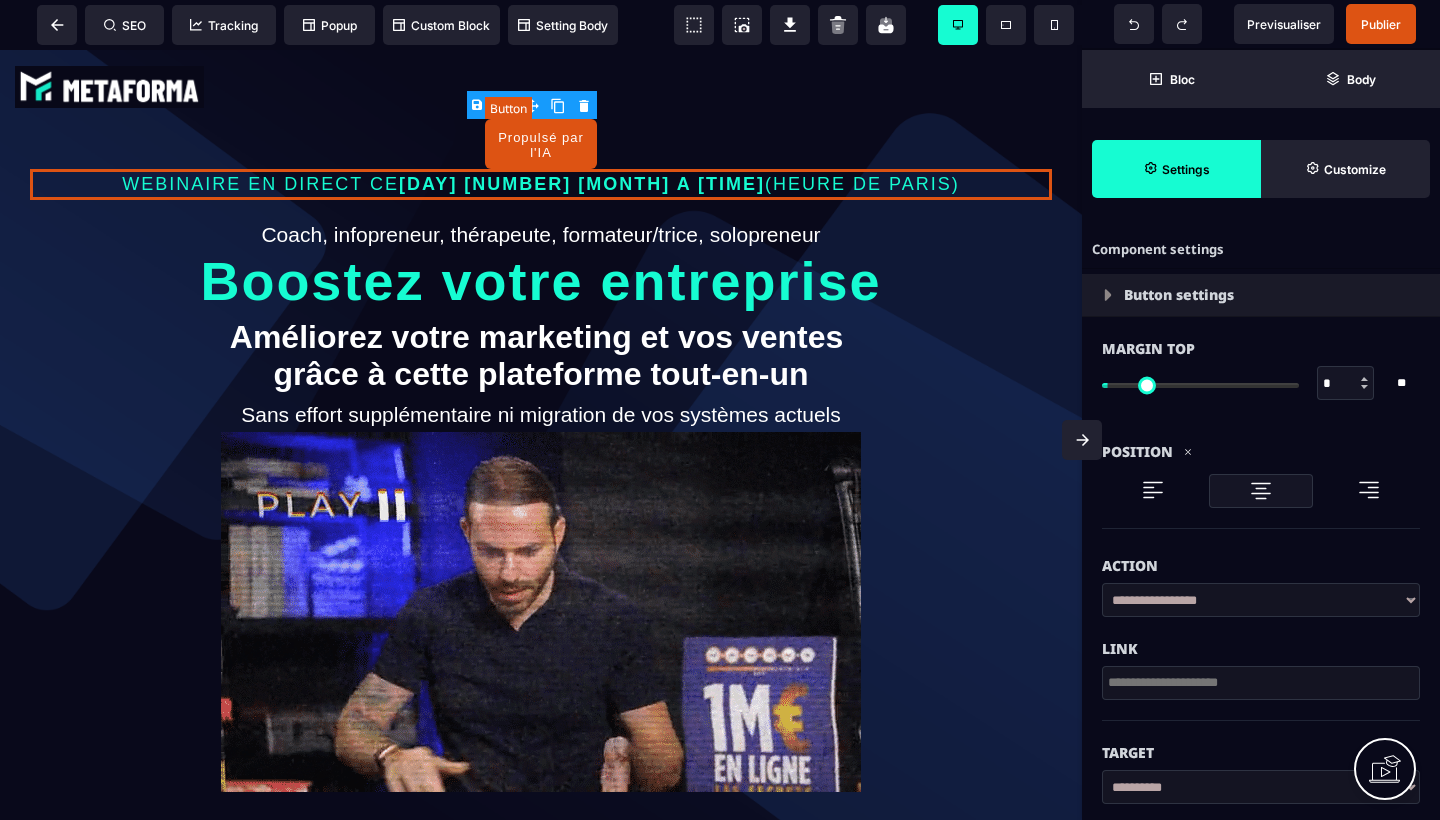 type on "*" 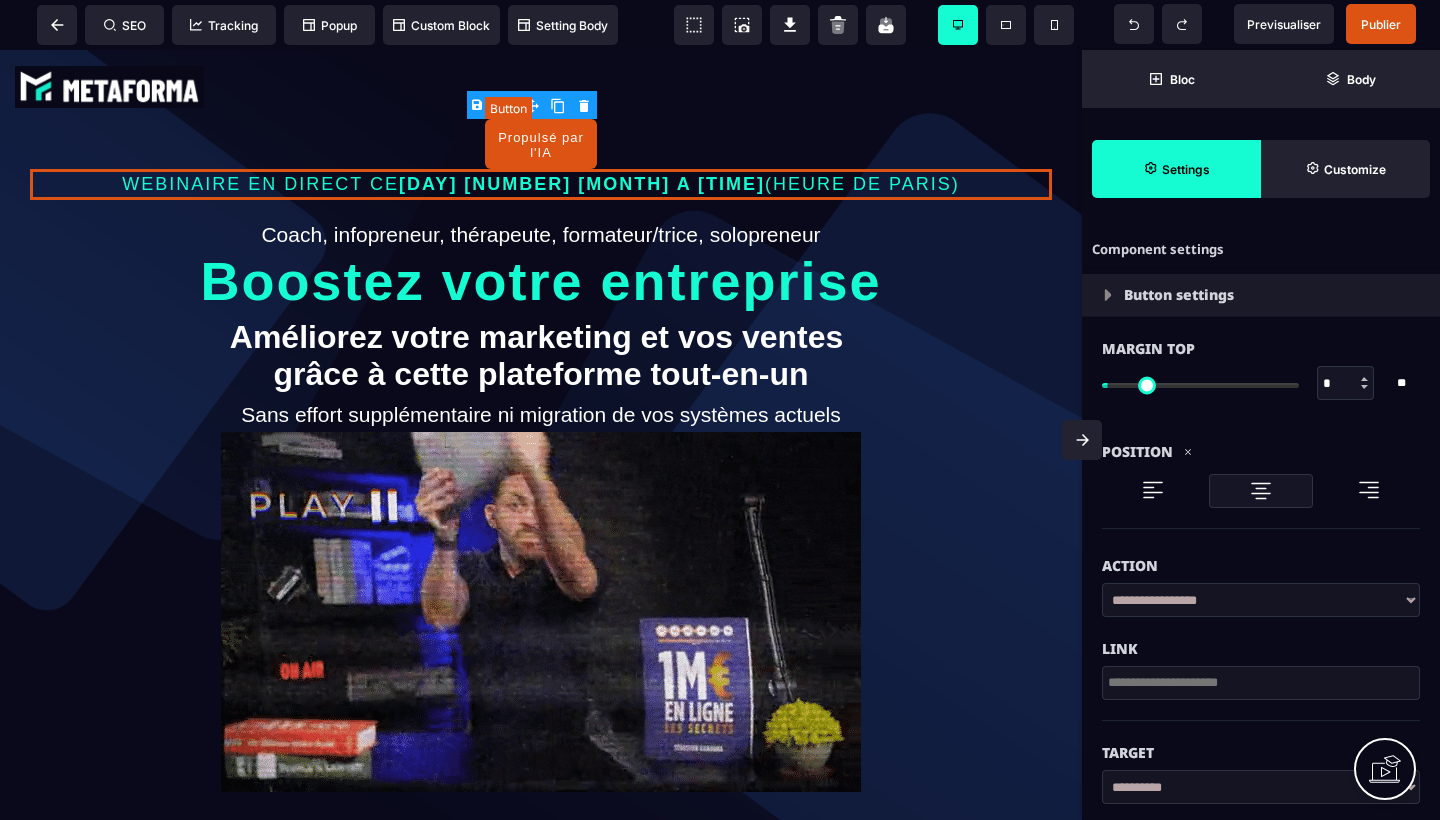 type on "*" 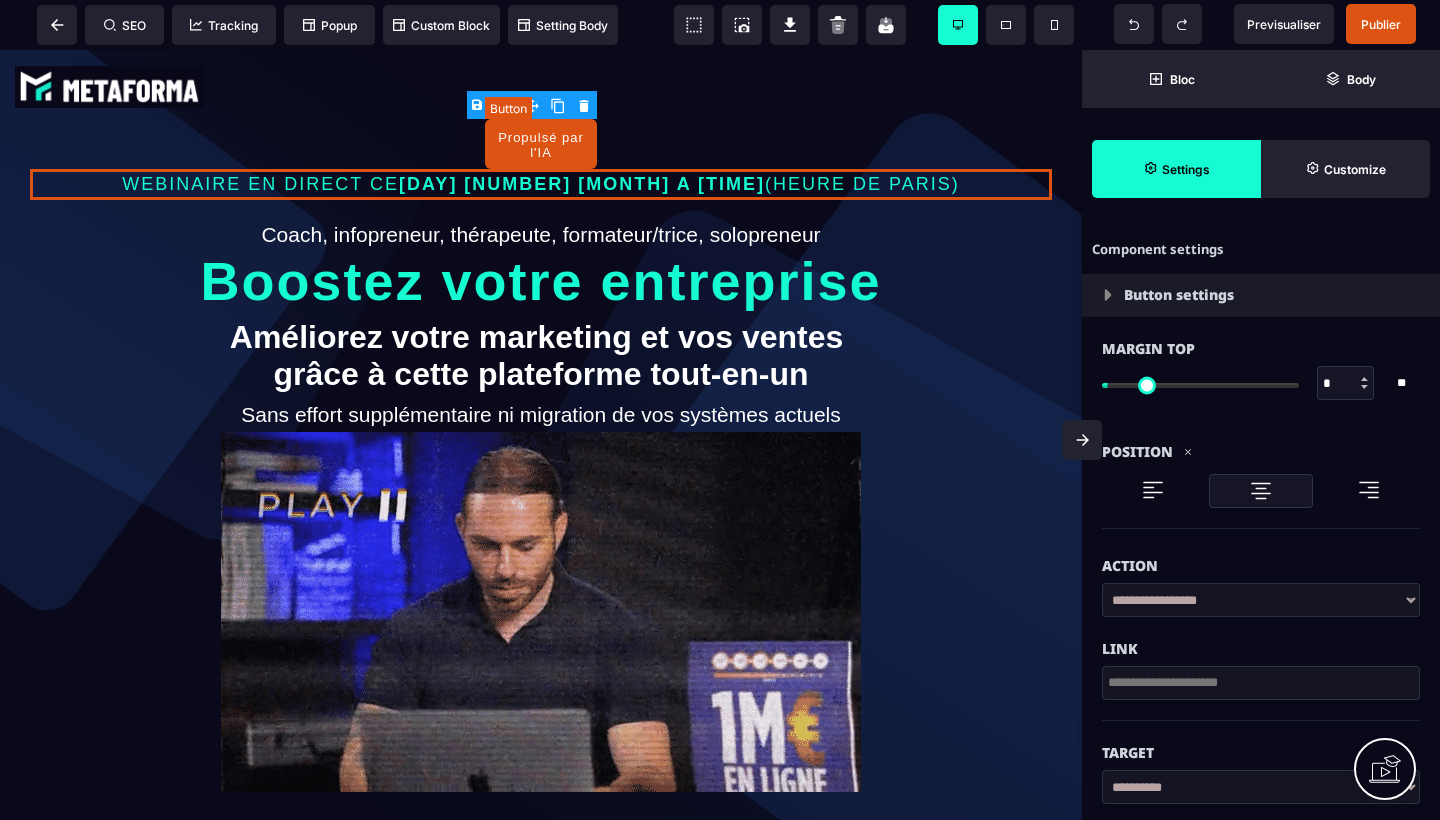 type on "*" 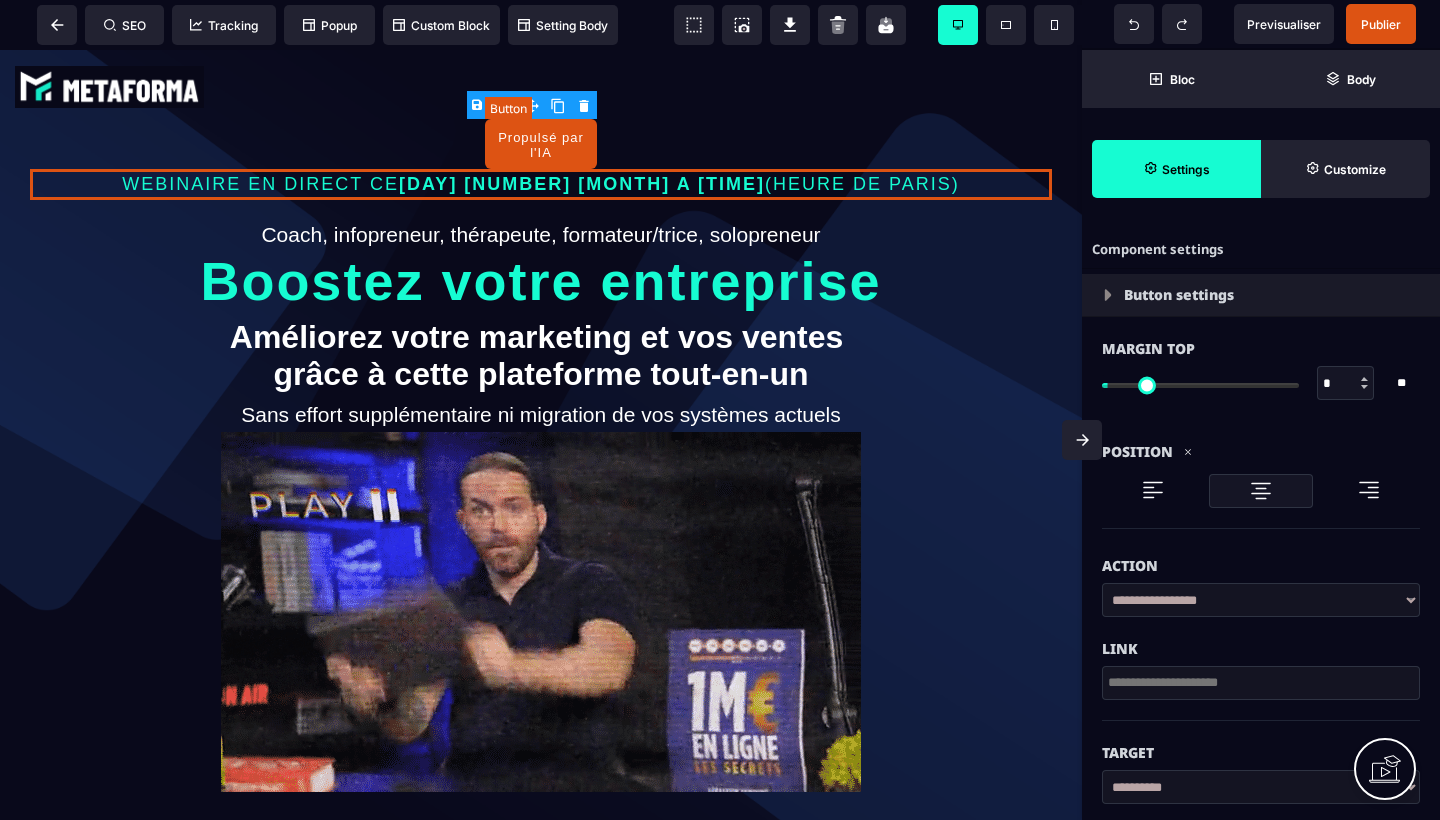 select on "**" 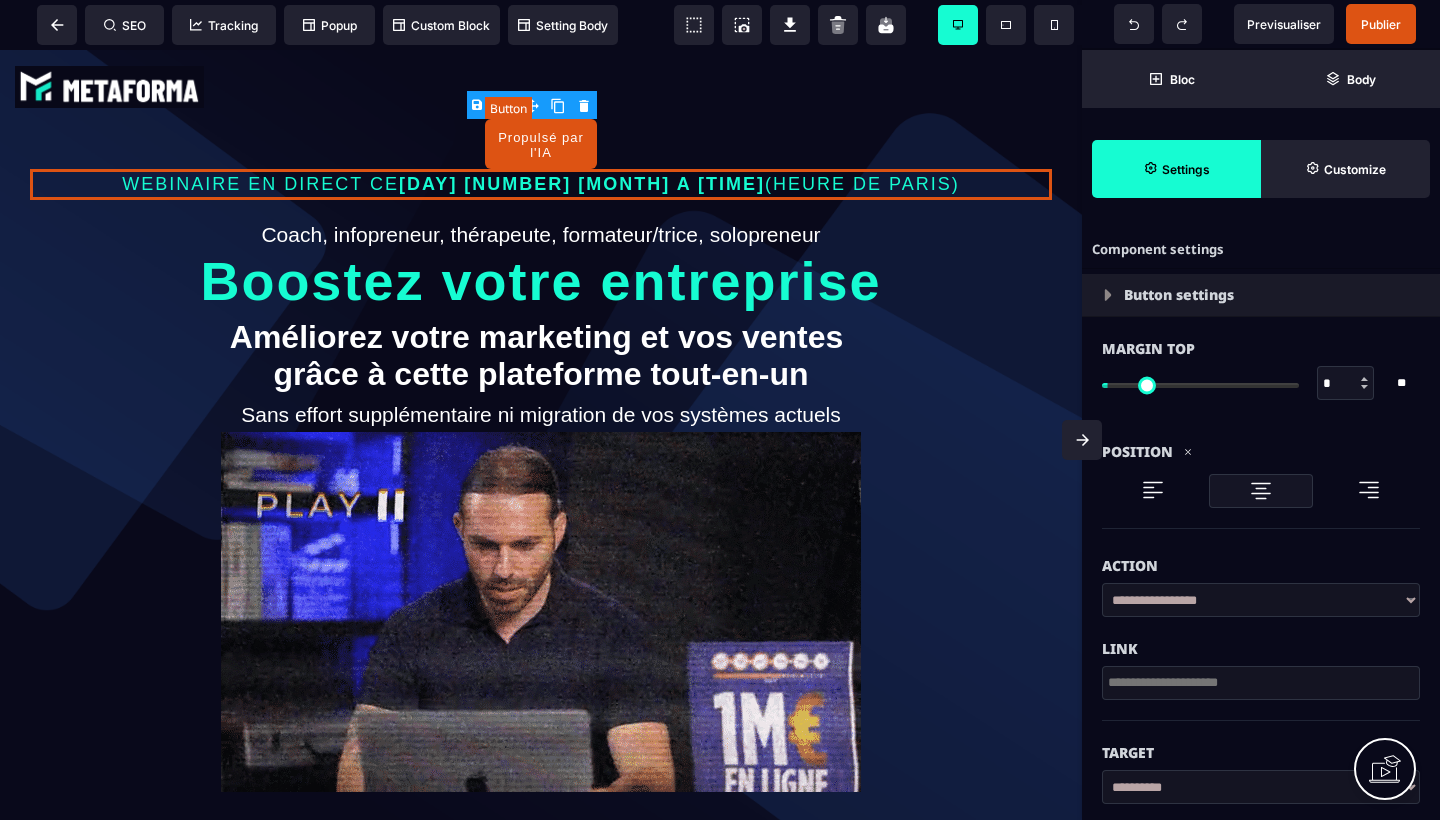 type on "*" 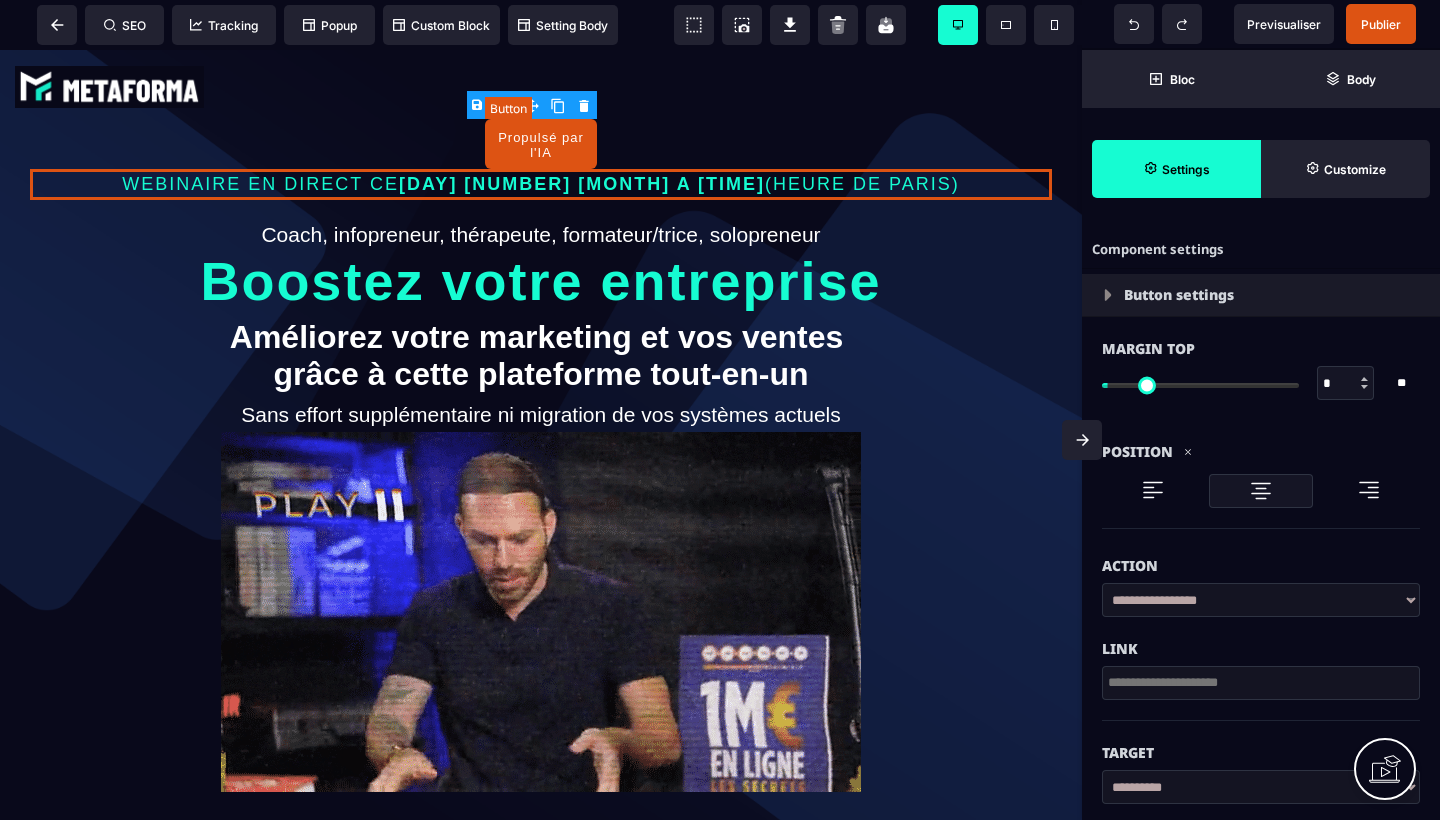 type on "*" 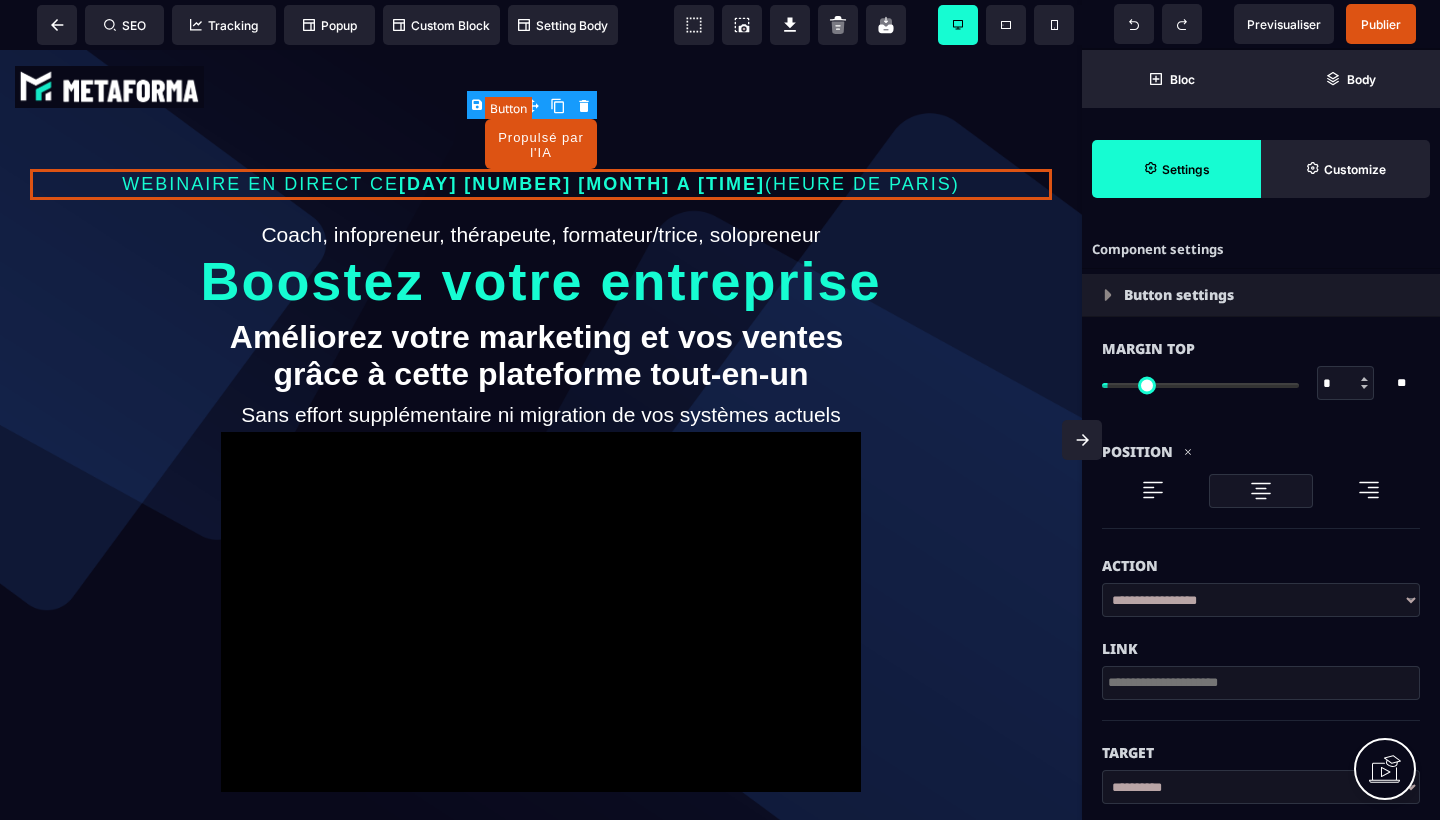 type on "***" 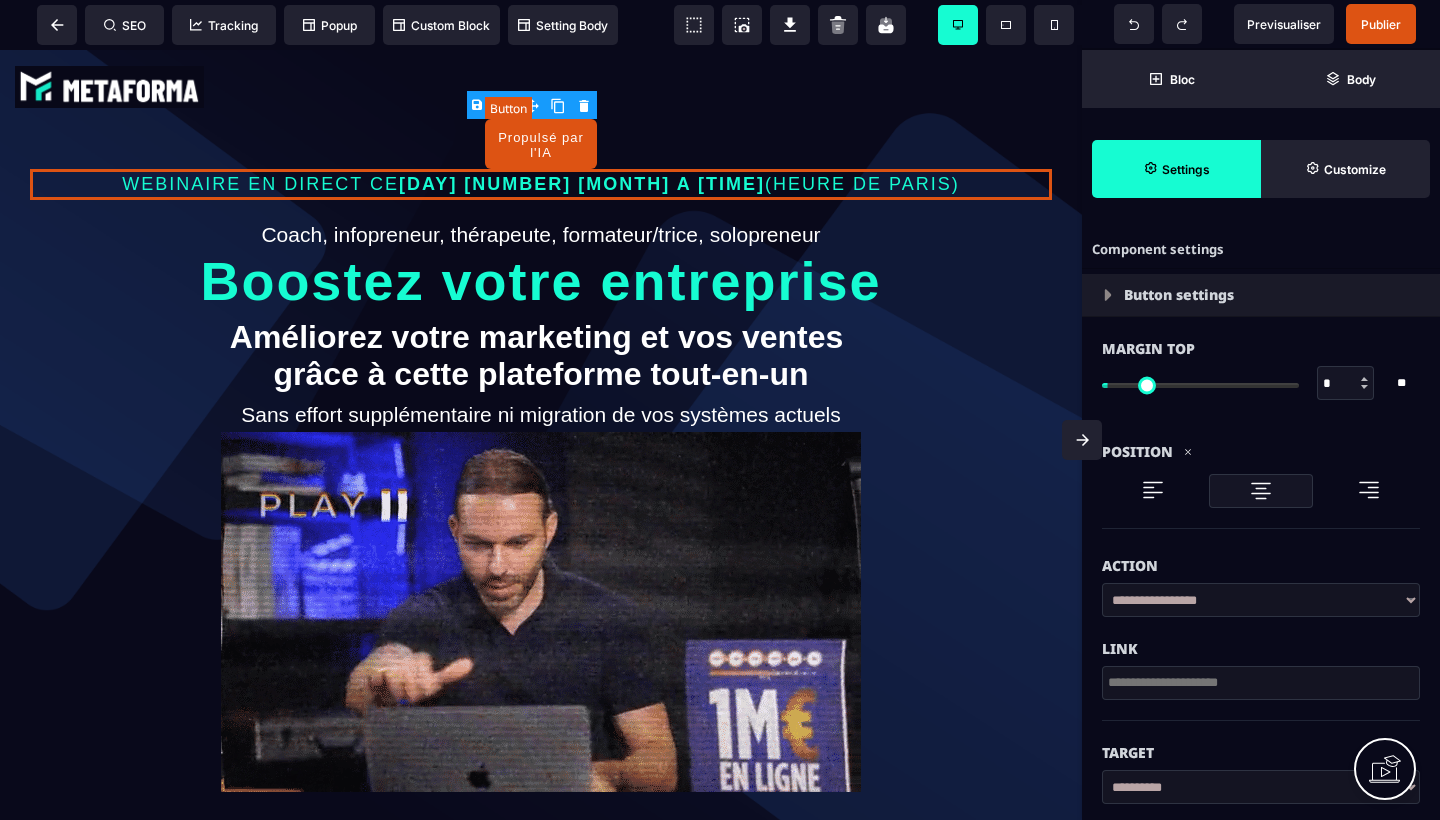 type on "***" 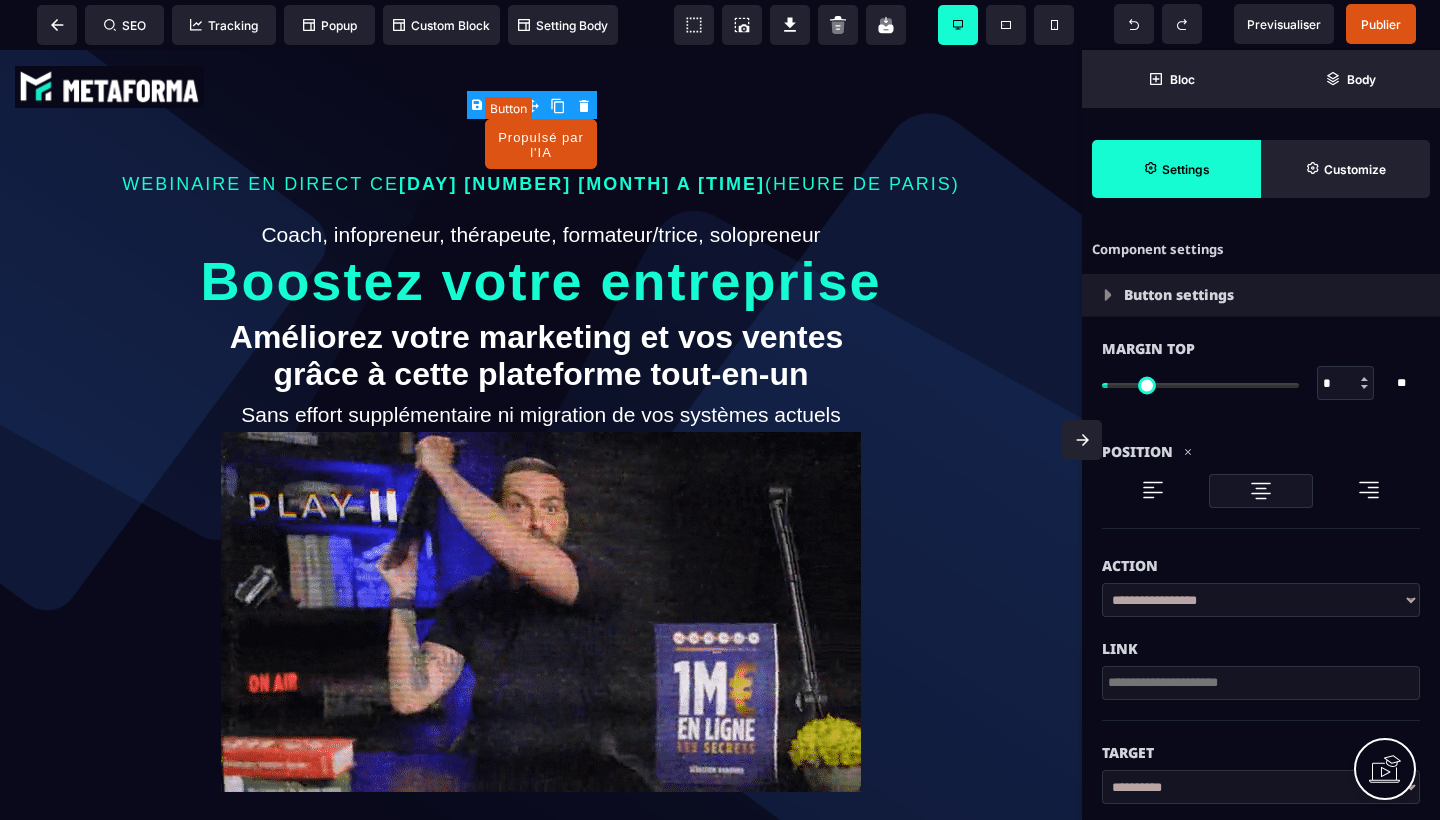 select 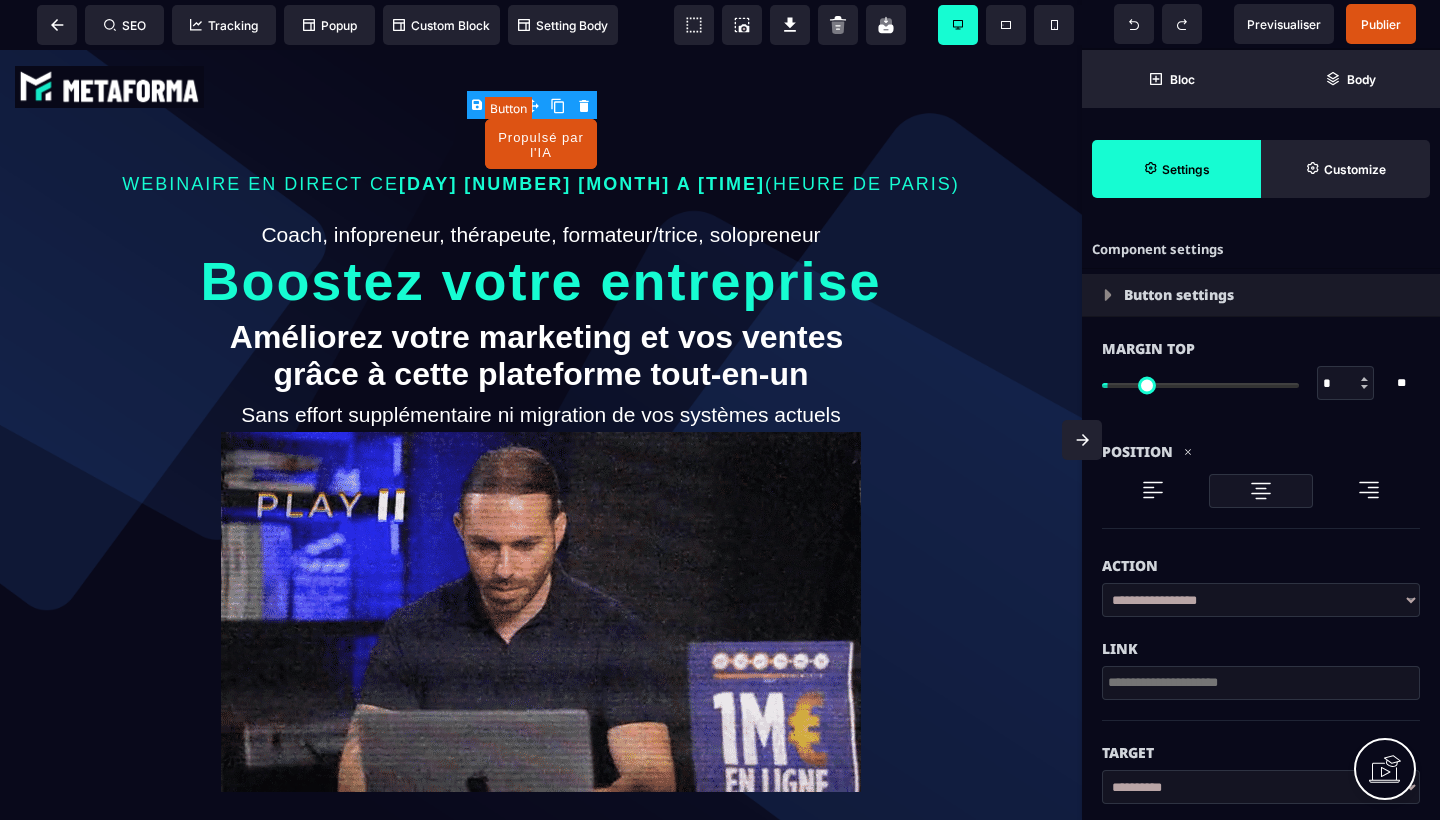 type on "*" 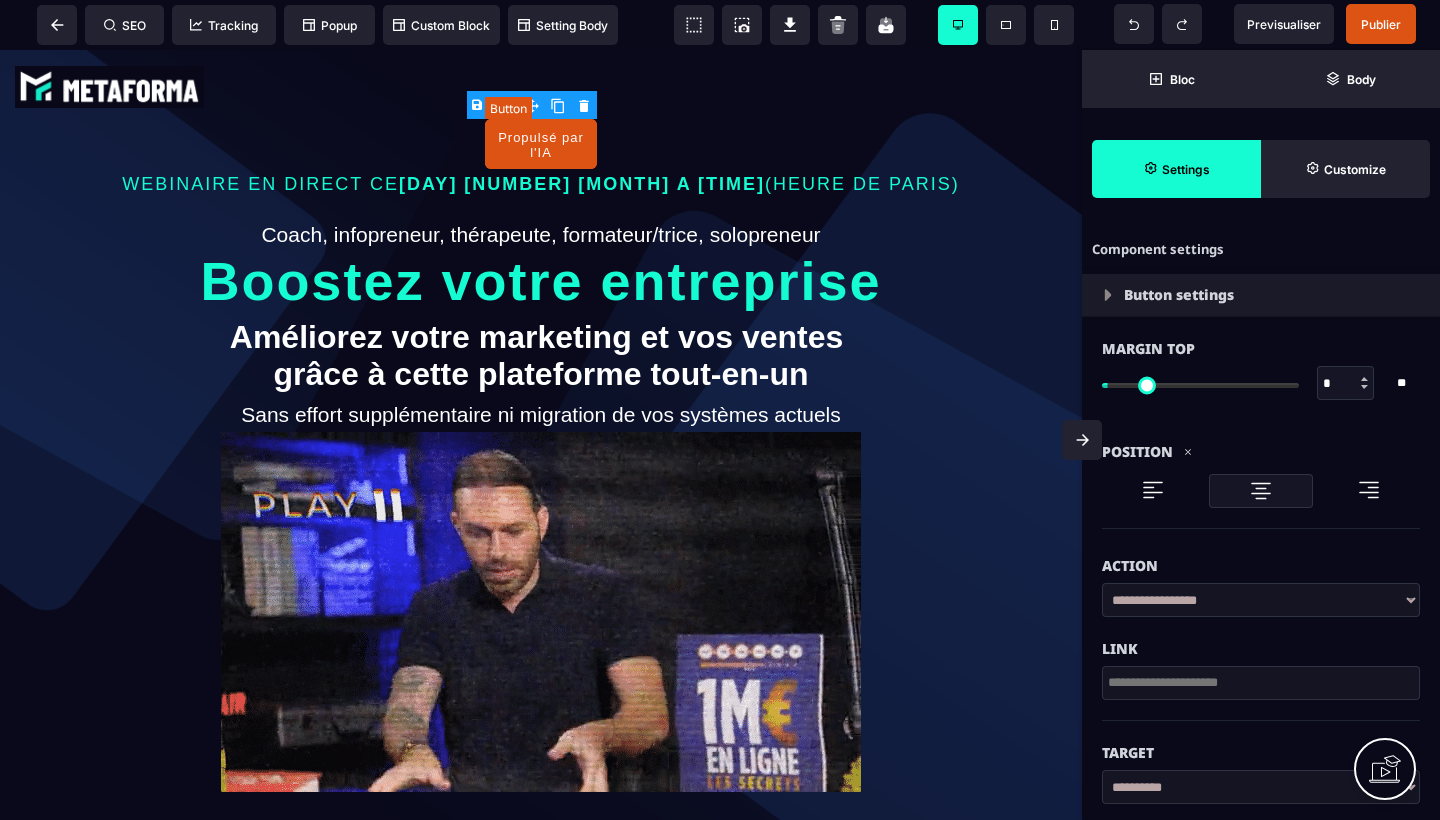type on "*" 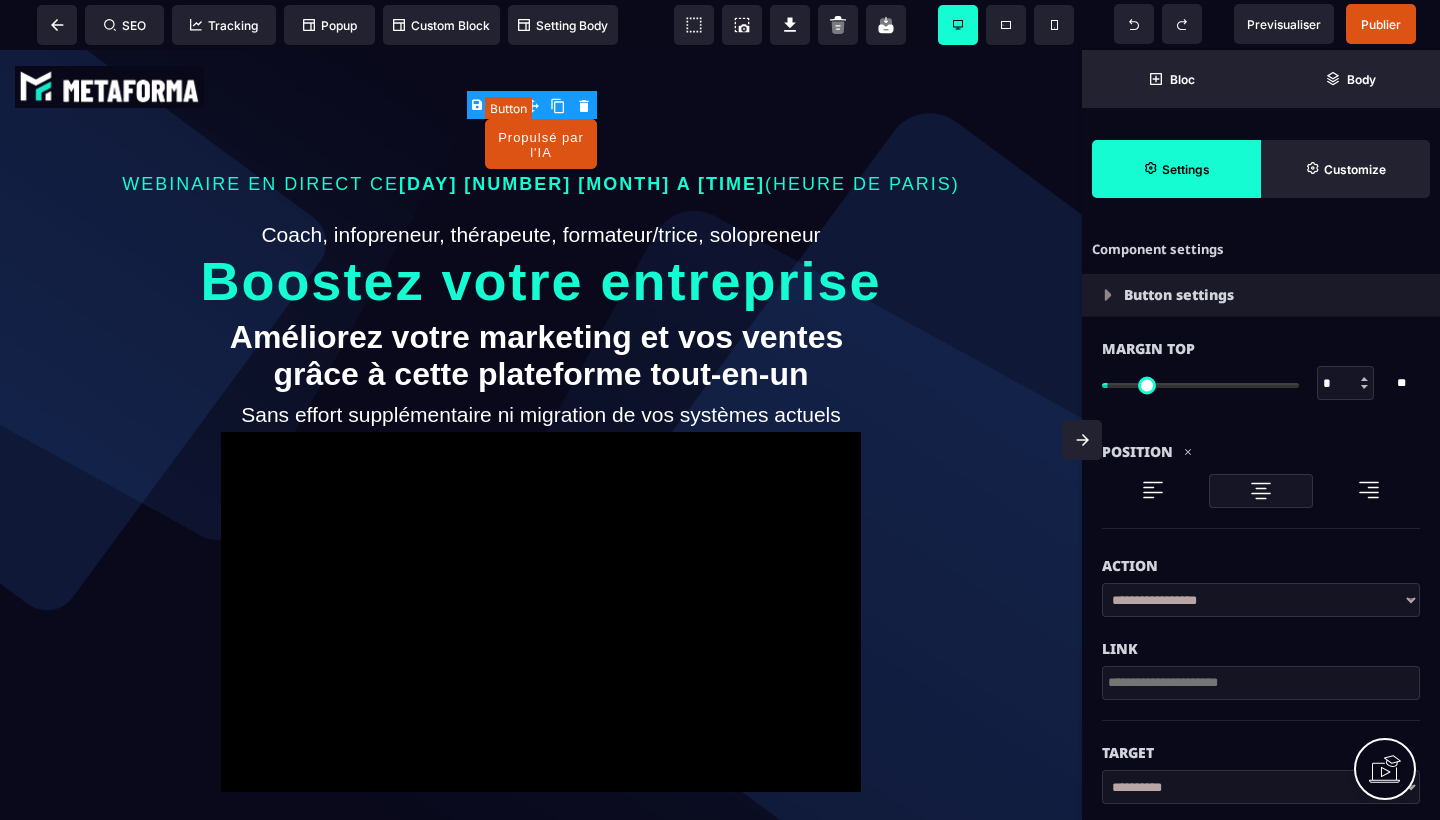 type on "*" 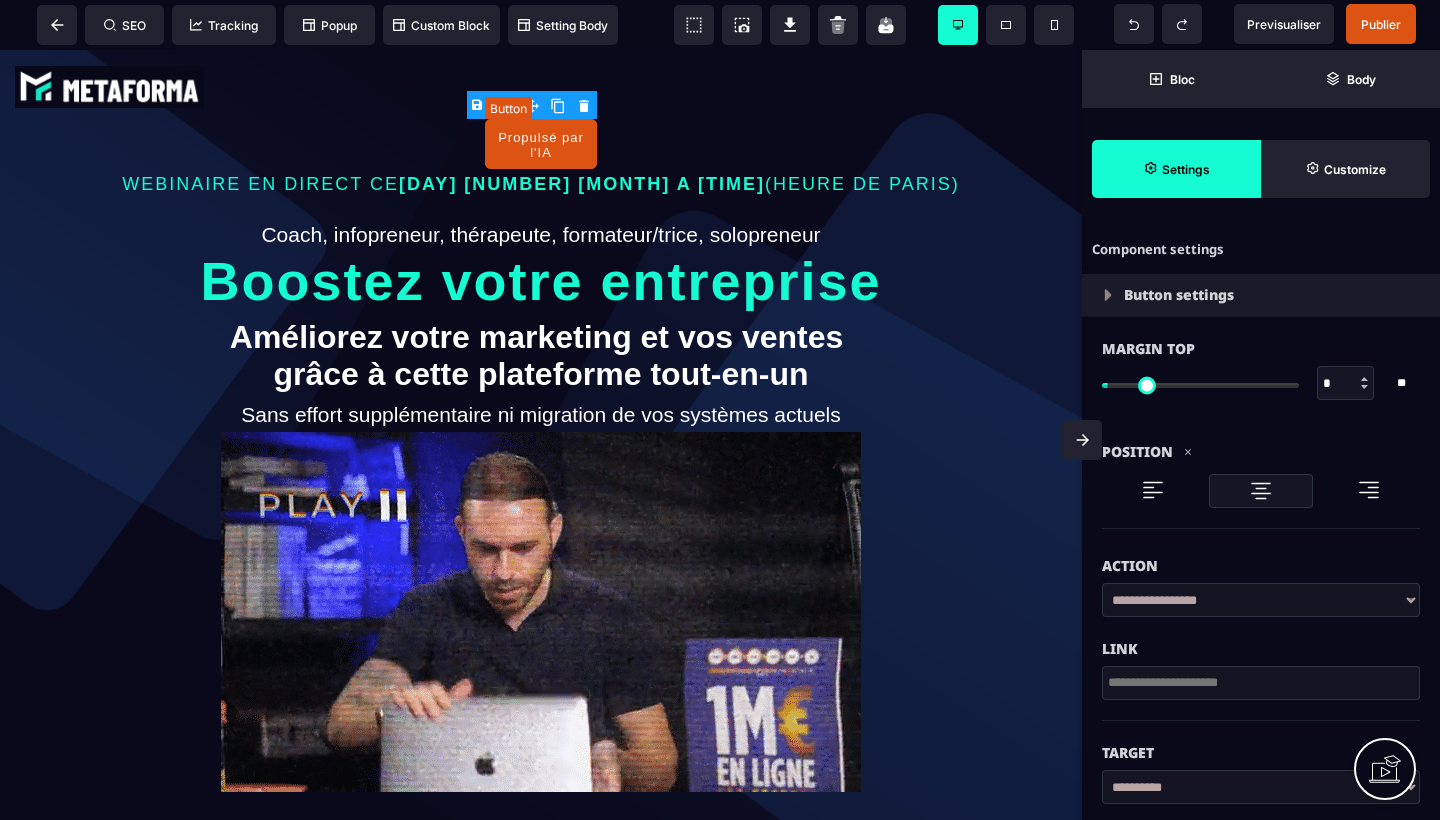 type on "*" 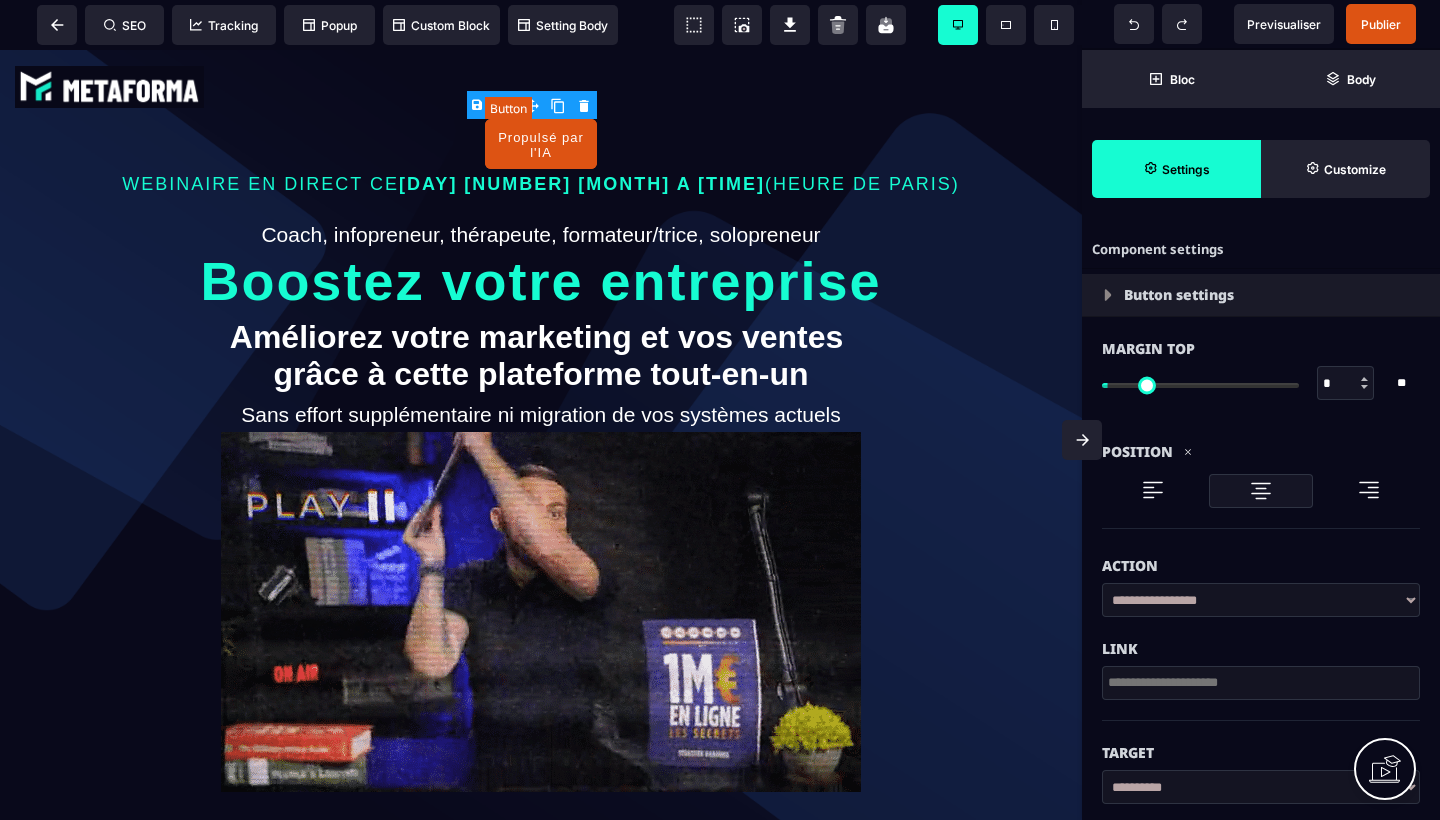 select on "***" 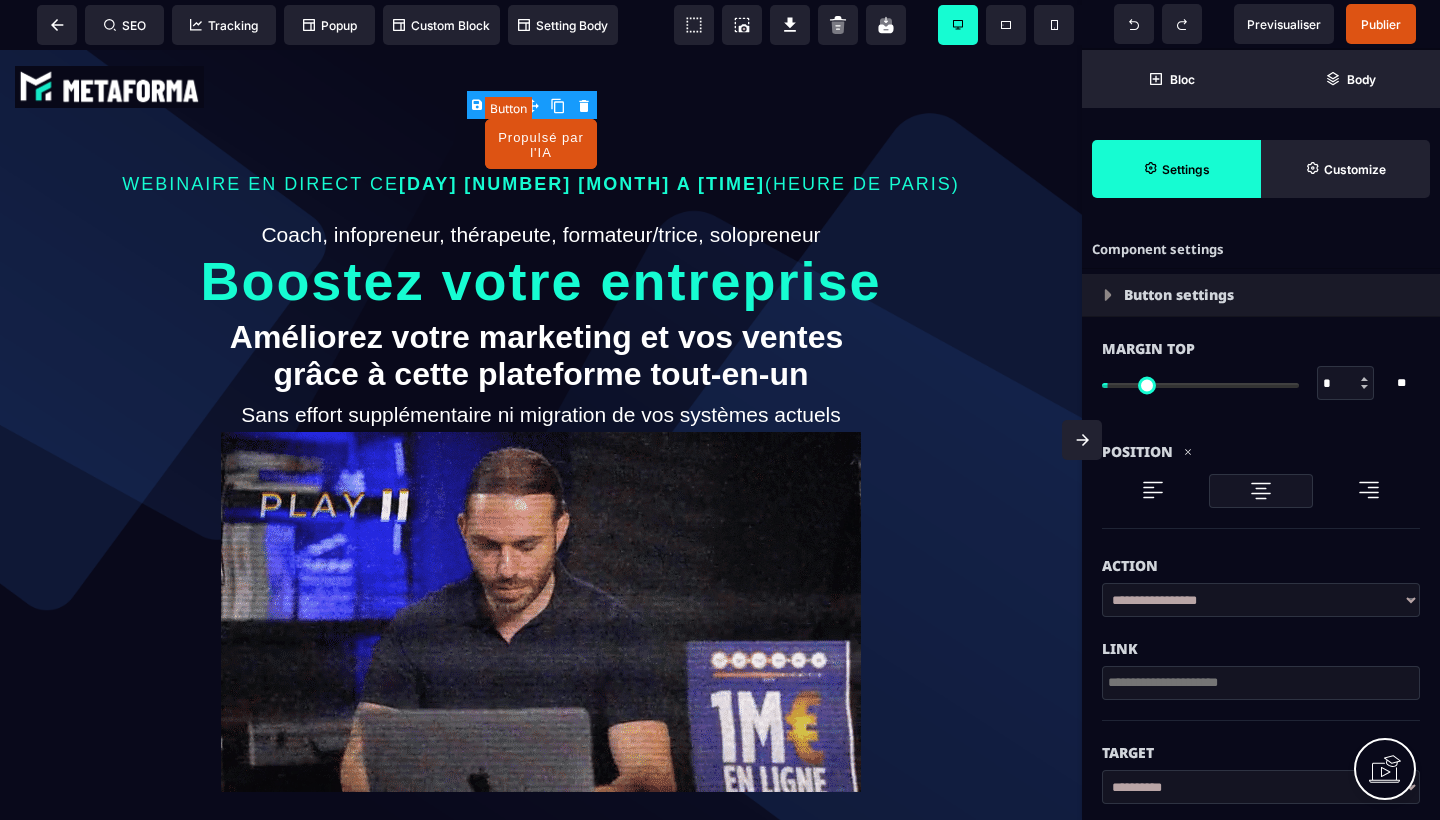 select on "**" 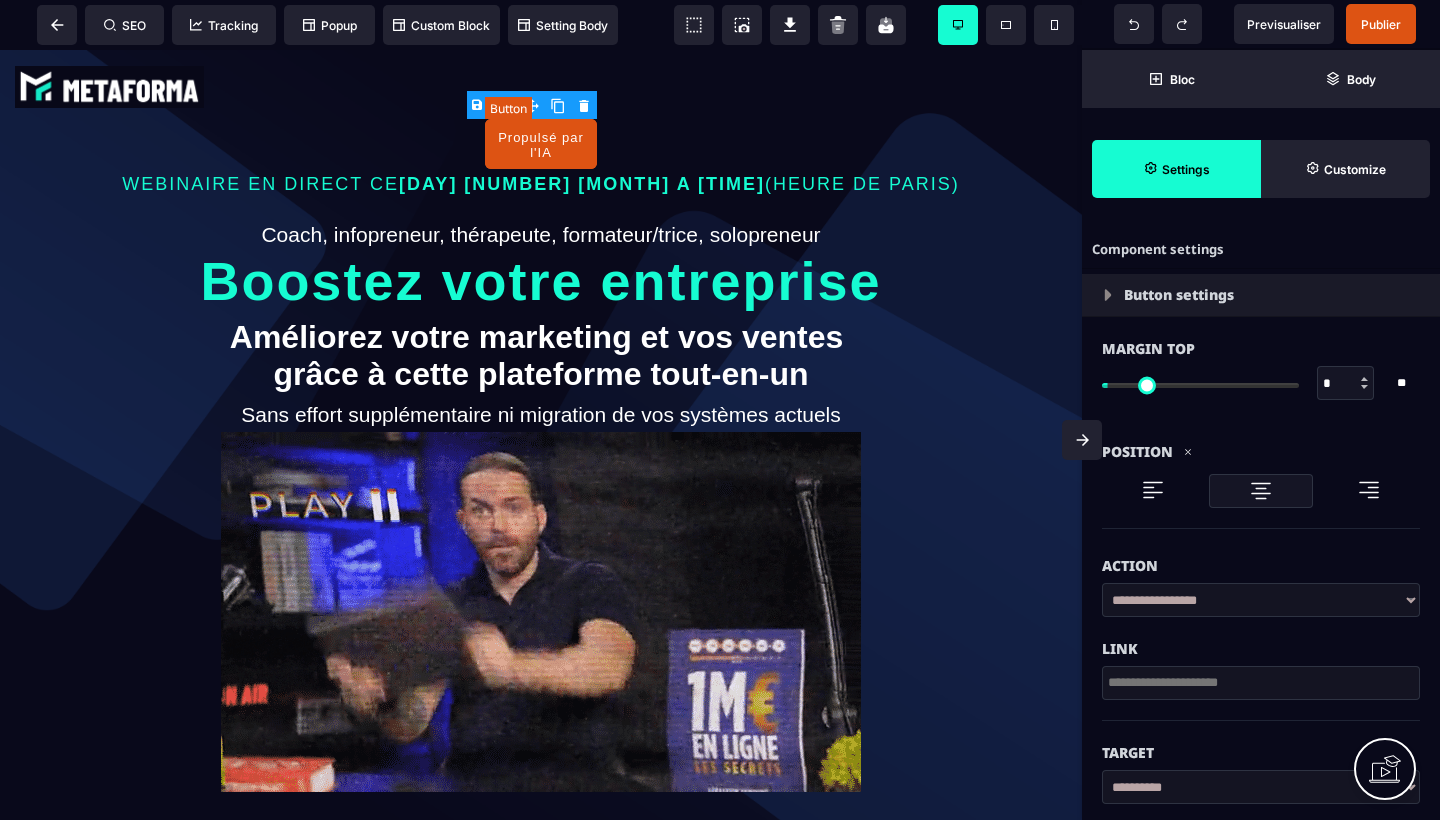 select on "*****" 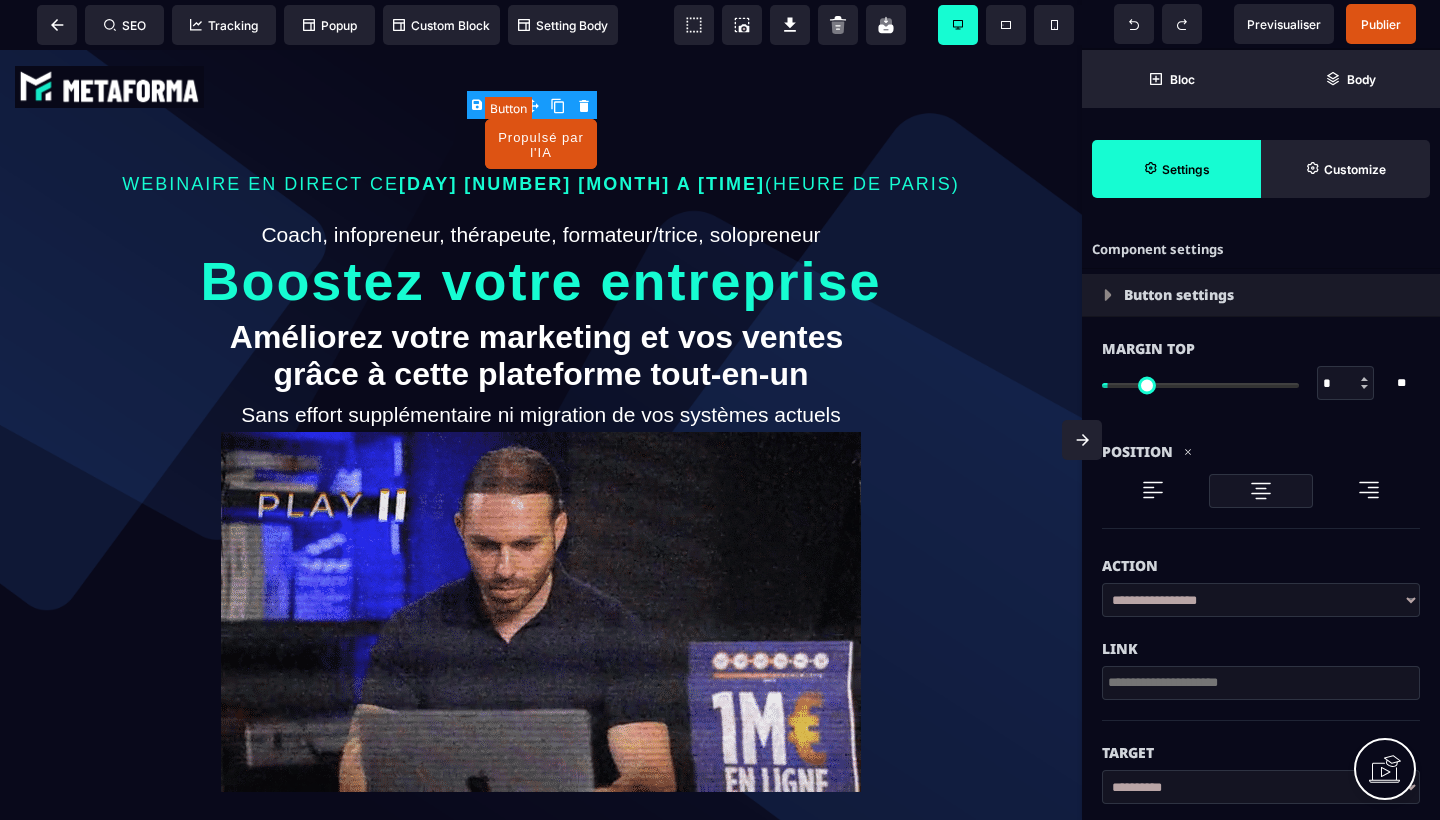 select 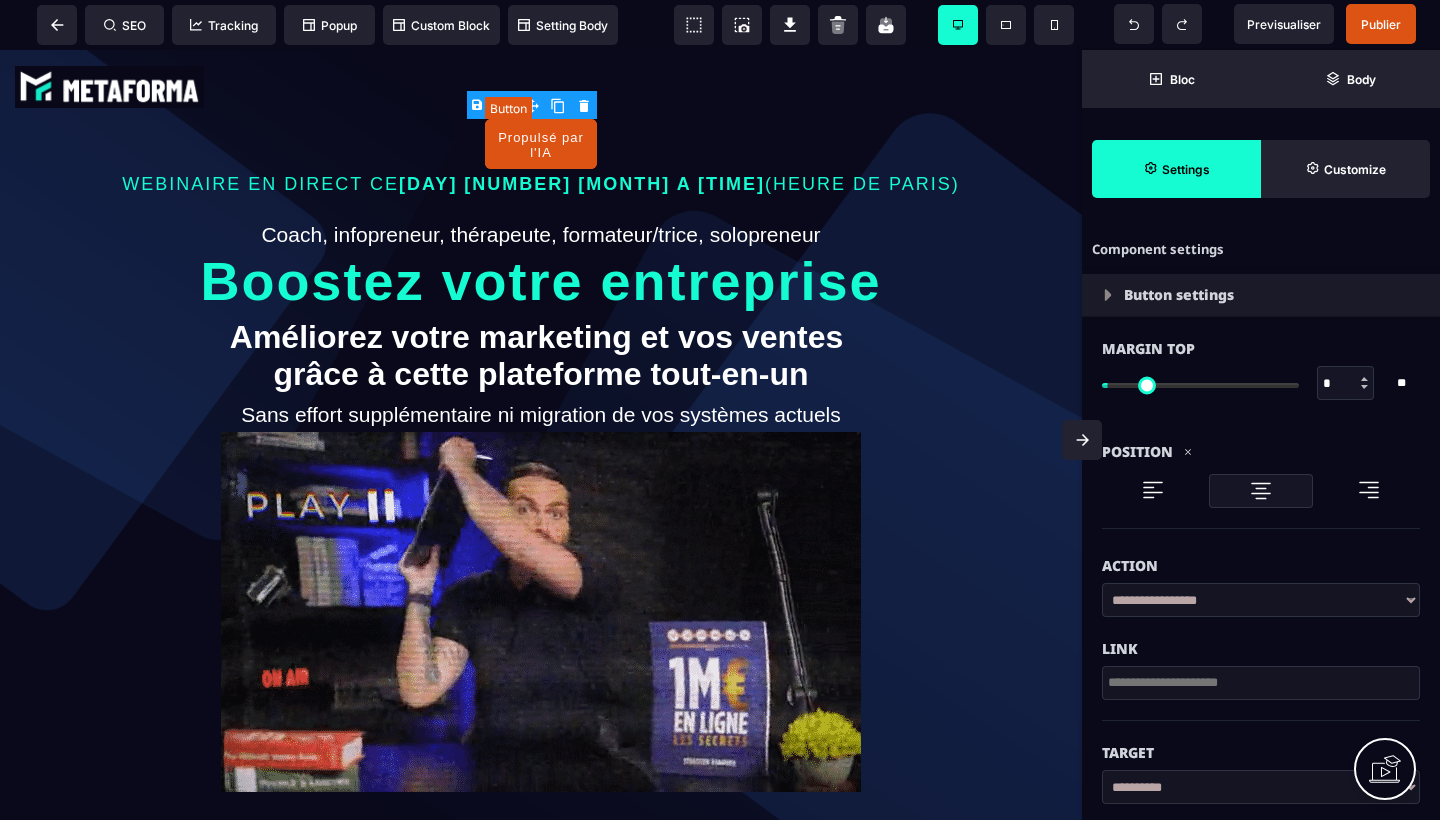 select on "*" 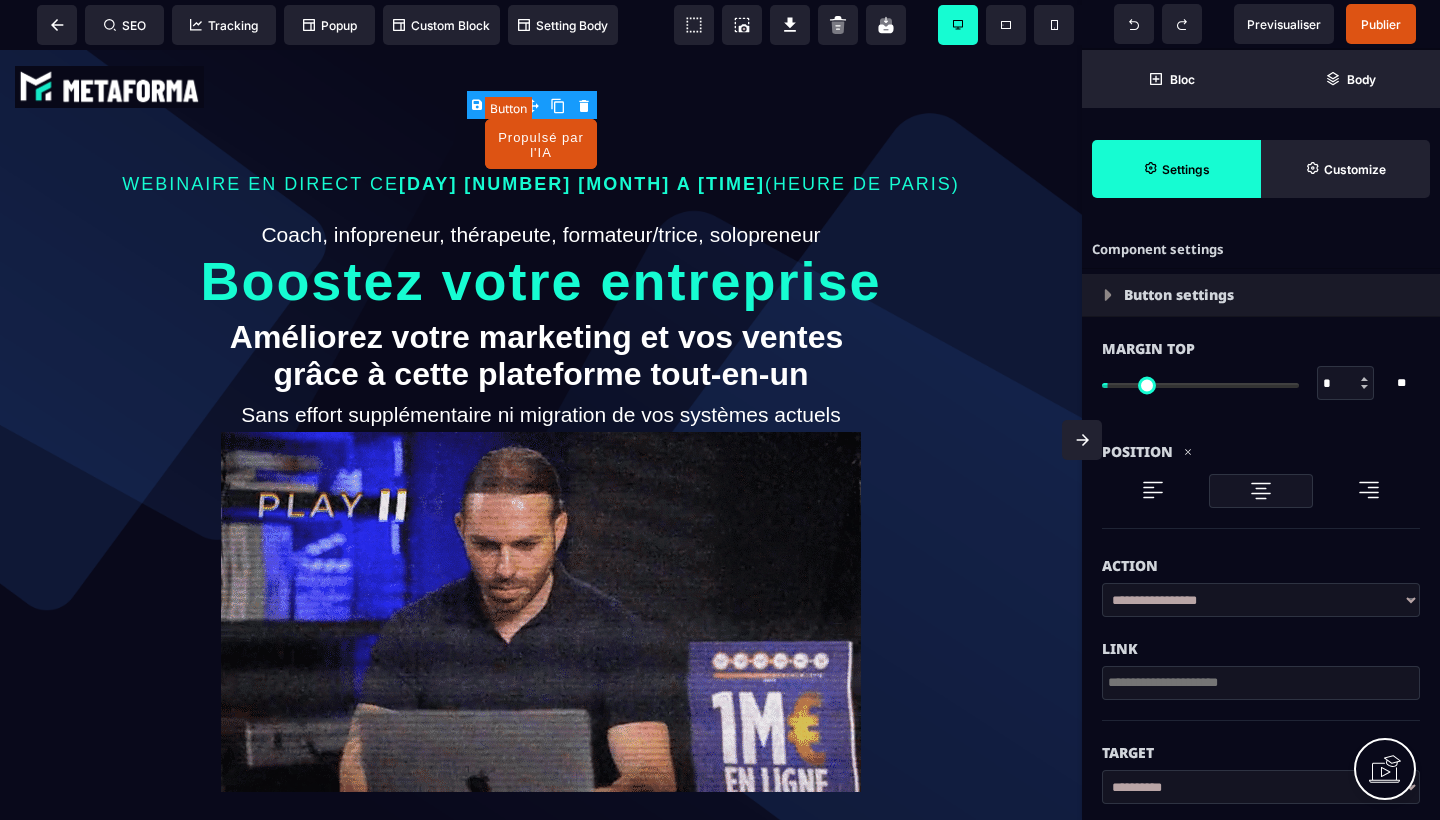 select on "**" 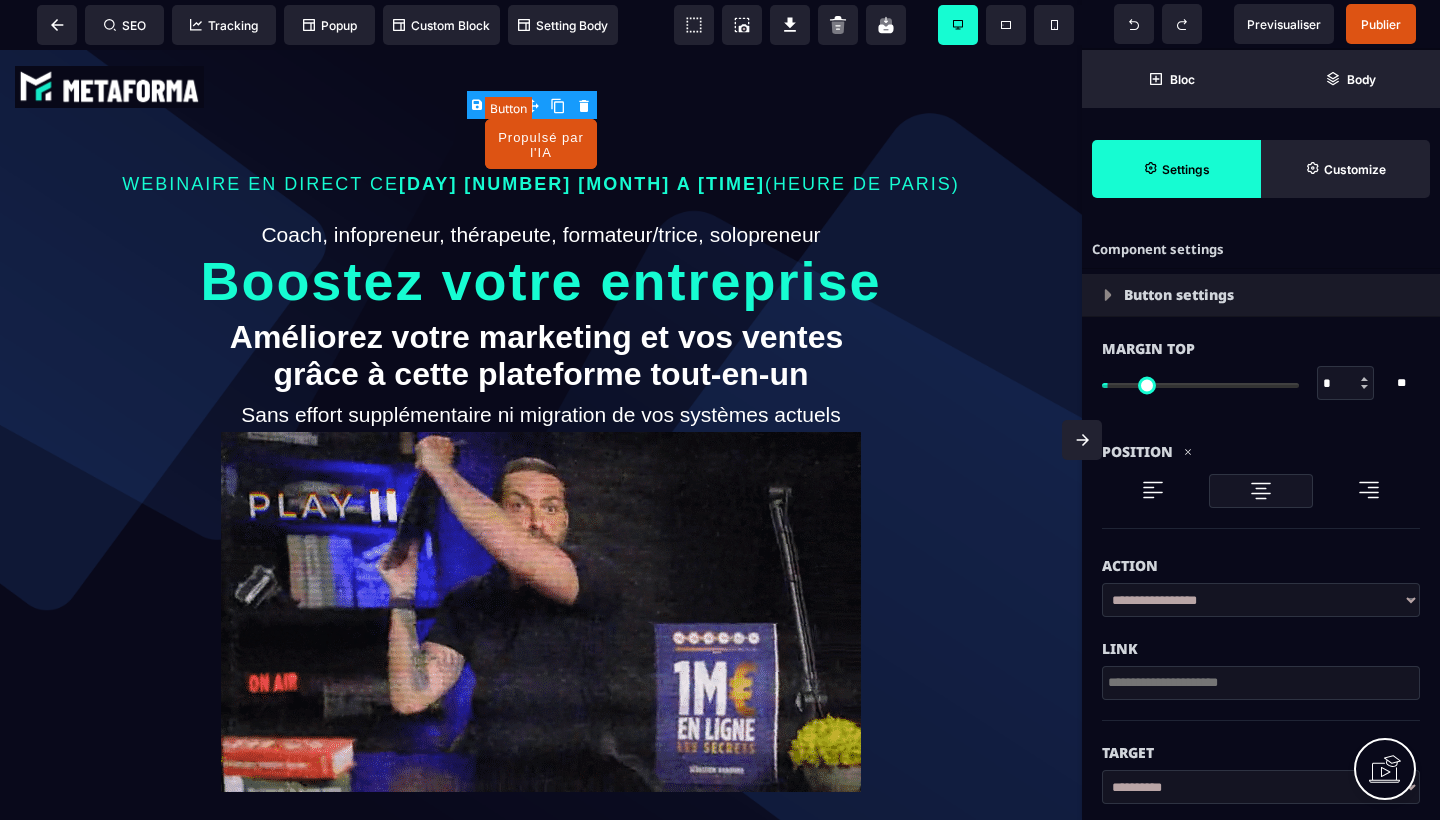 select on "**" 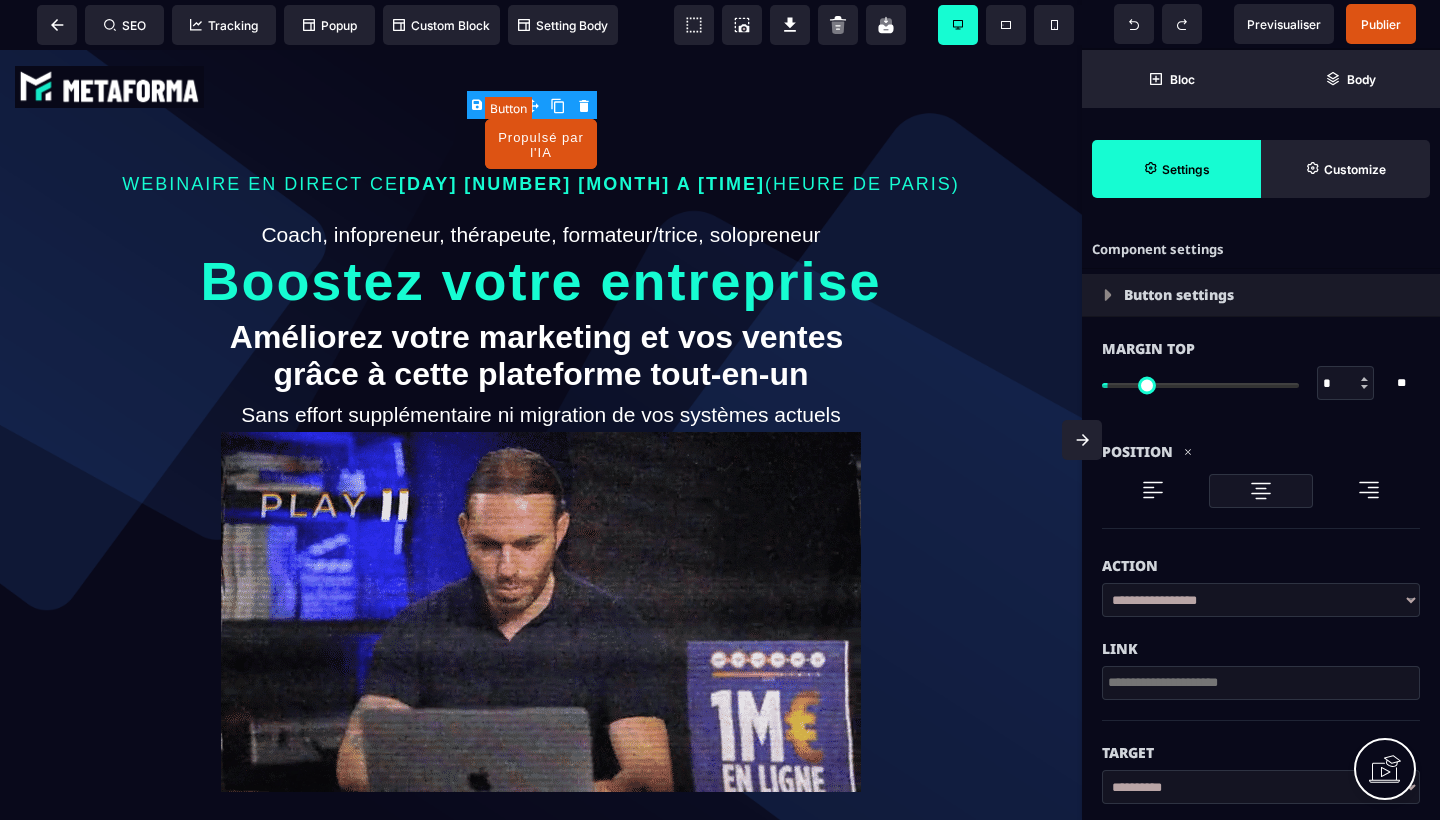 select on "**" 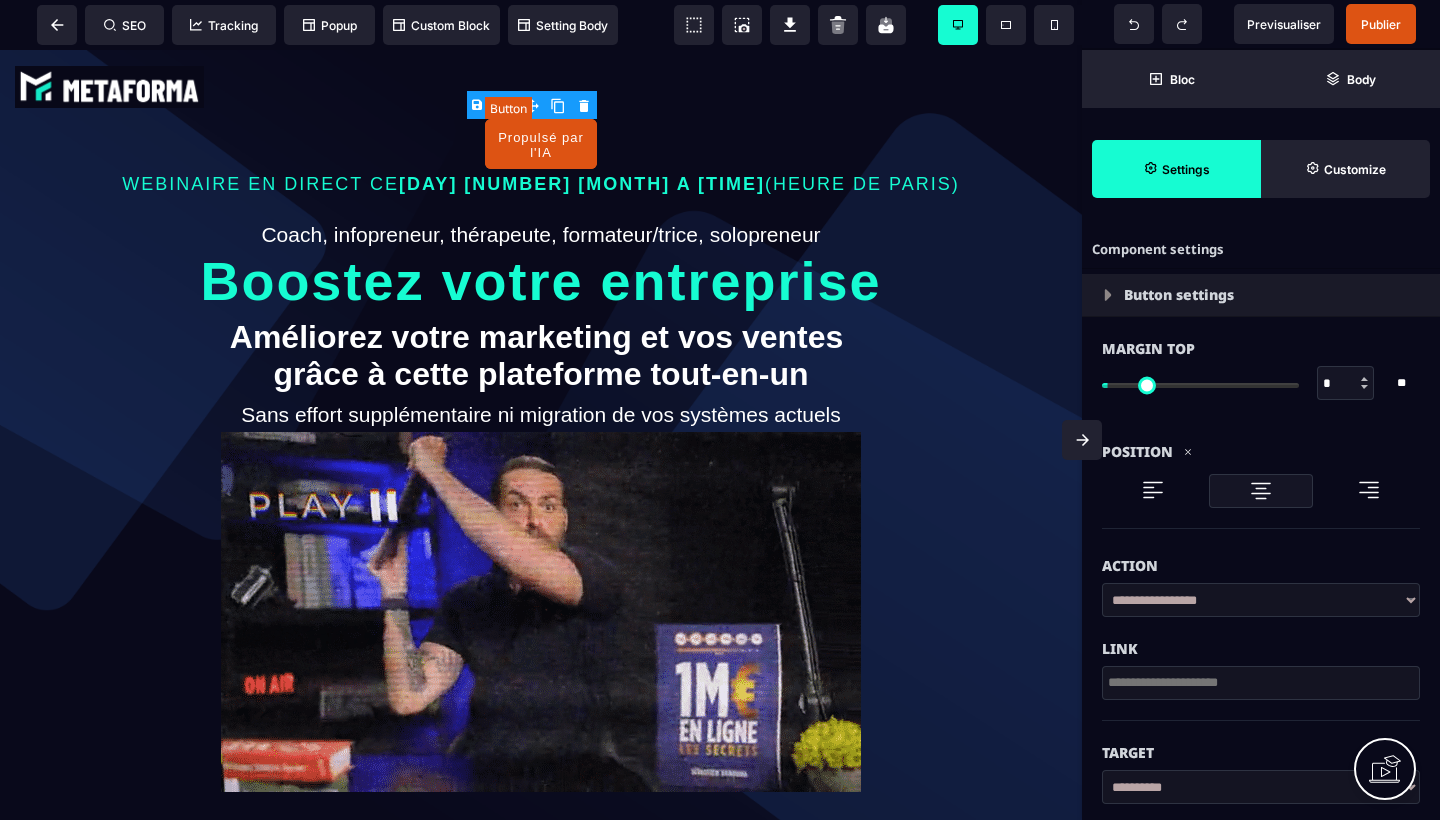 select on "**" 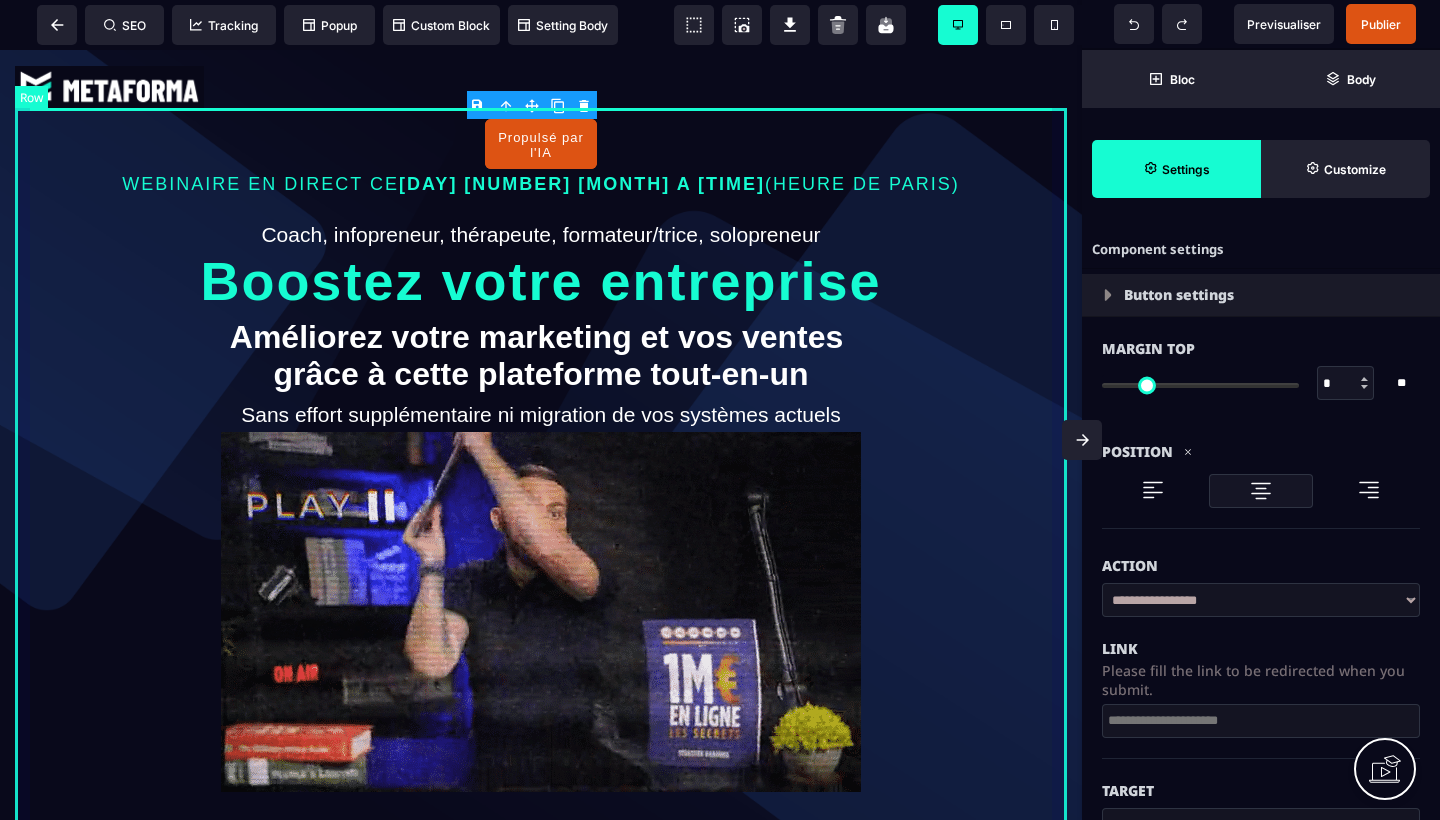 click on "B I U S
A *******
Row
SEO
Tracking
Popup" at bounding box center [720, 410] 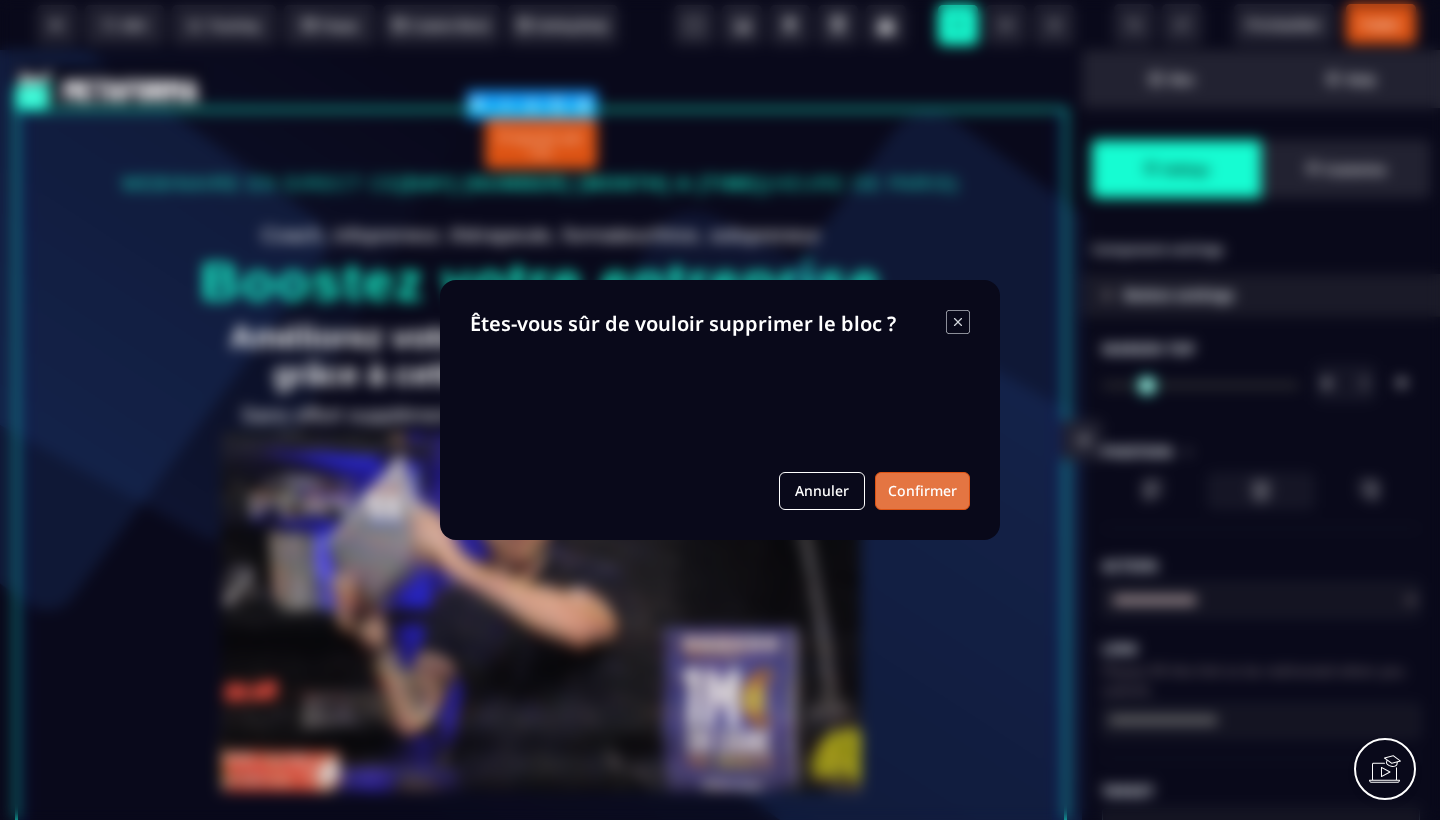 click on "Confirmer" at bounding box center [922, 491] 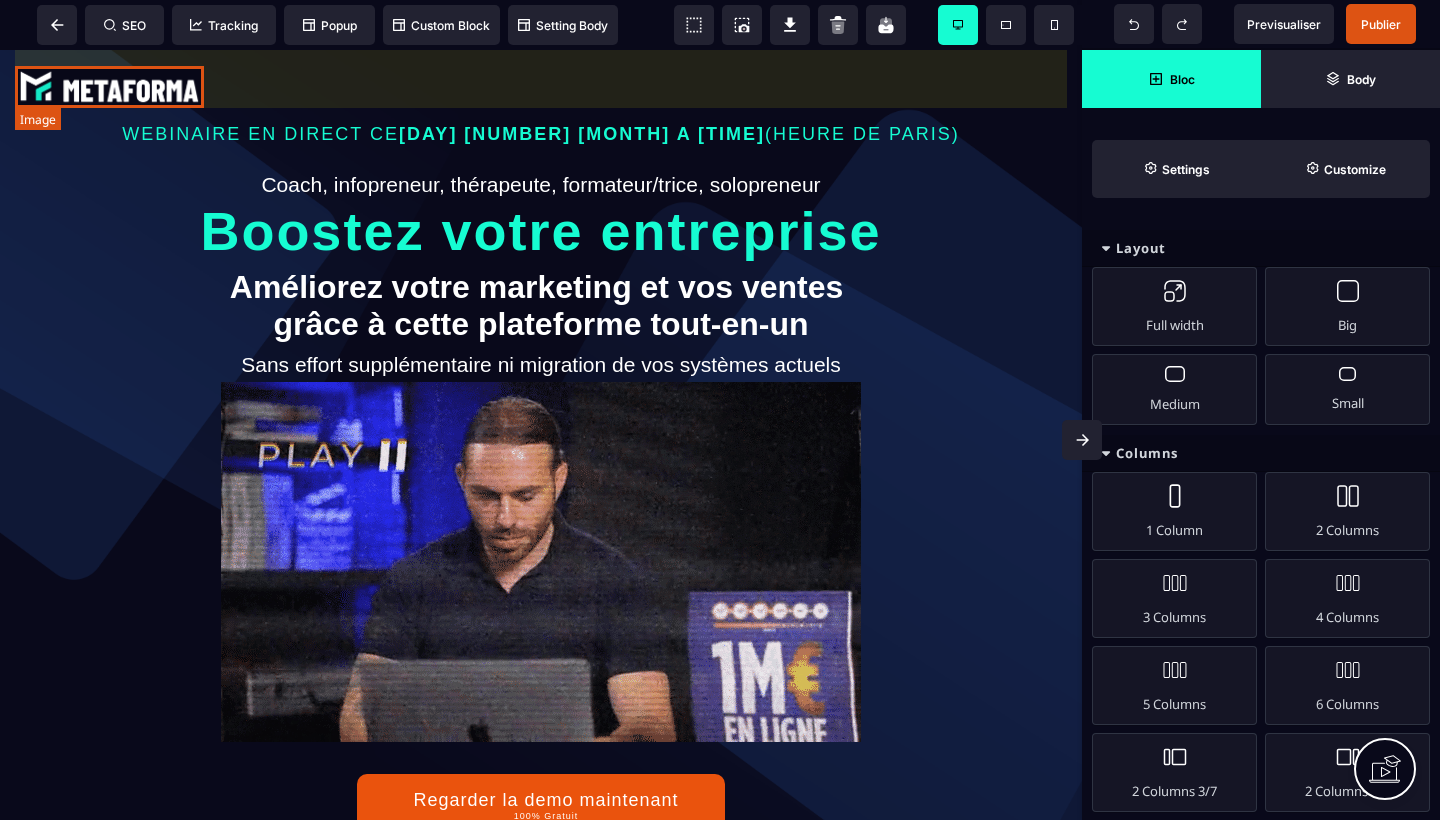 click at bounding box center (109, 87) 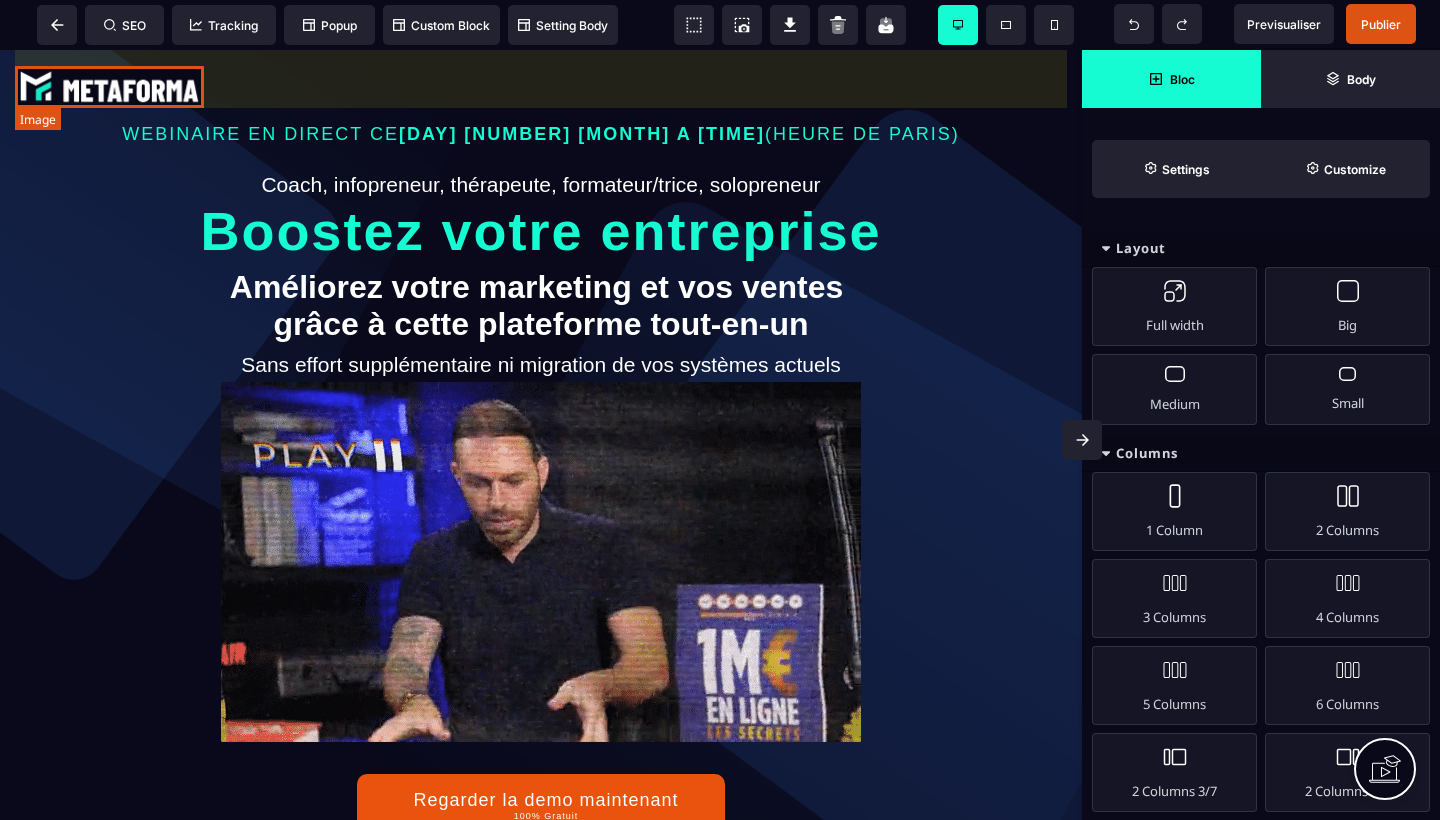 select 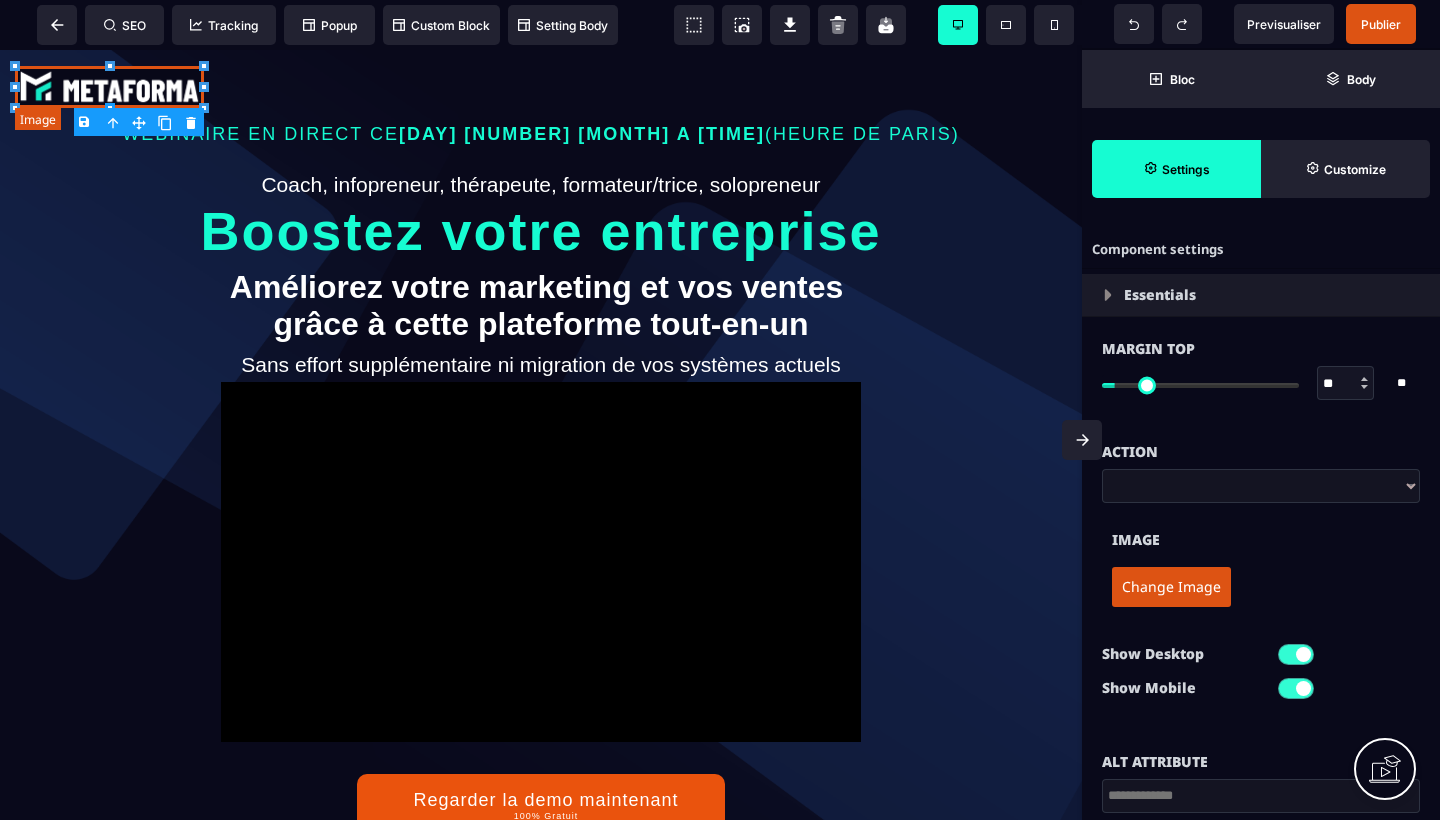 type on "****" 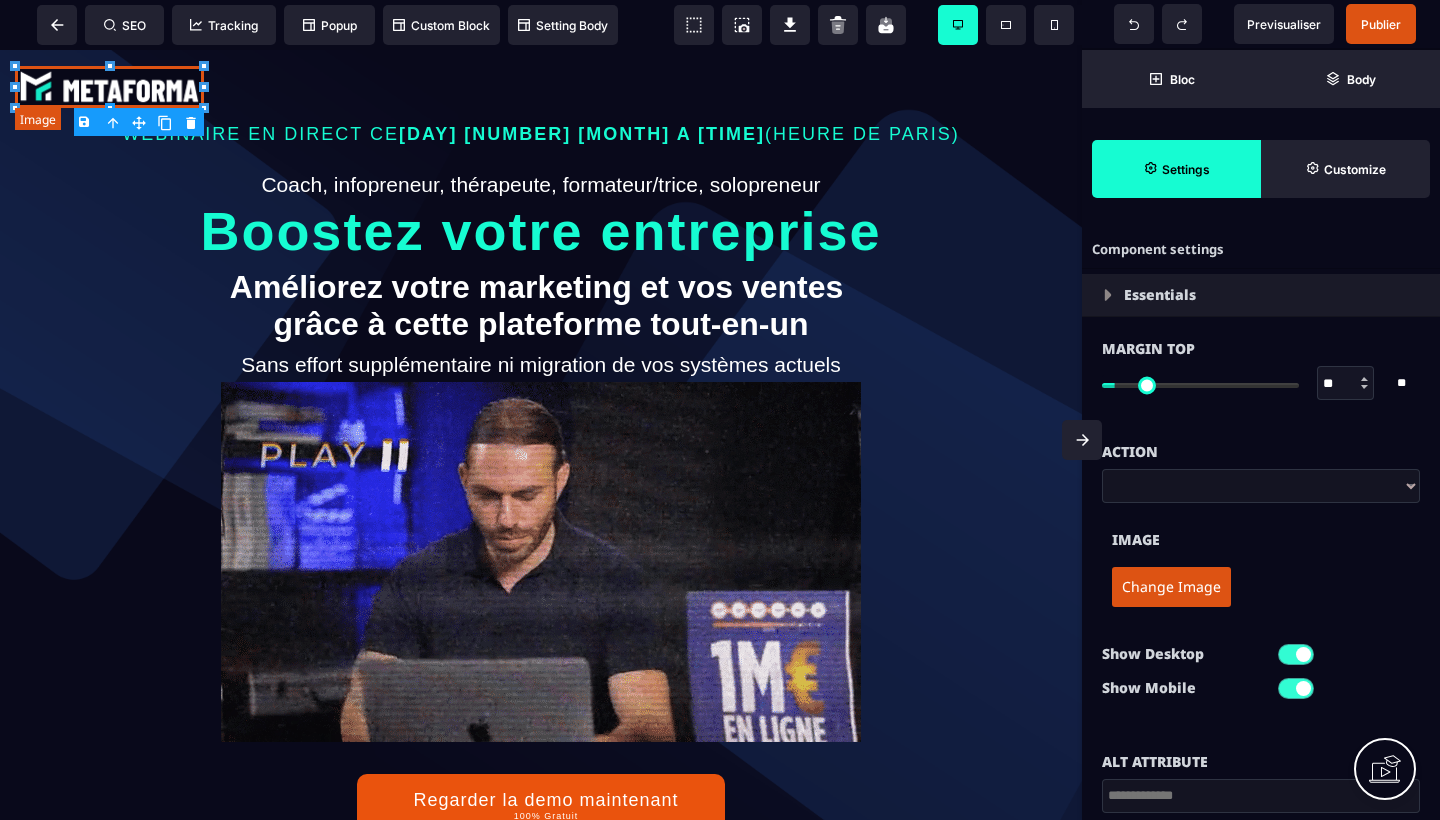 type on "***" 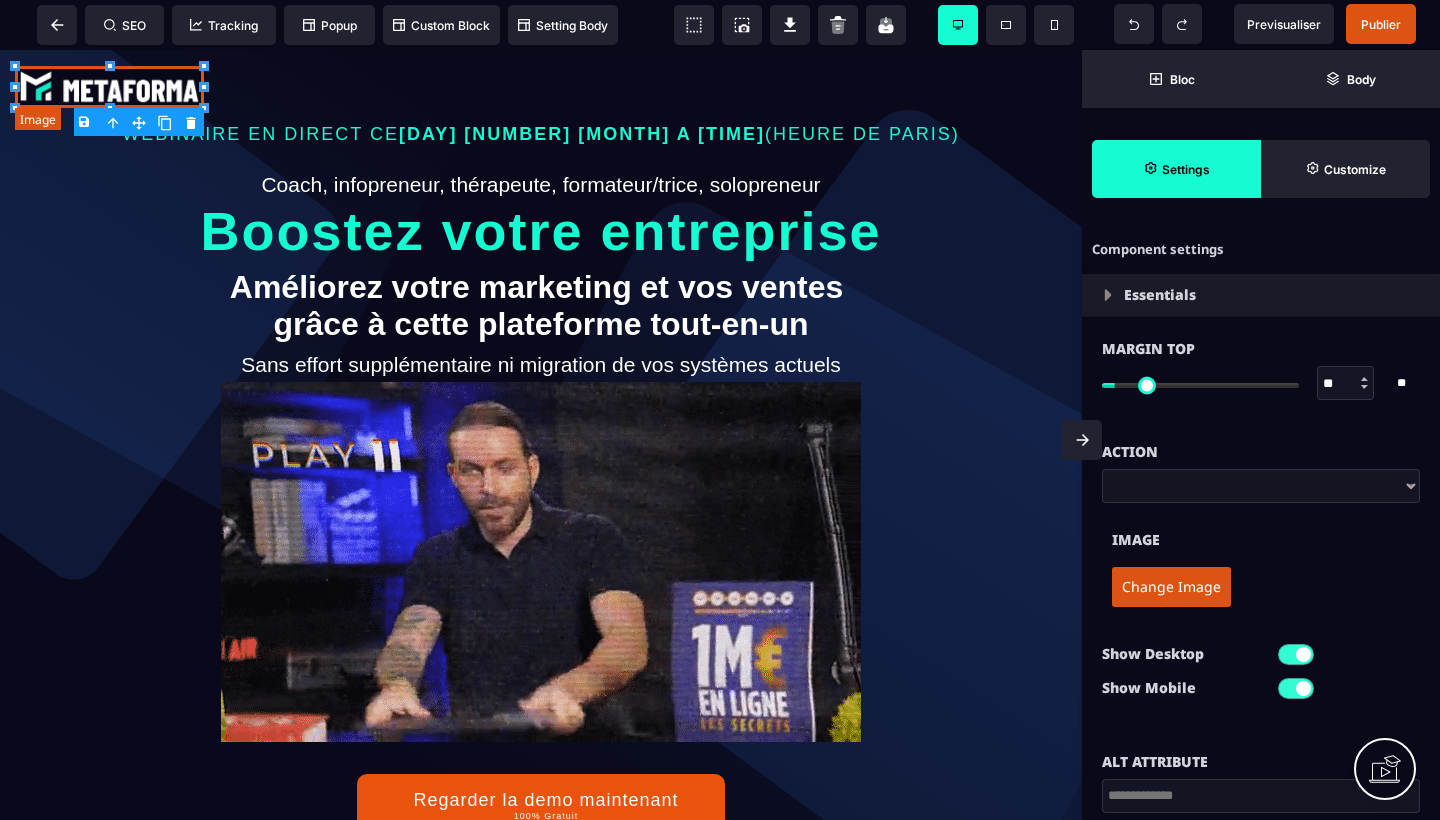 type on "***" 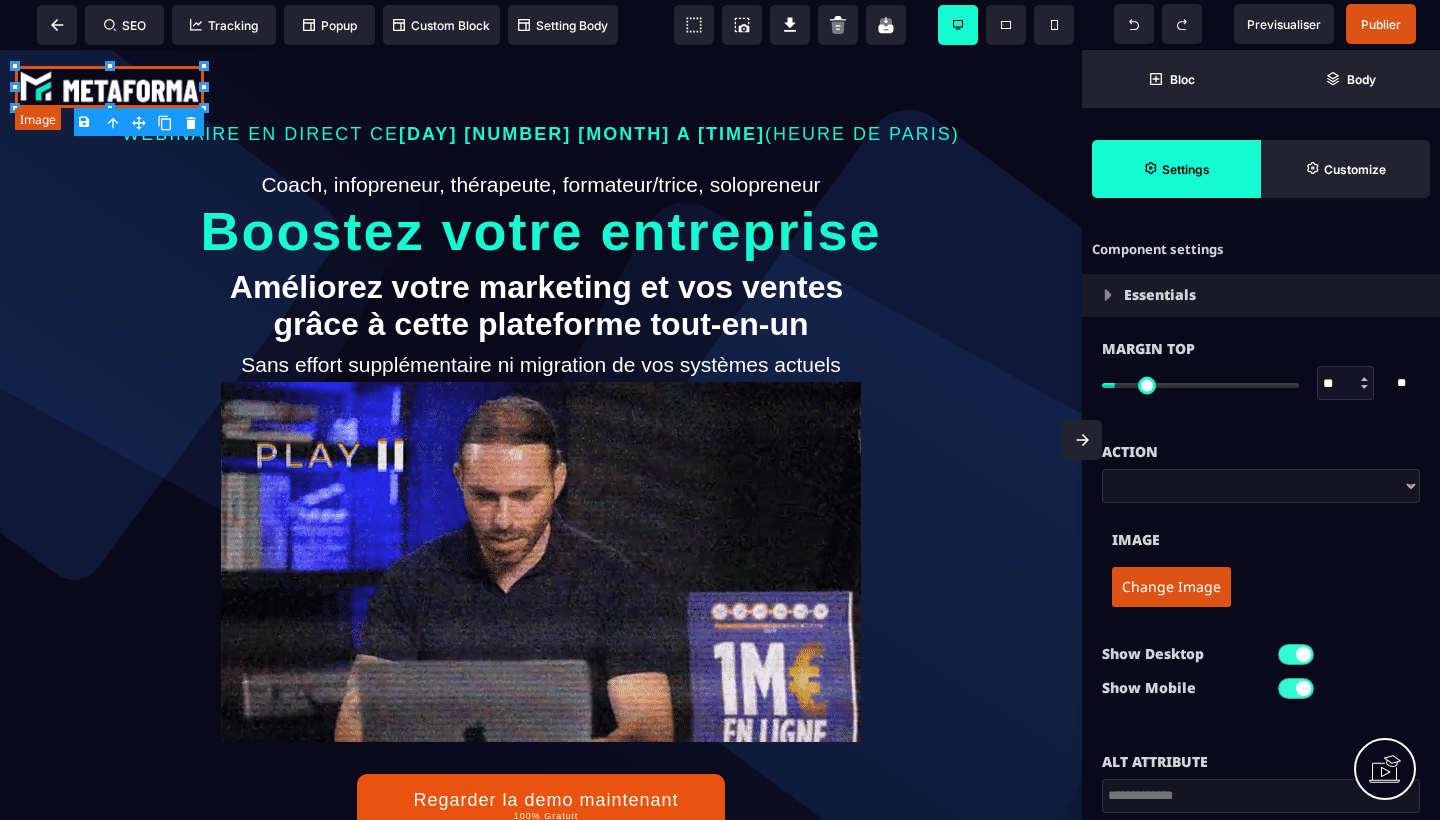 type on "*" 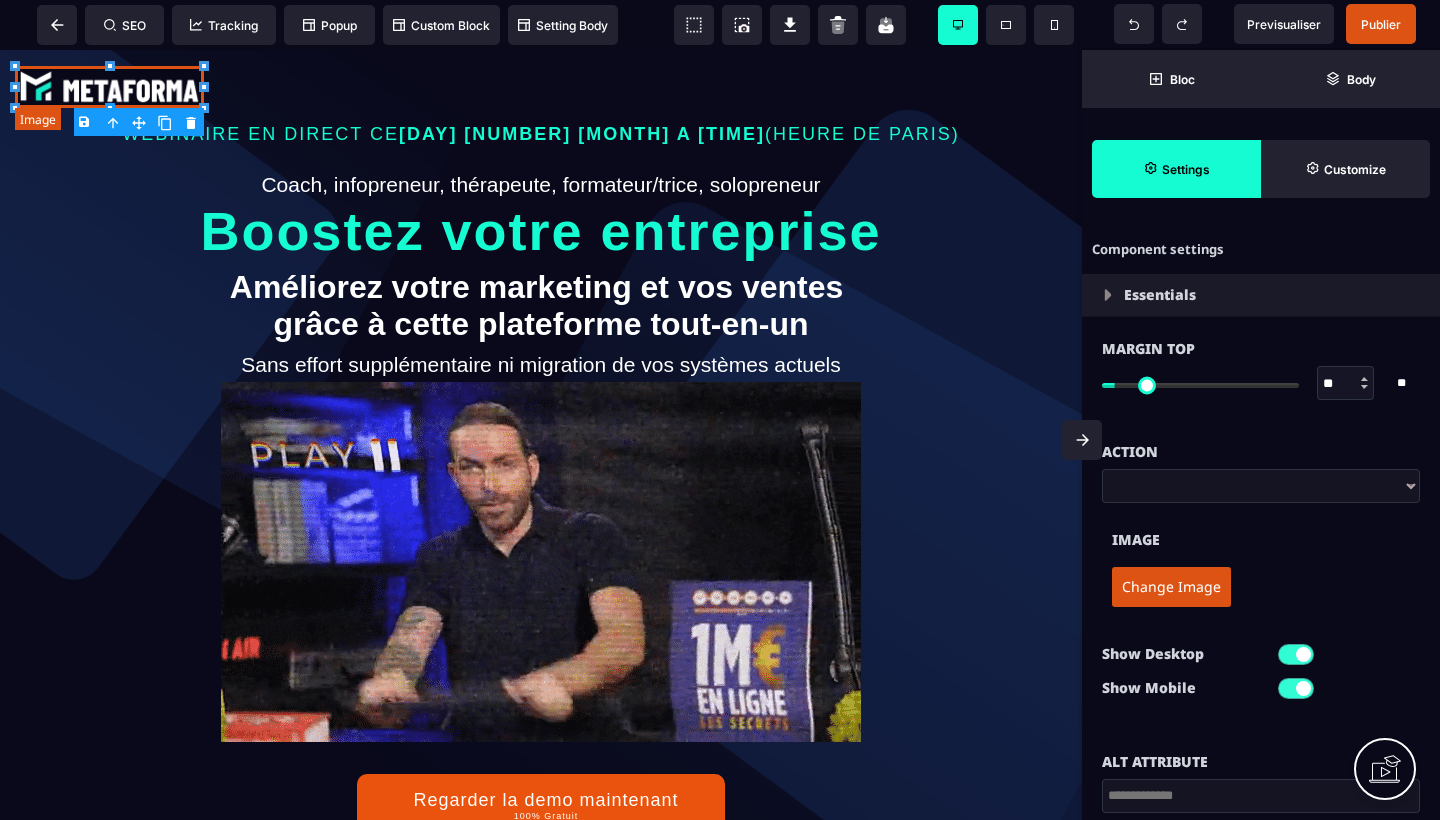 type on "*" 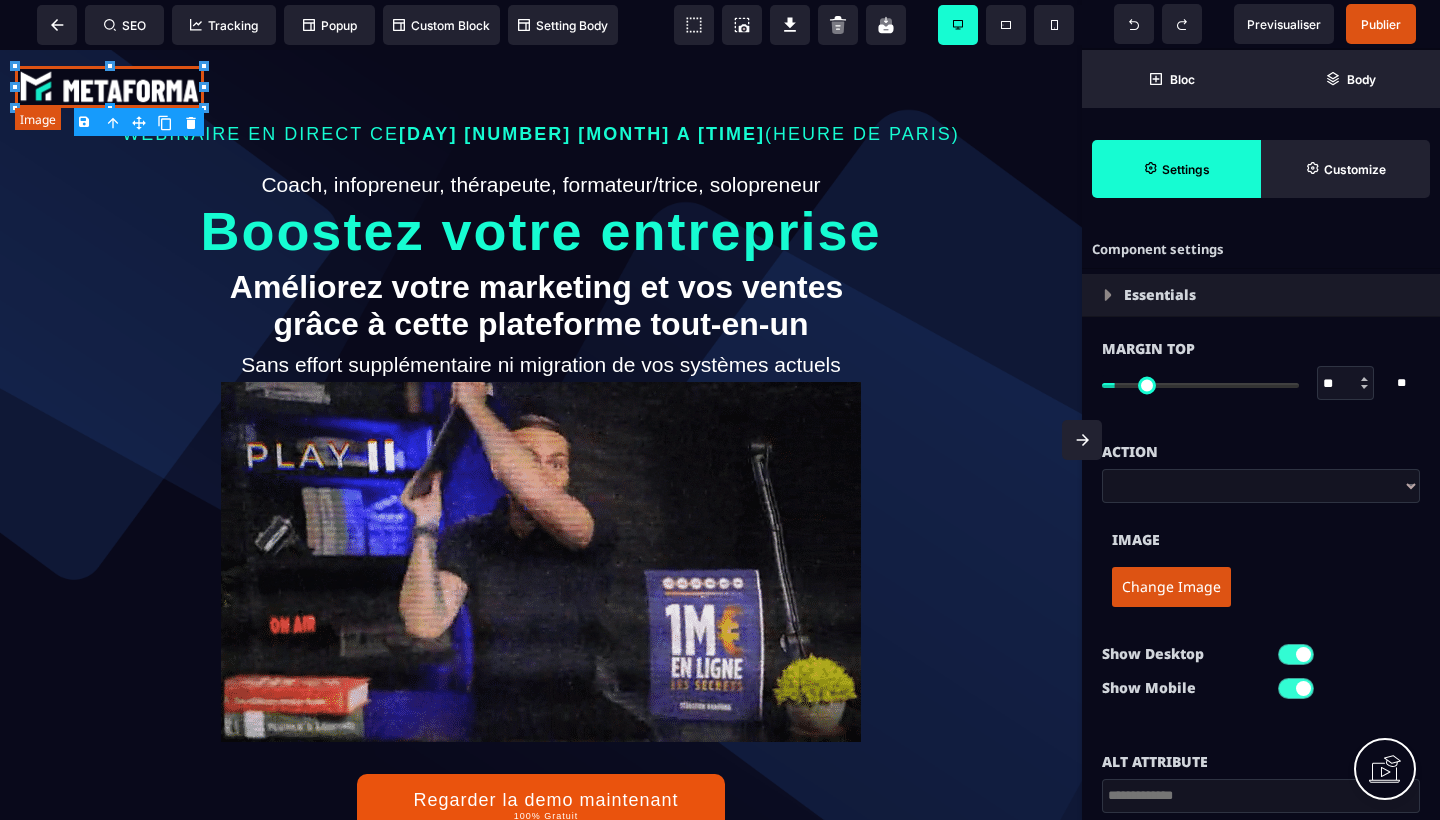type on "*" 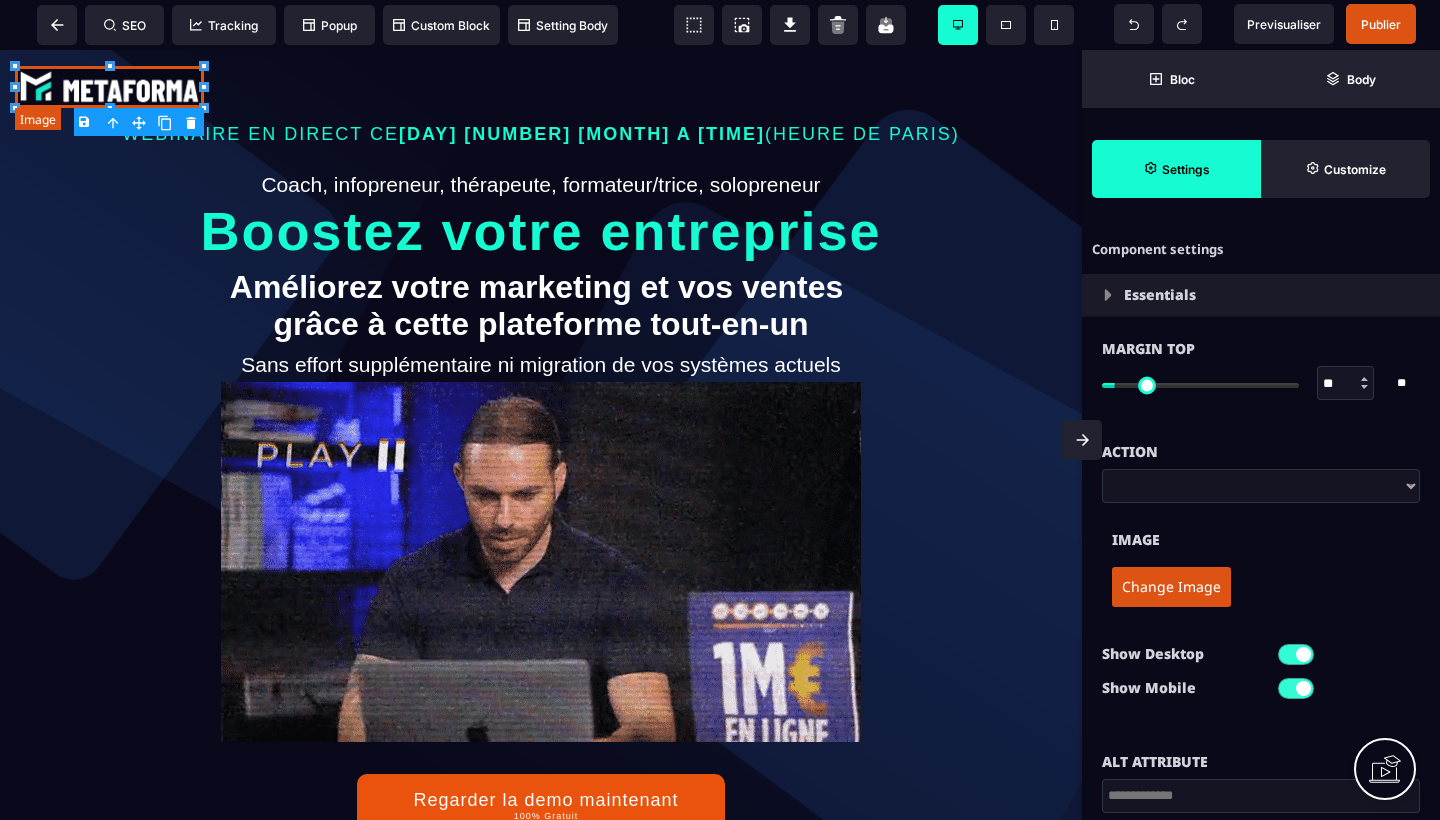 type on "*" 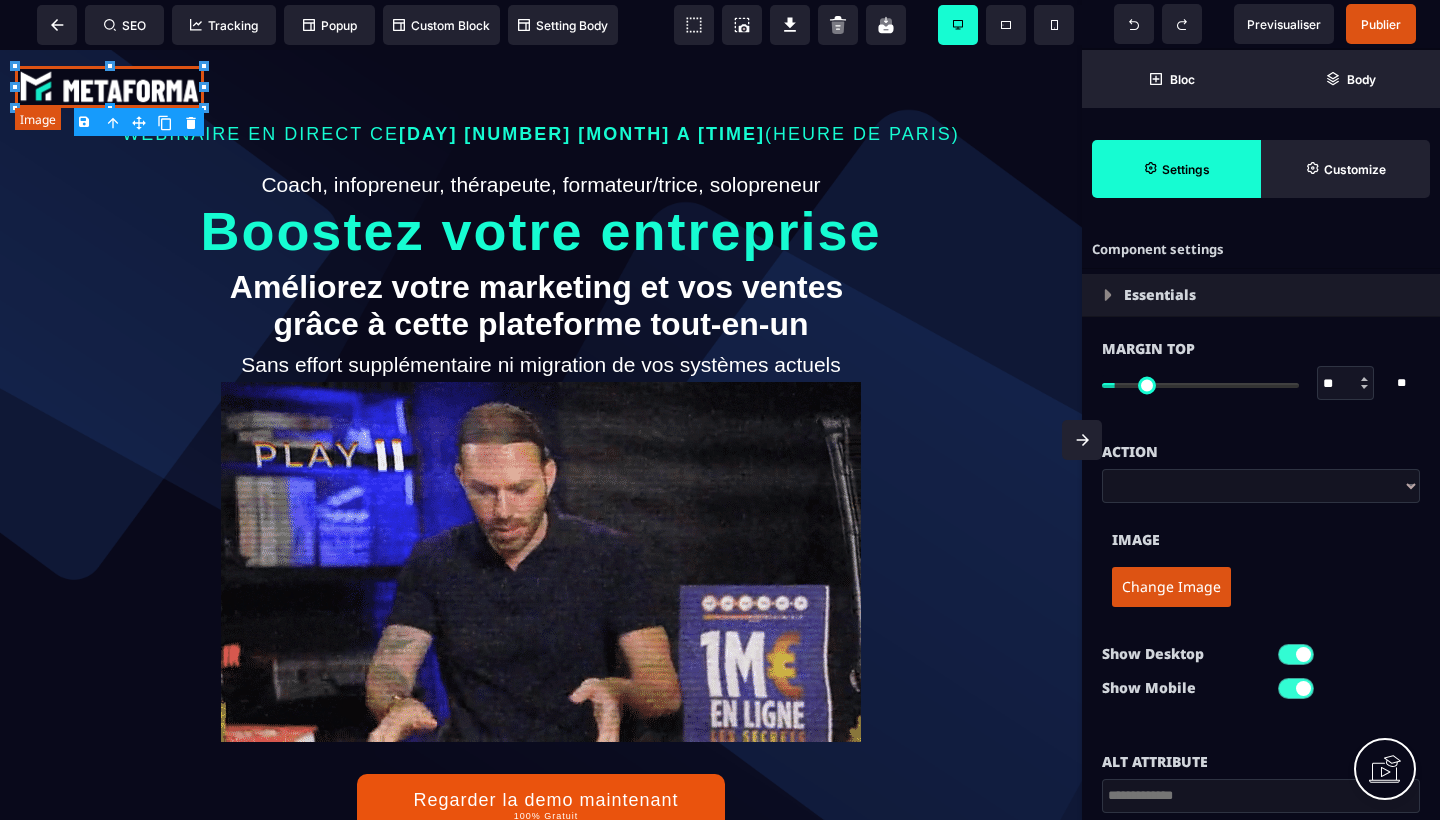 select on "**" 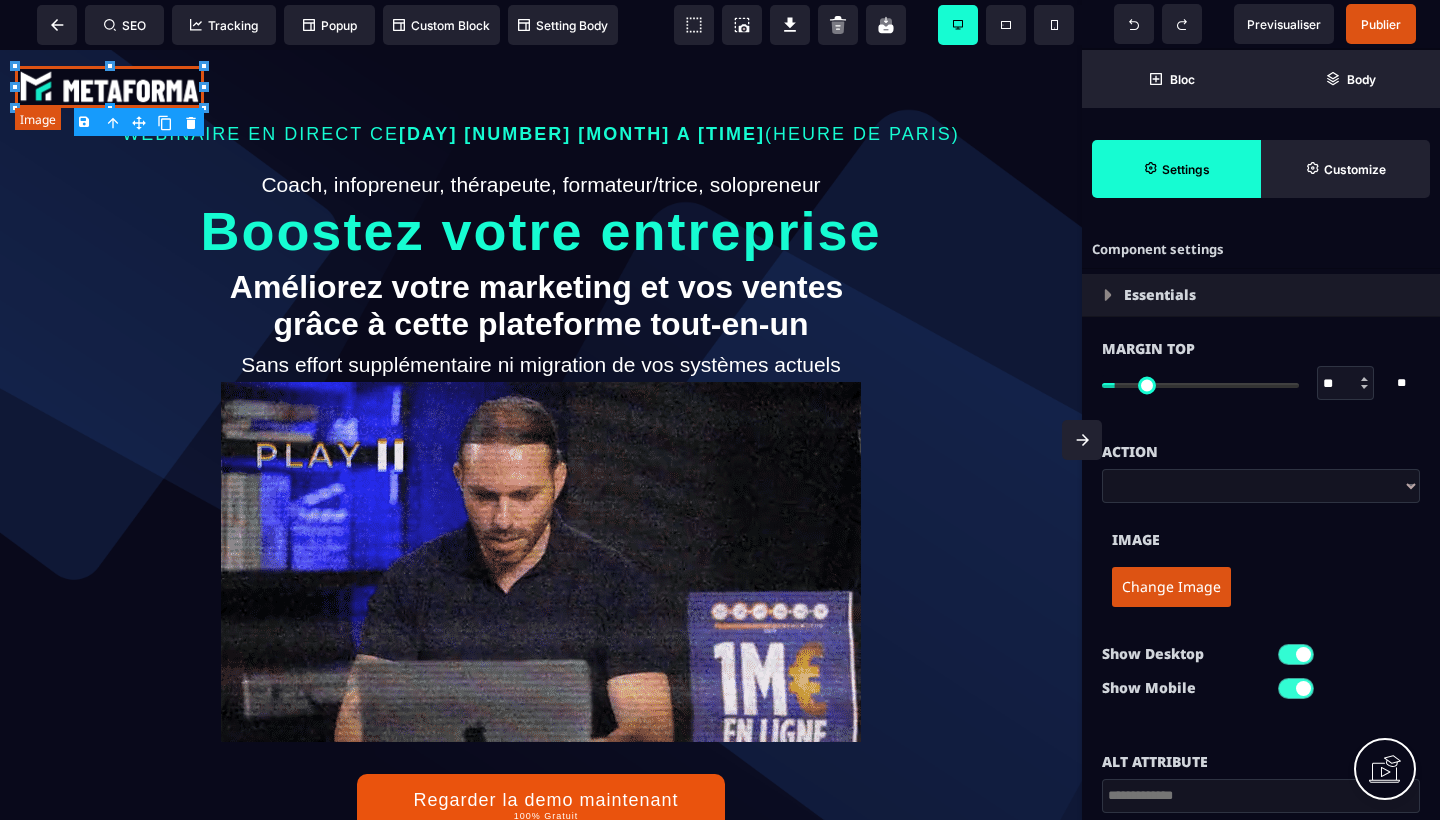 select on "**" 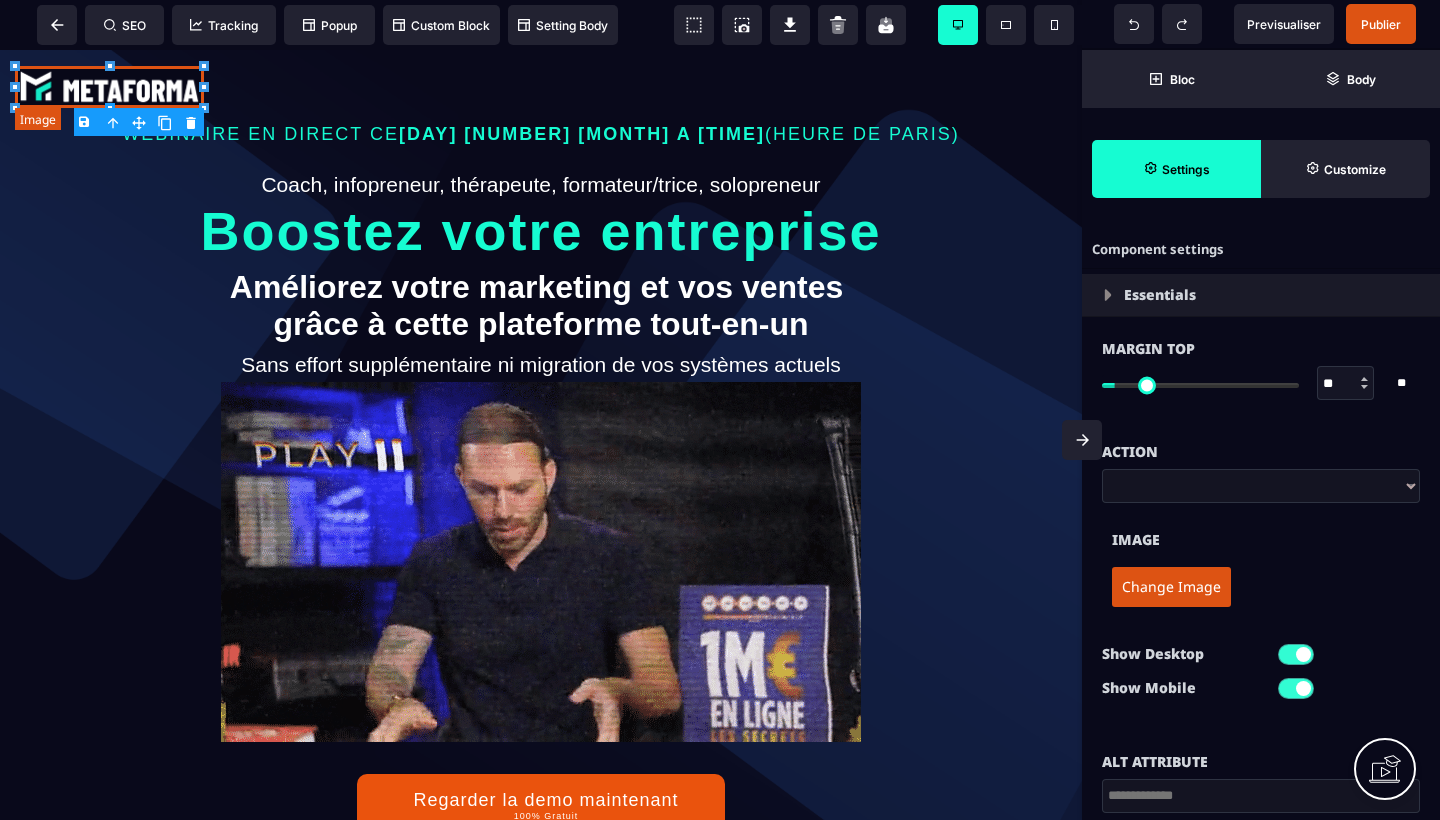 type on "*" 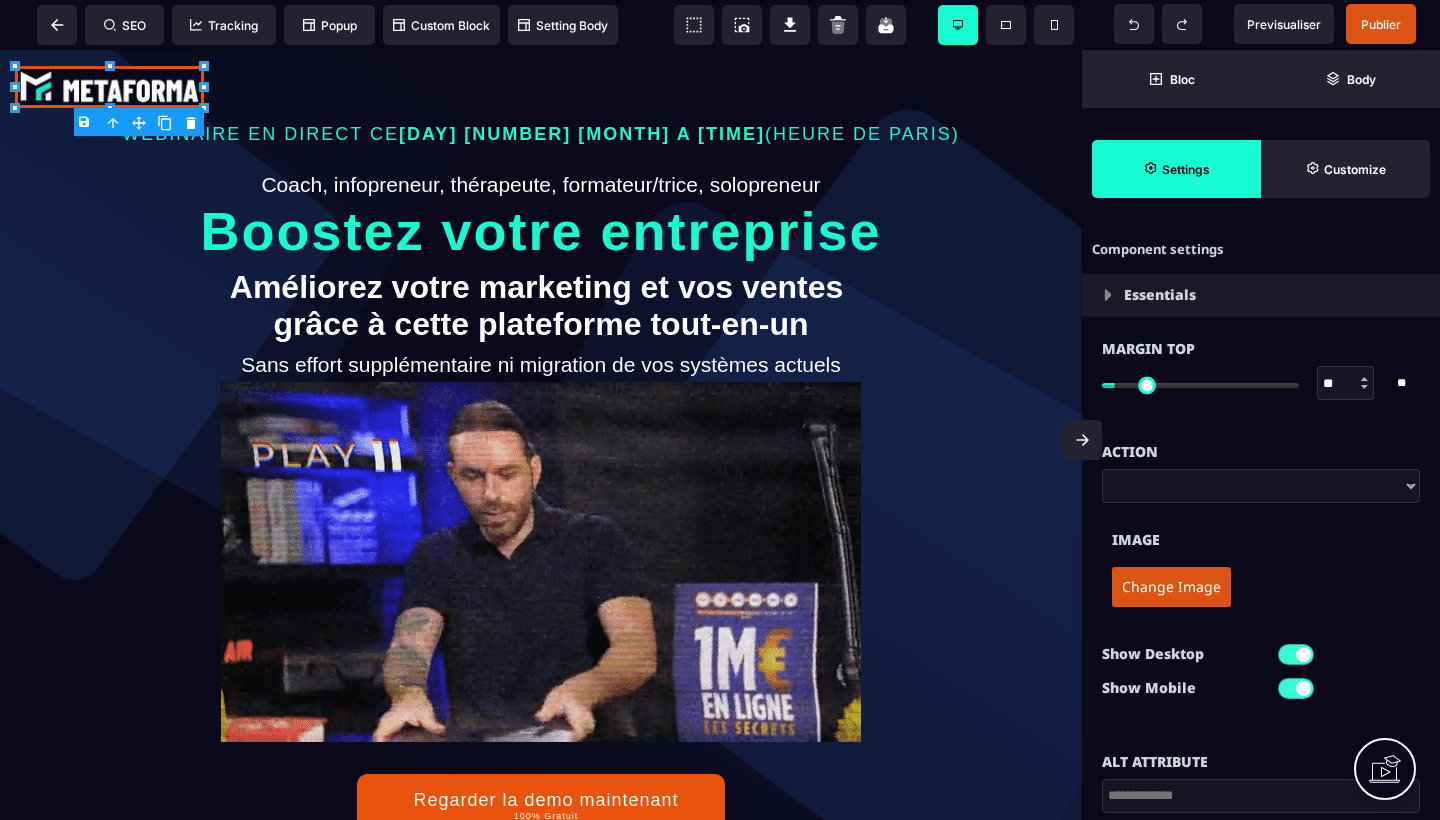 click on "Image" at bounding box center [1261, 540] 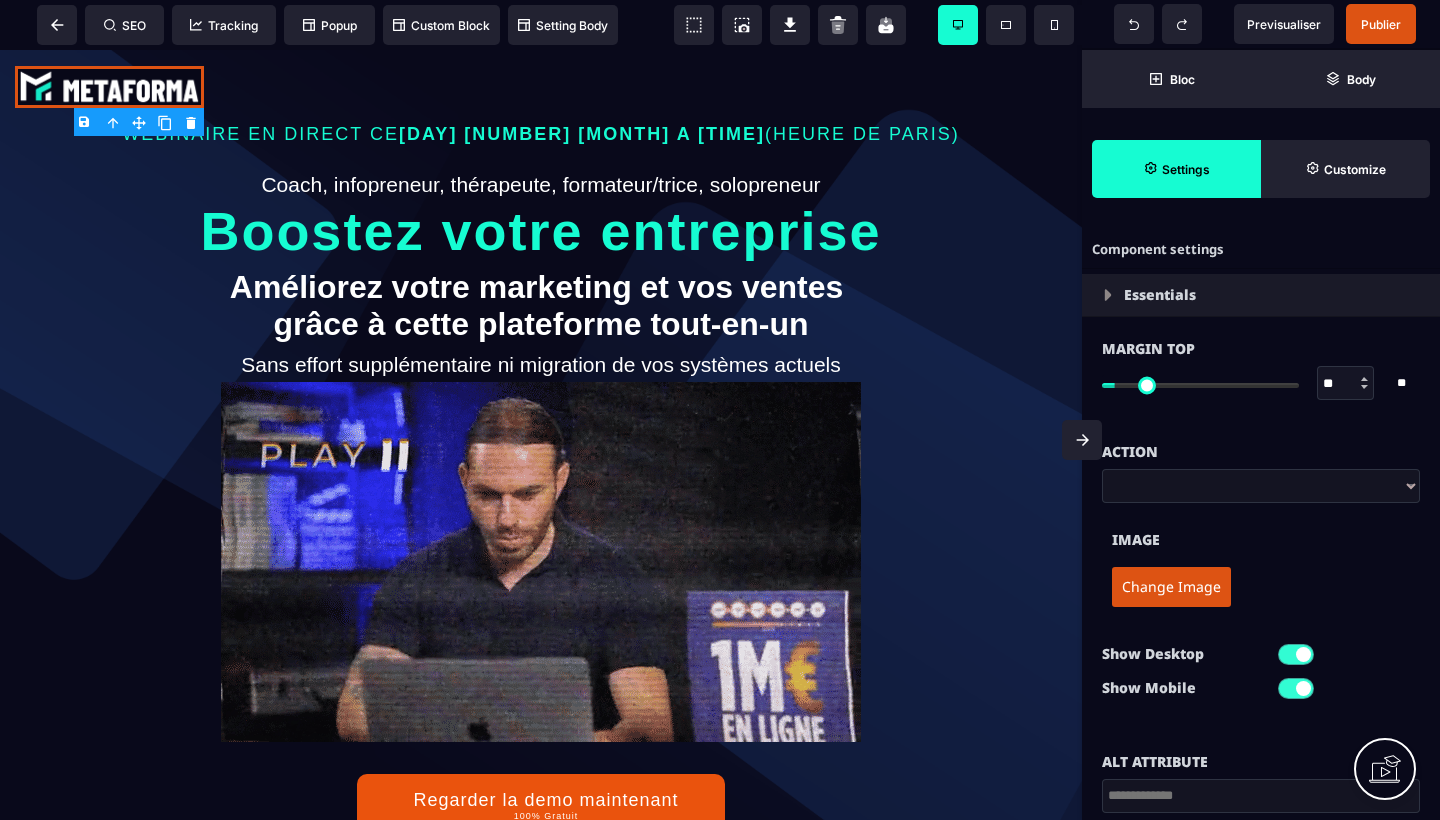scroll, scrollTop: 0, scrollLeft: 0, axis: both 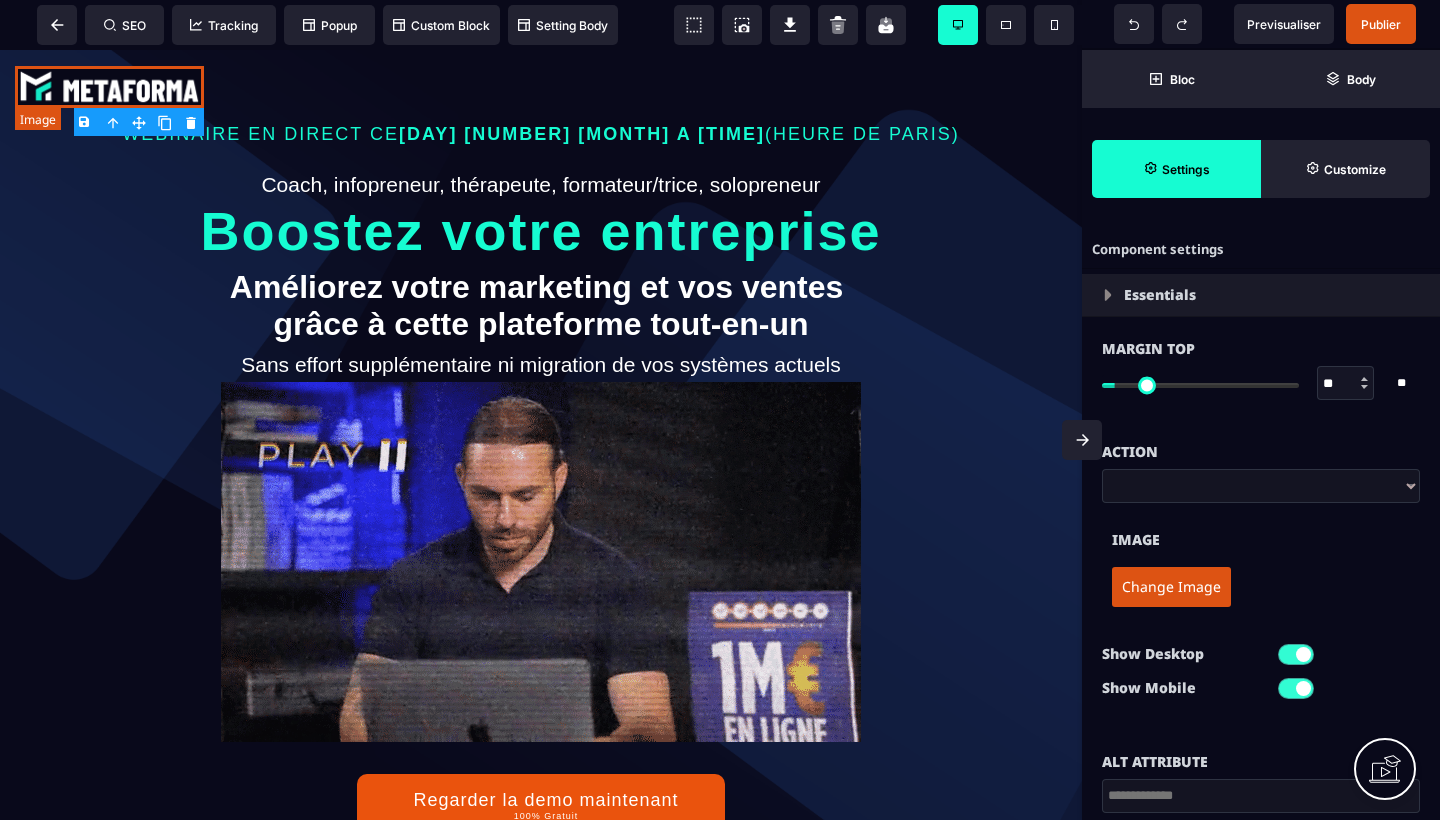 click at bounding box center [109, 87] 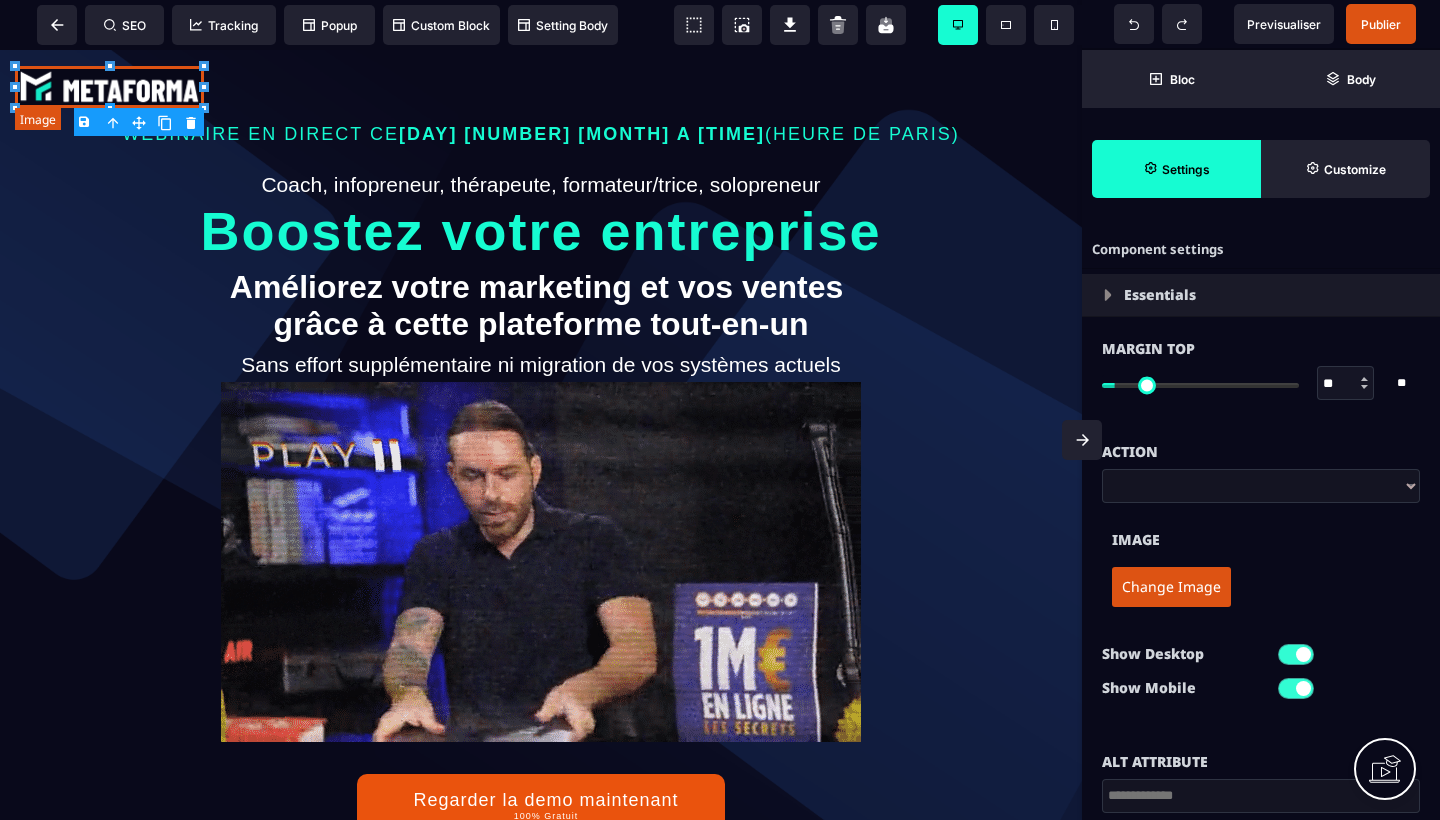 click at bounding box center [109, 87] 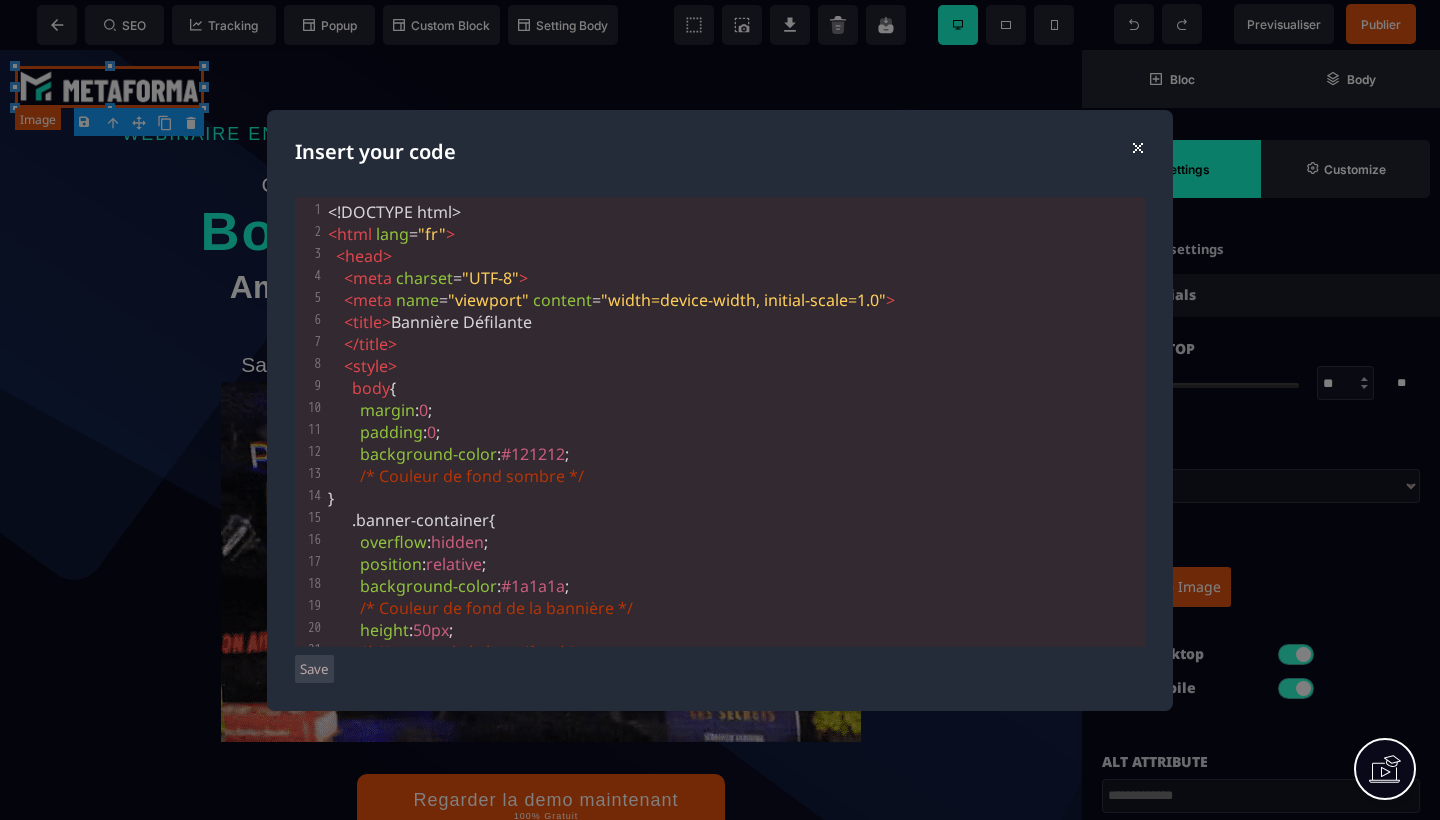 click on "/* Hauteur de la bannière */" at bounding box center [720, 410] 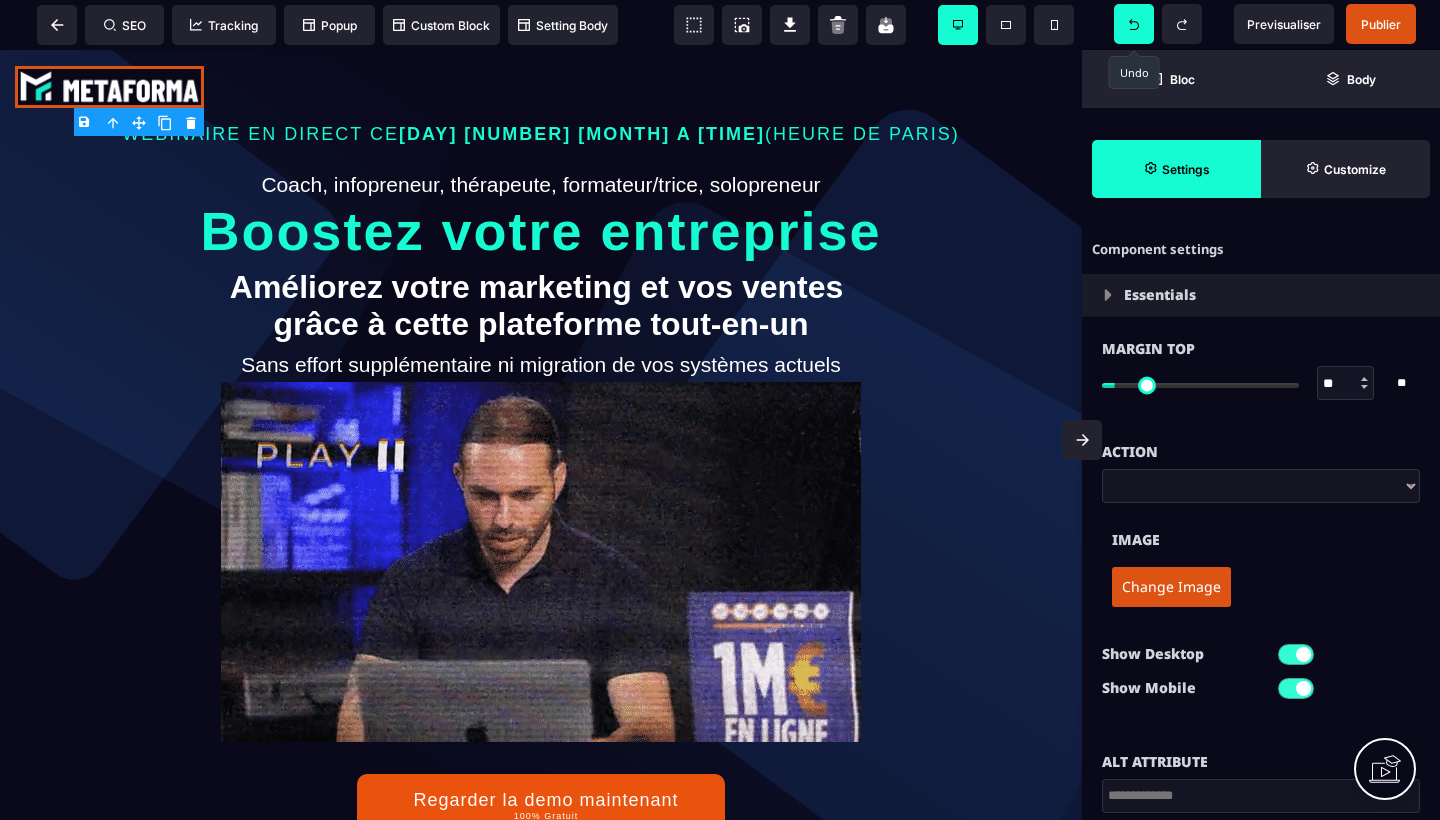 click at bounding box center [1134, 24] 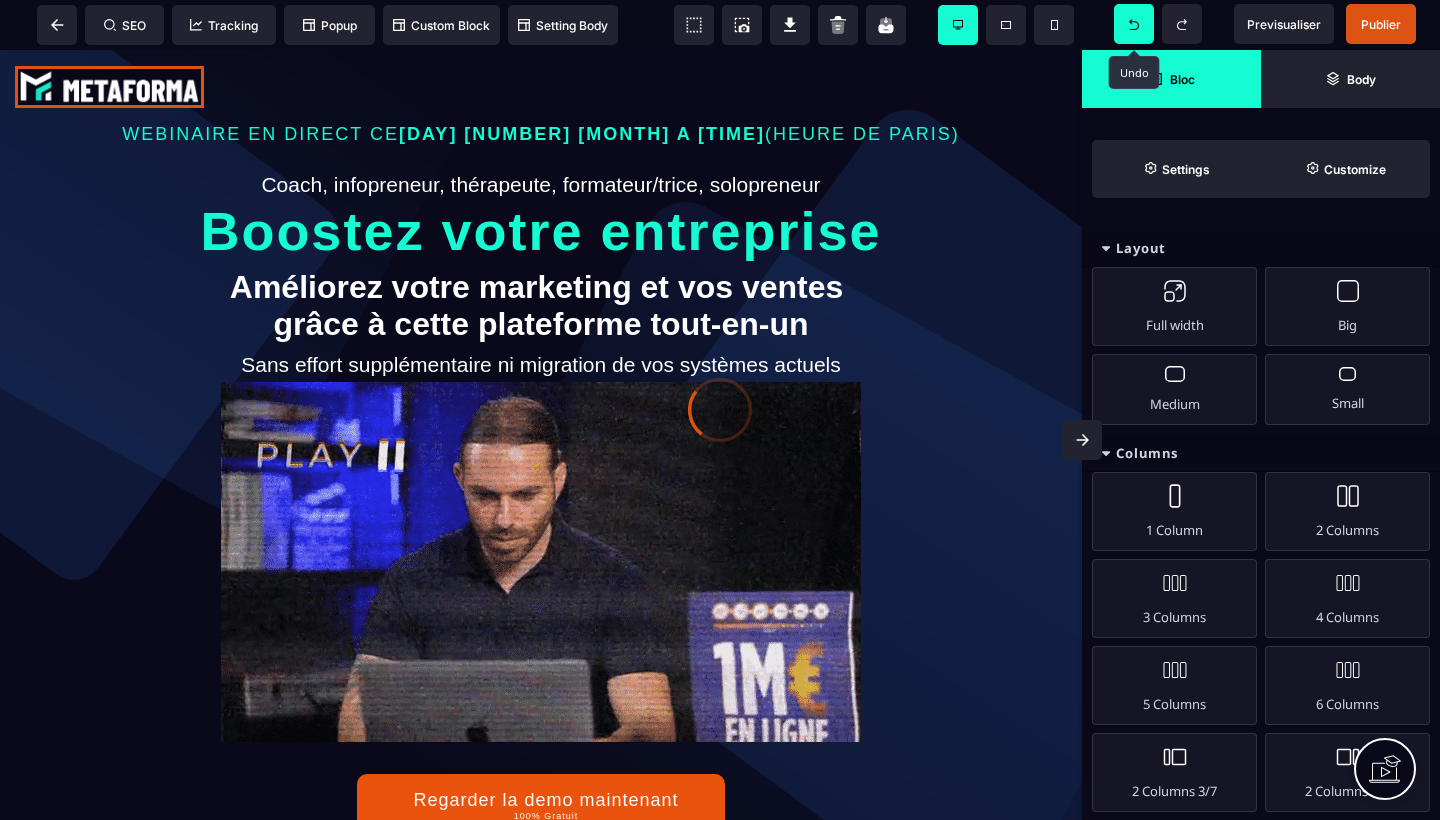 click 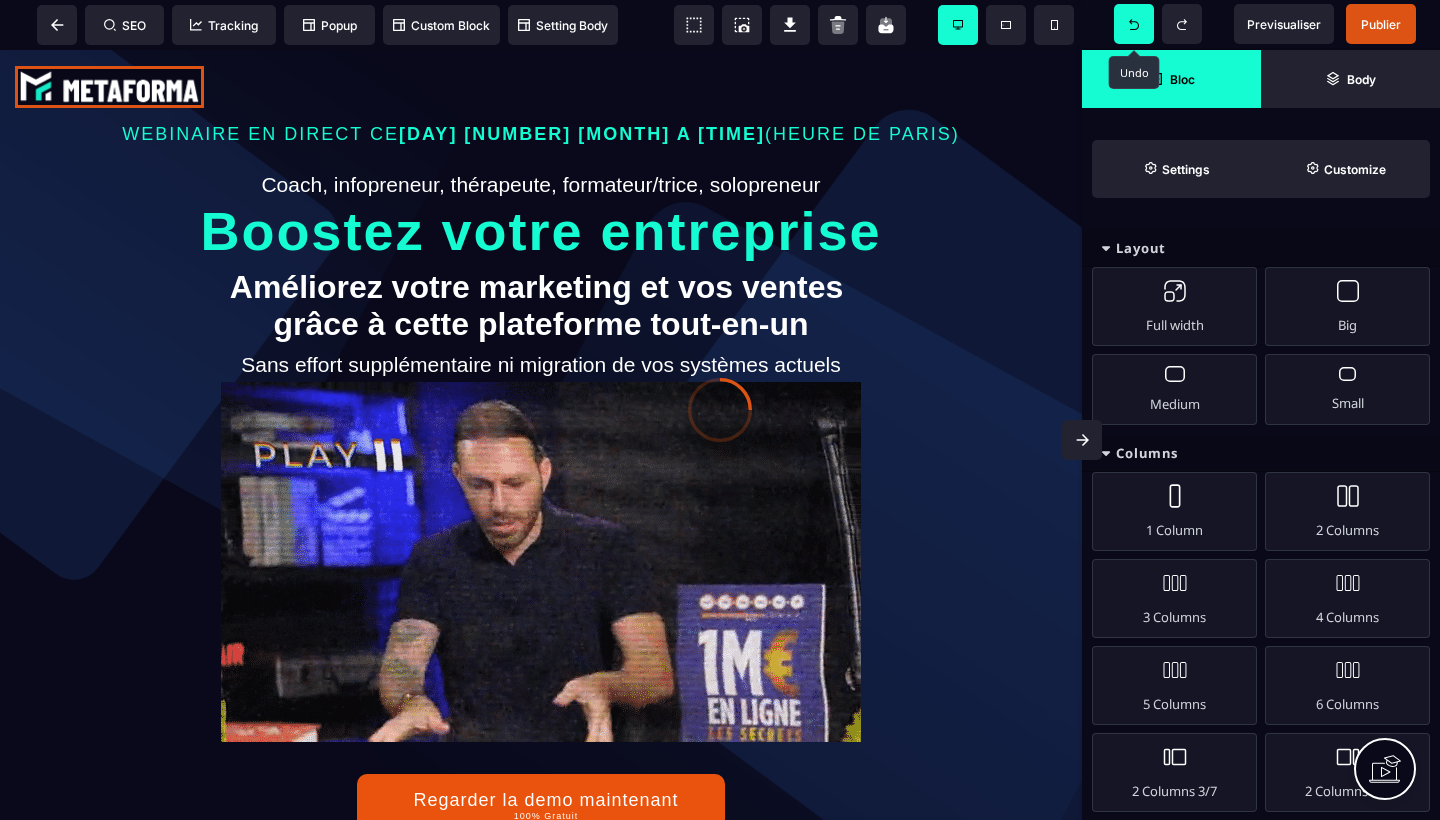 select on "***" 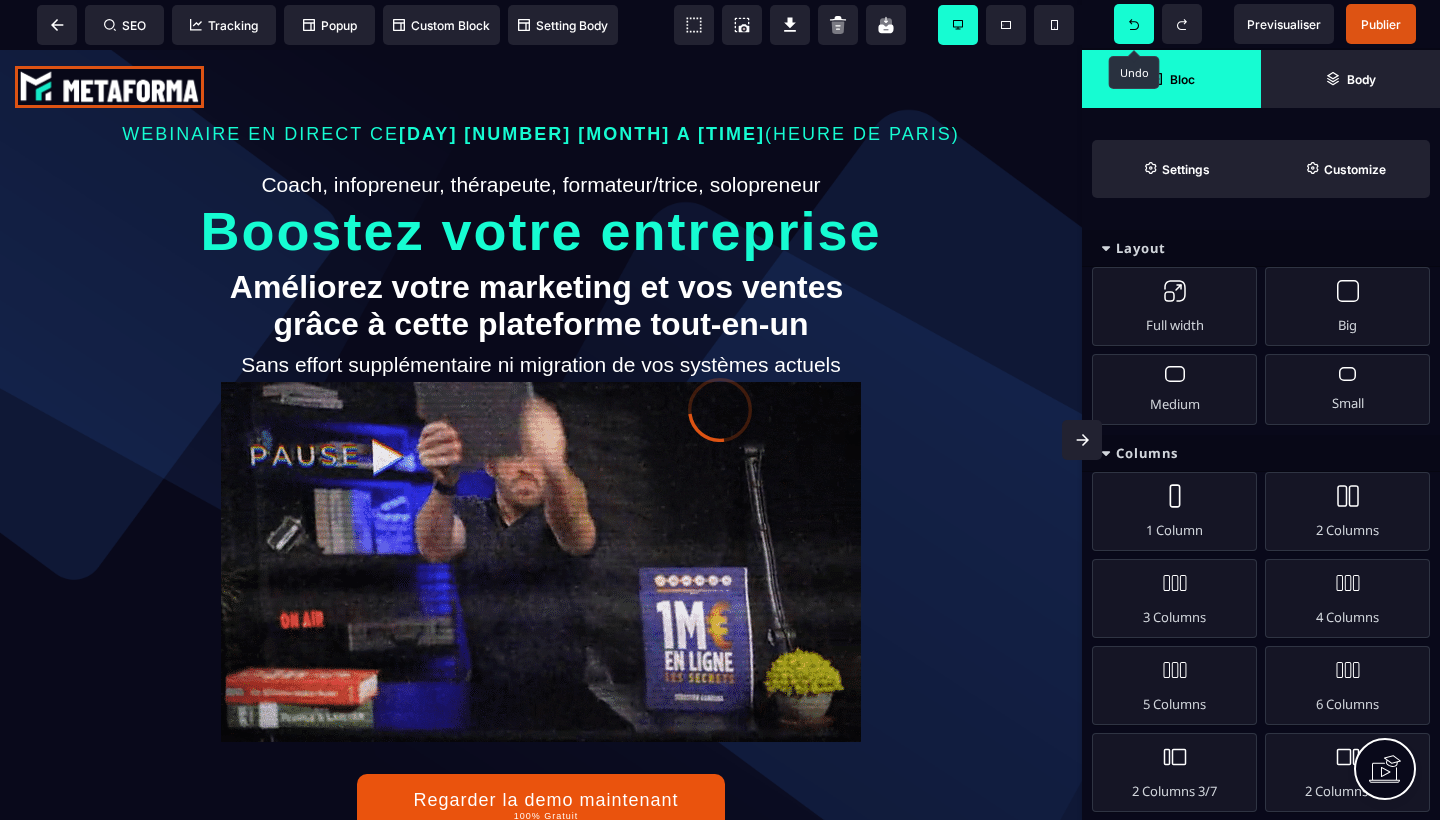 select on "**" 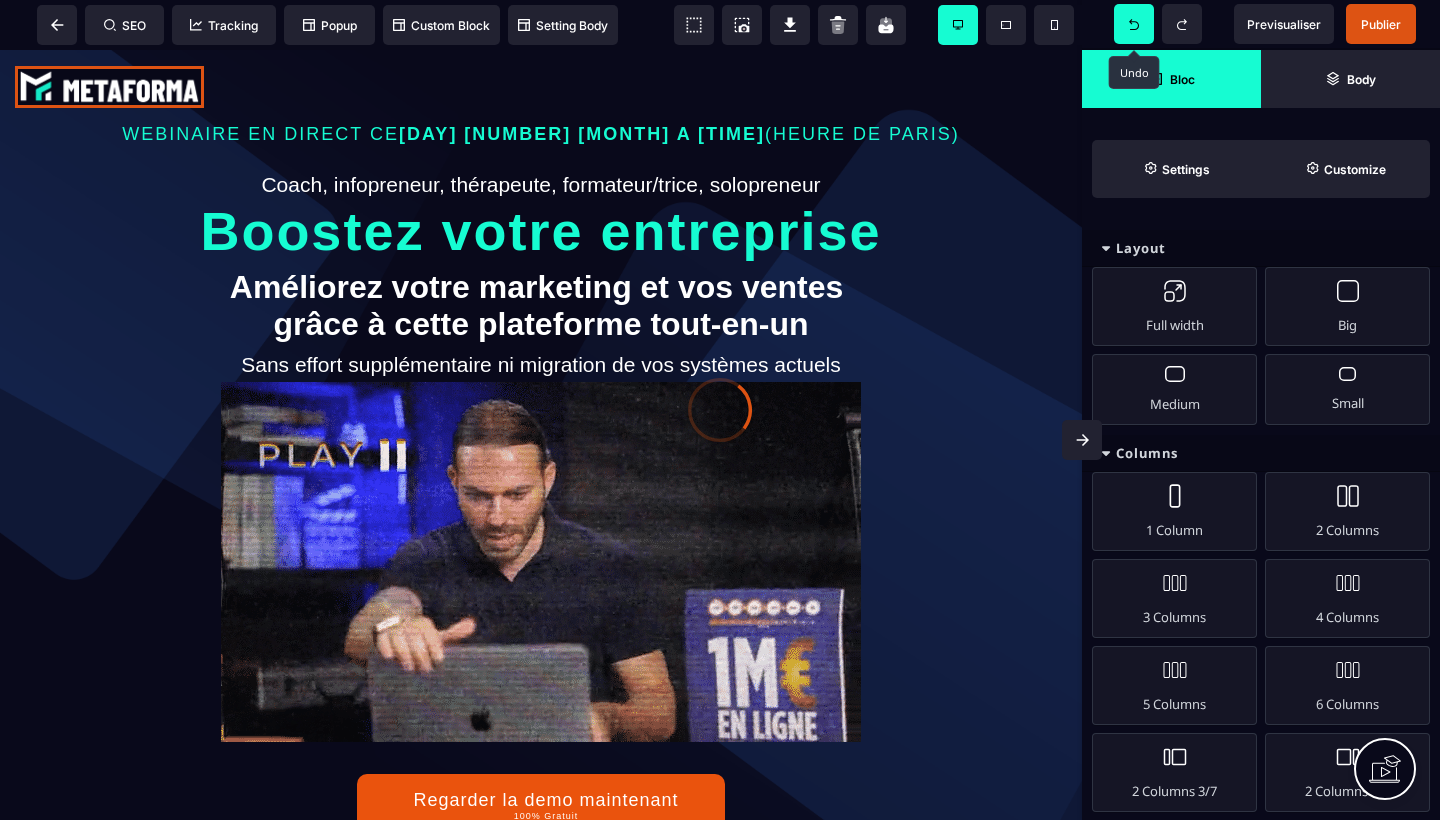 select on "*****" 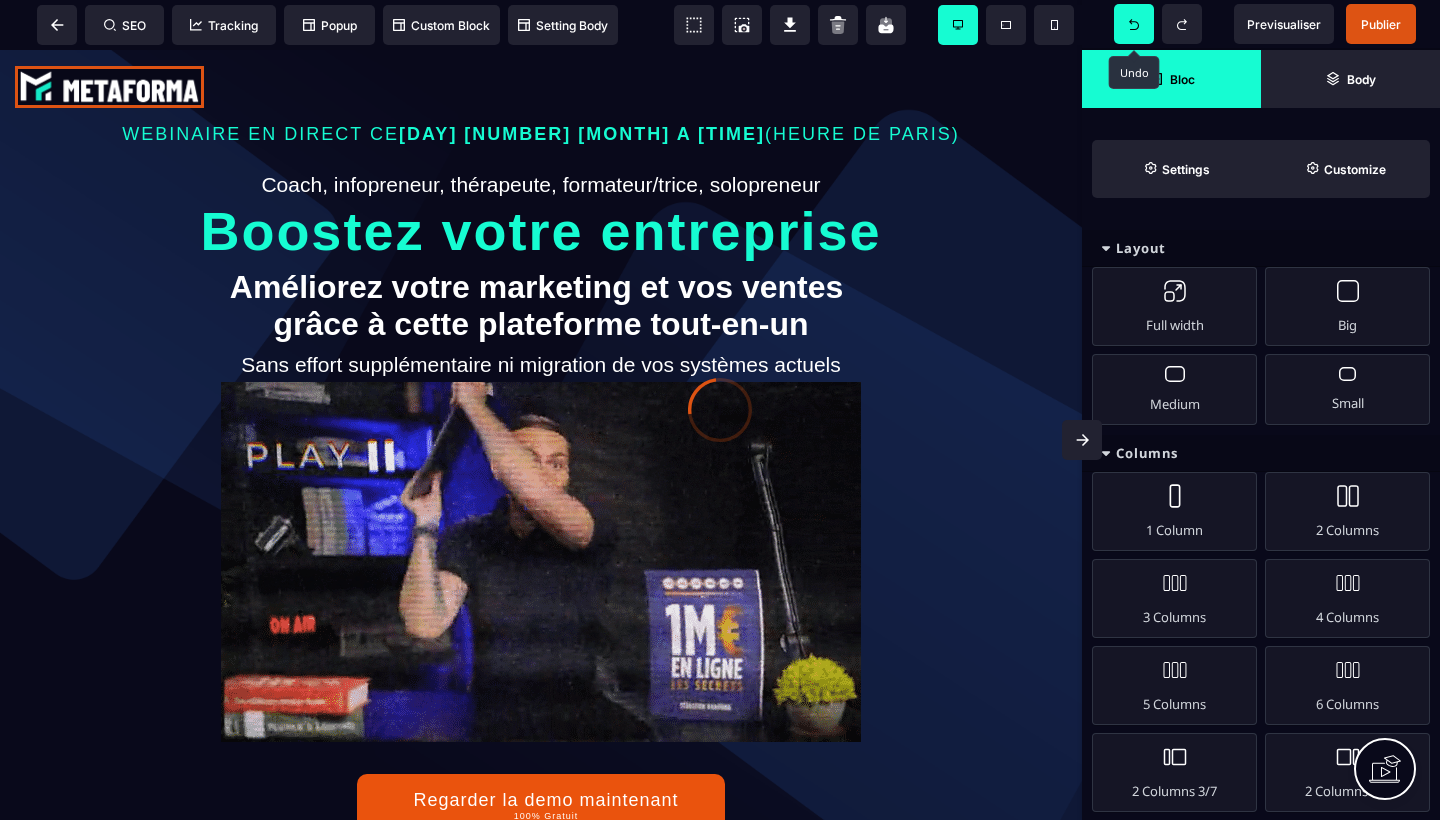 select 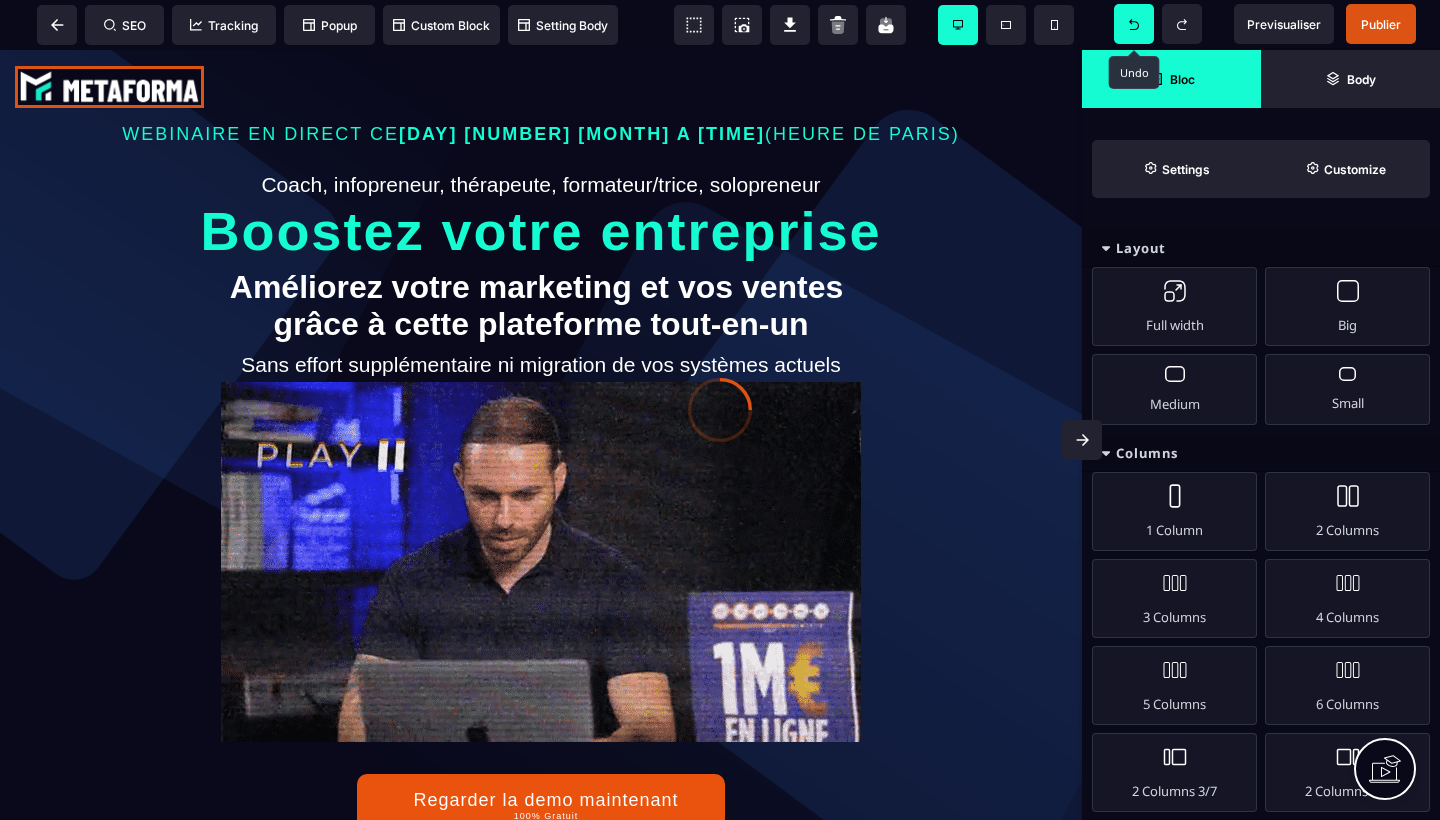 select on "*" 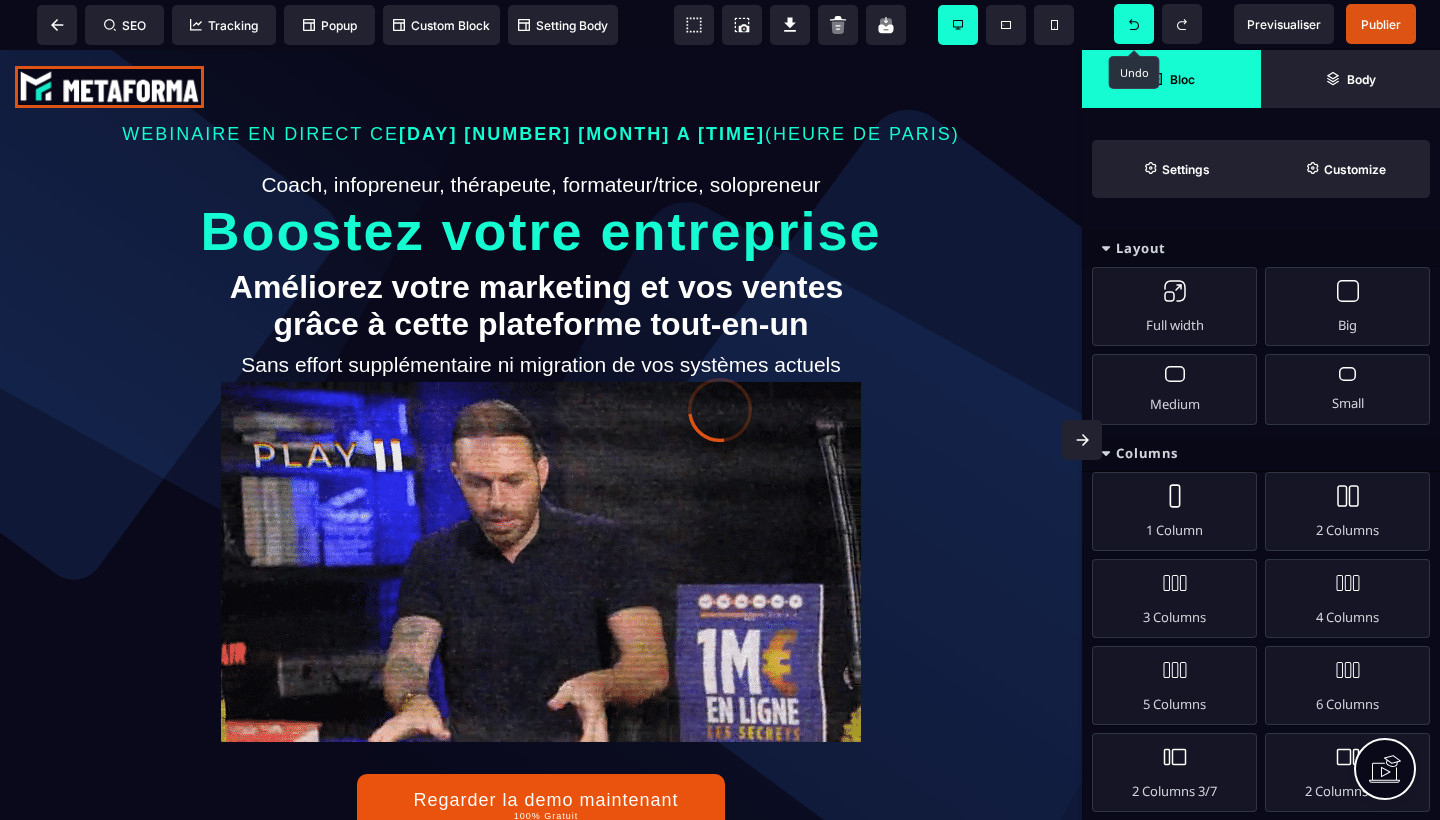 select on "**" 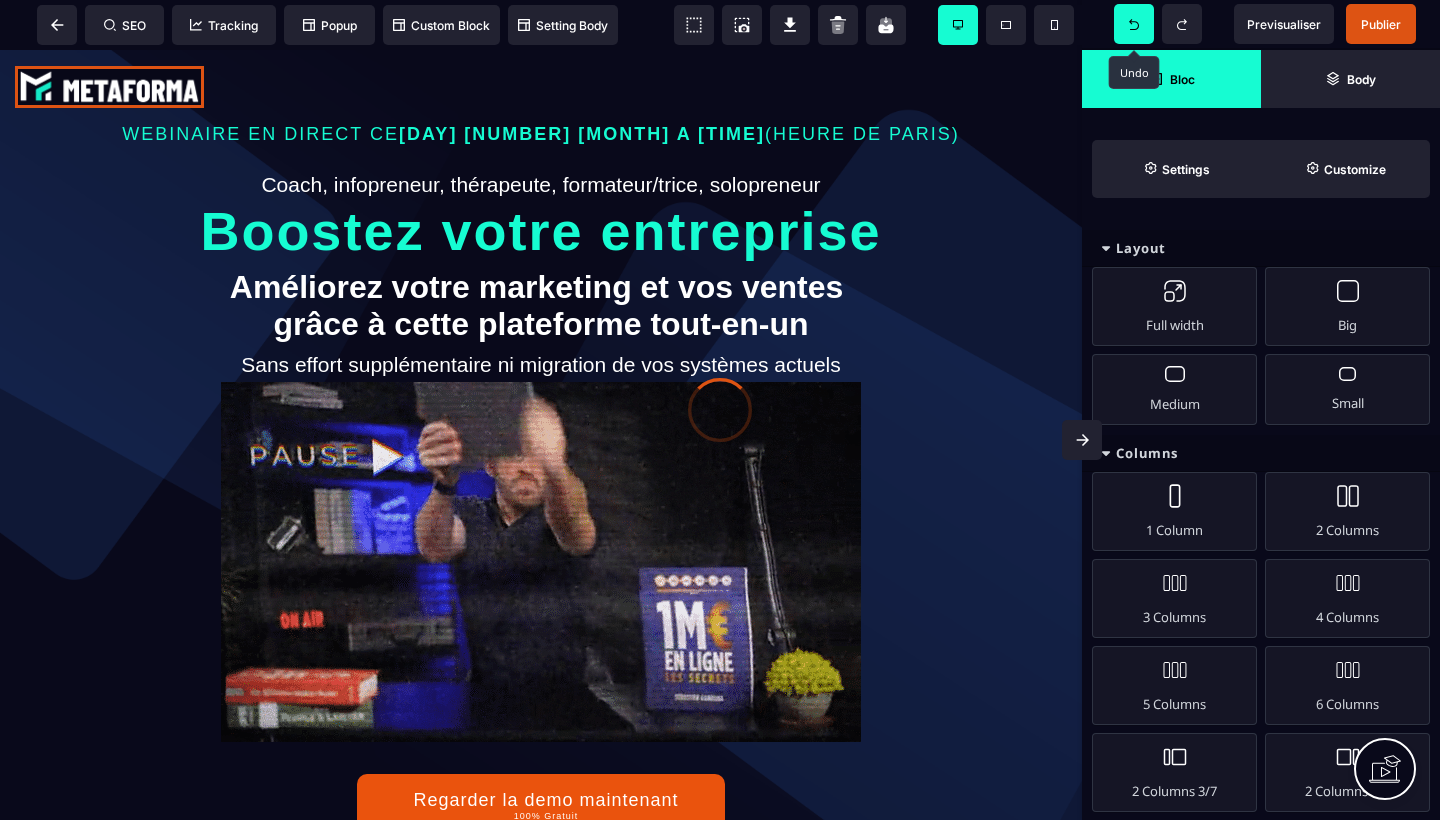 select on "**" 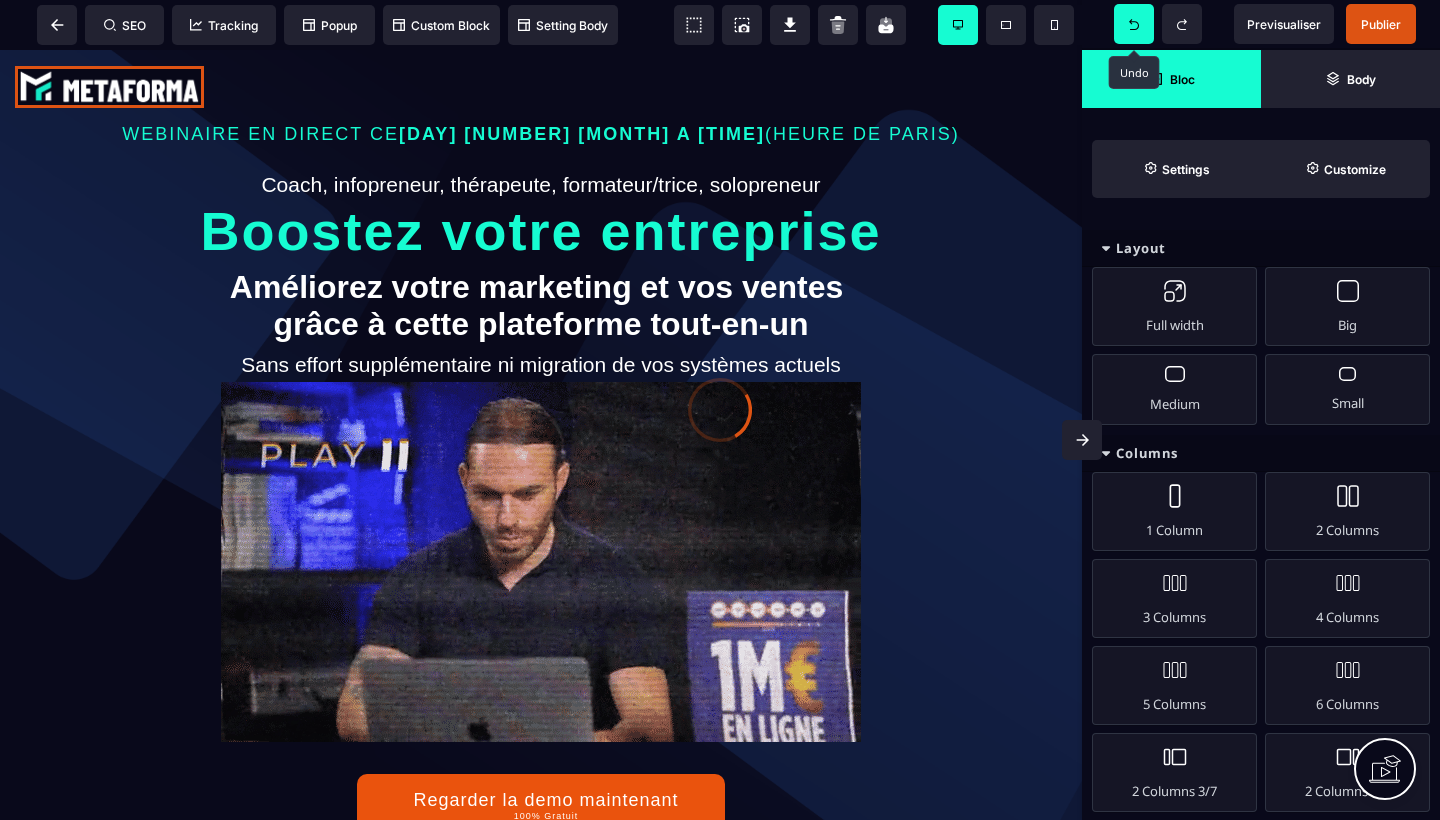 select on "**" 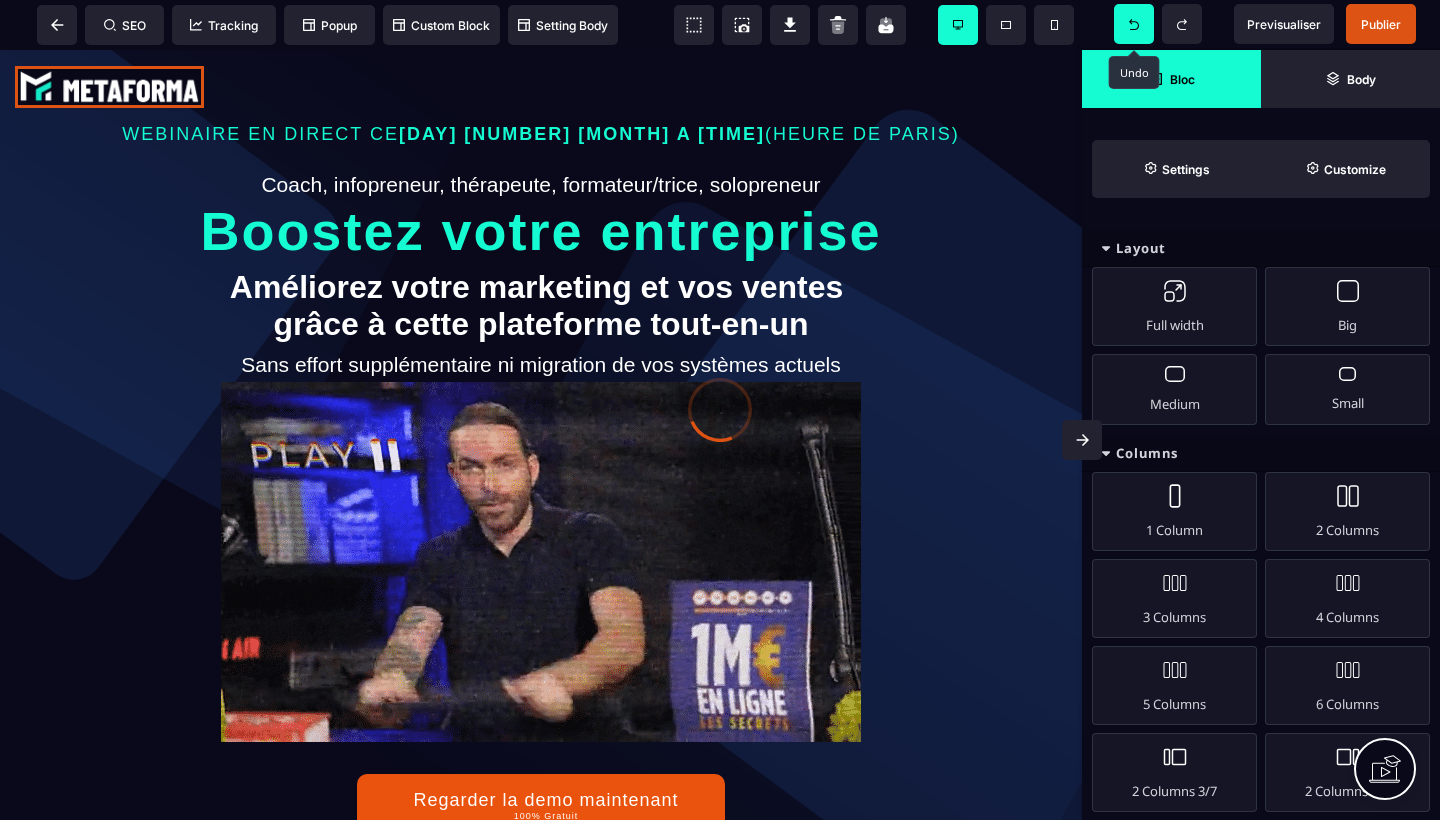 select on "**" 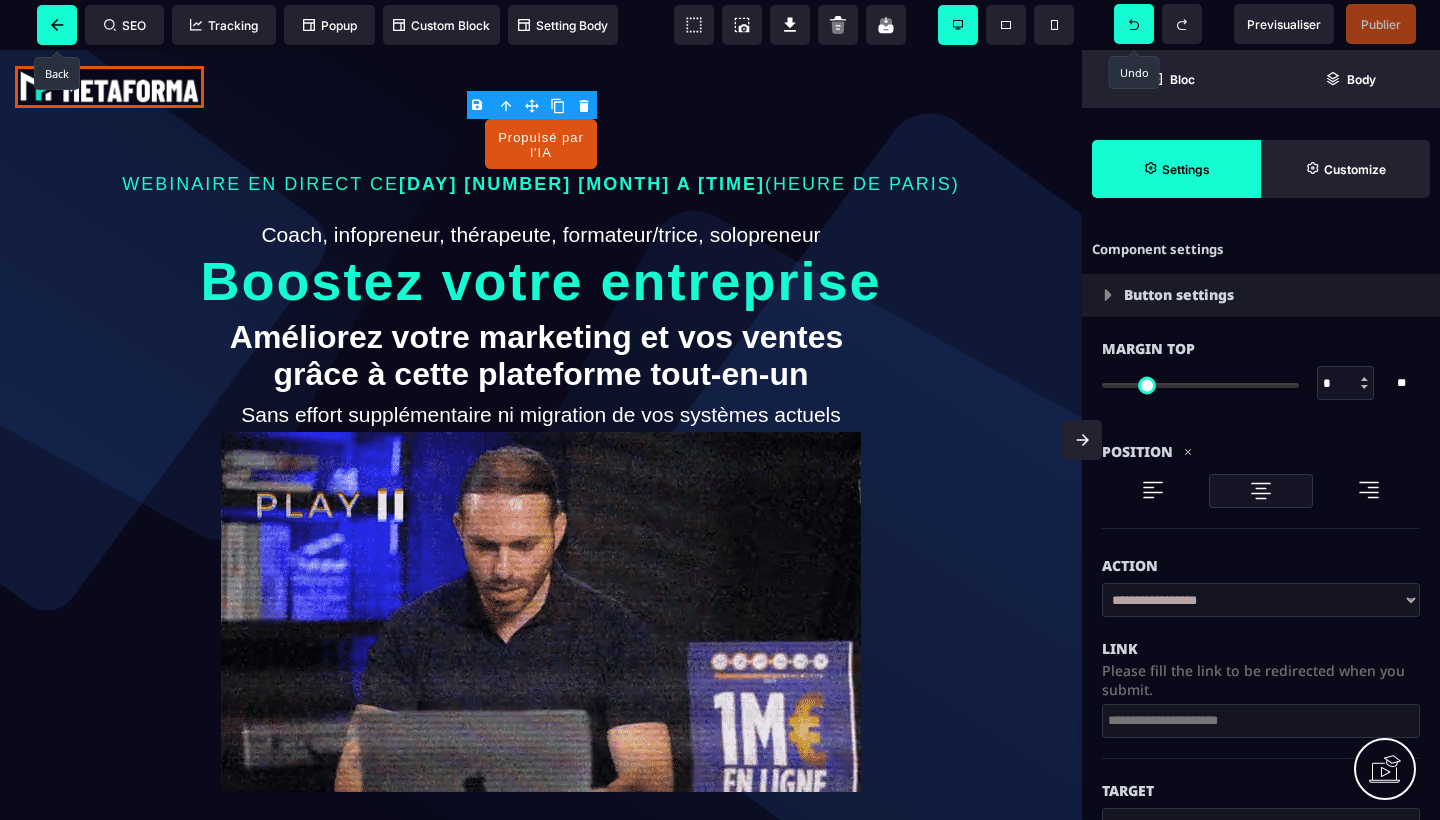 click 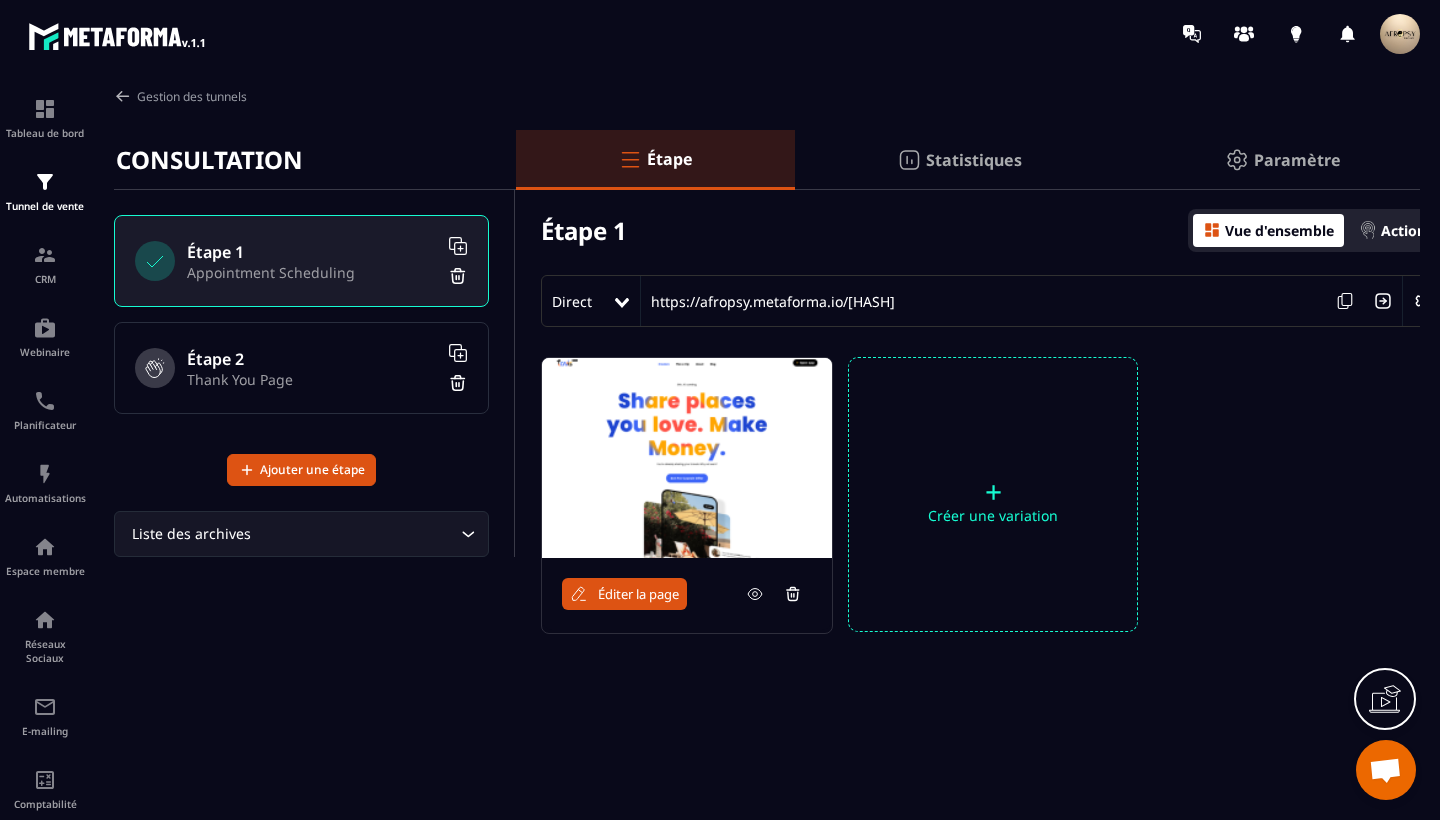 click at bounding box center [630, 159] 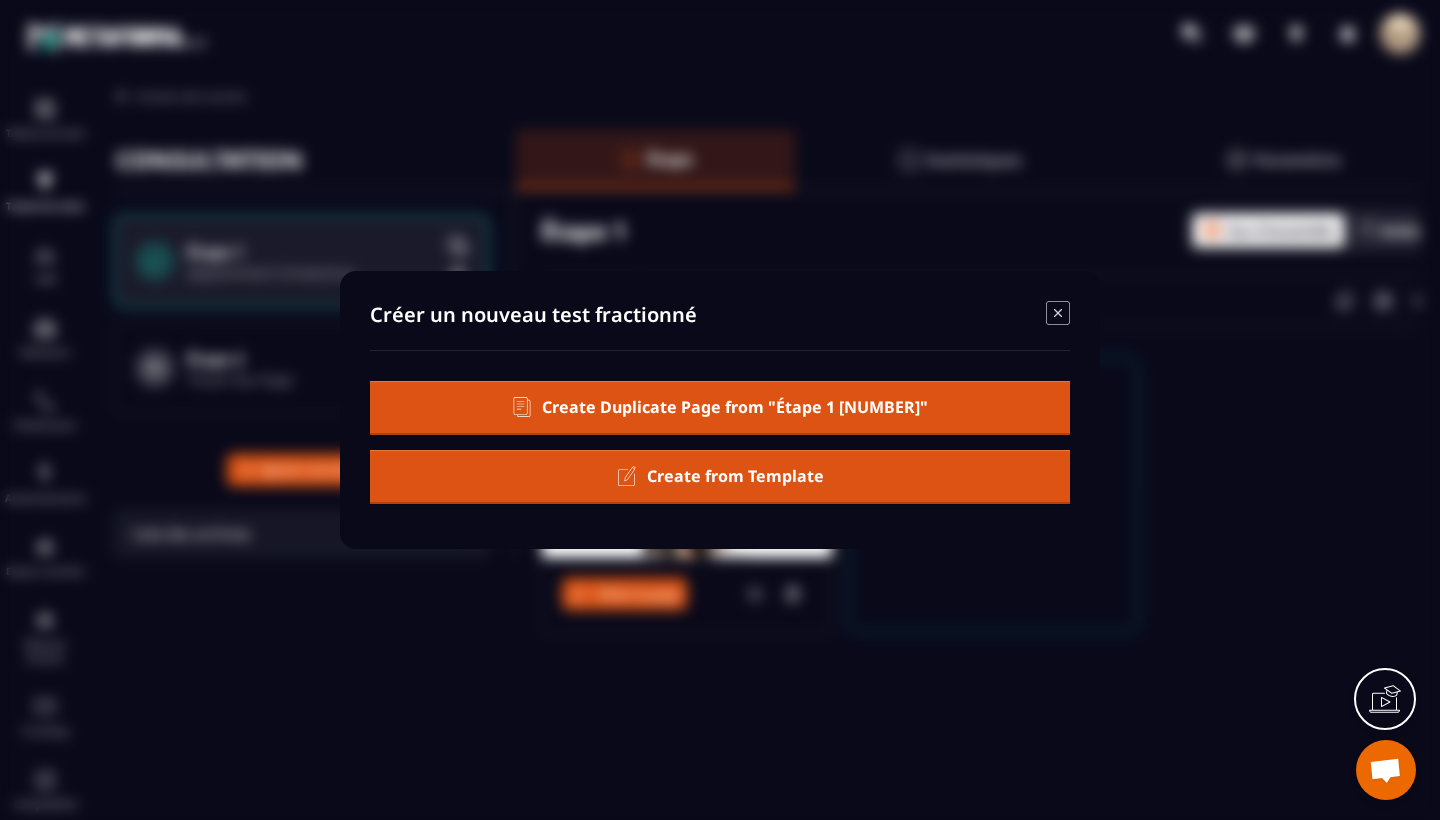 click on "Create from Template" 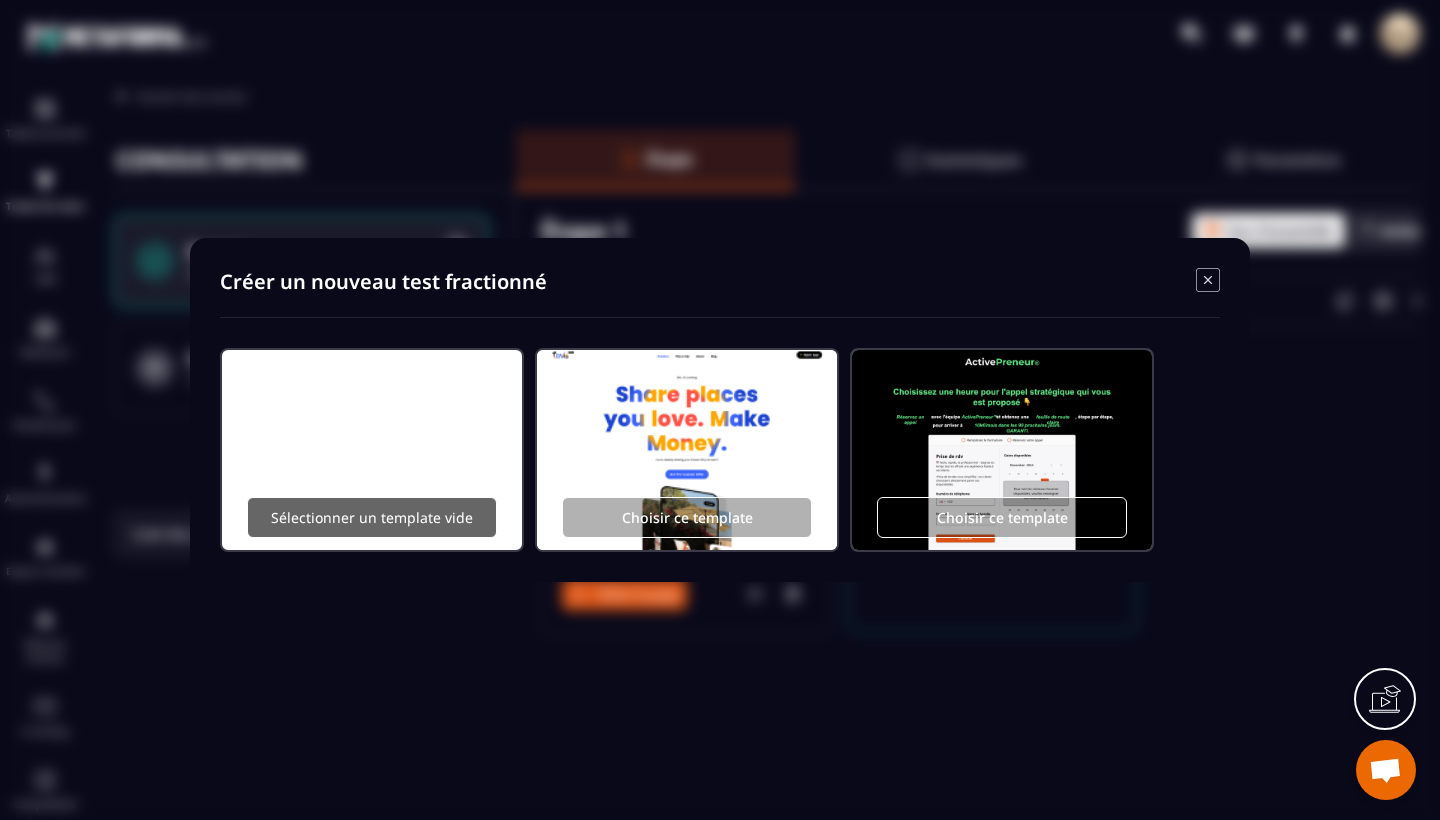 click on "Sélectionner un template vide" at bounding box center [372, 517] 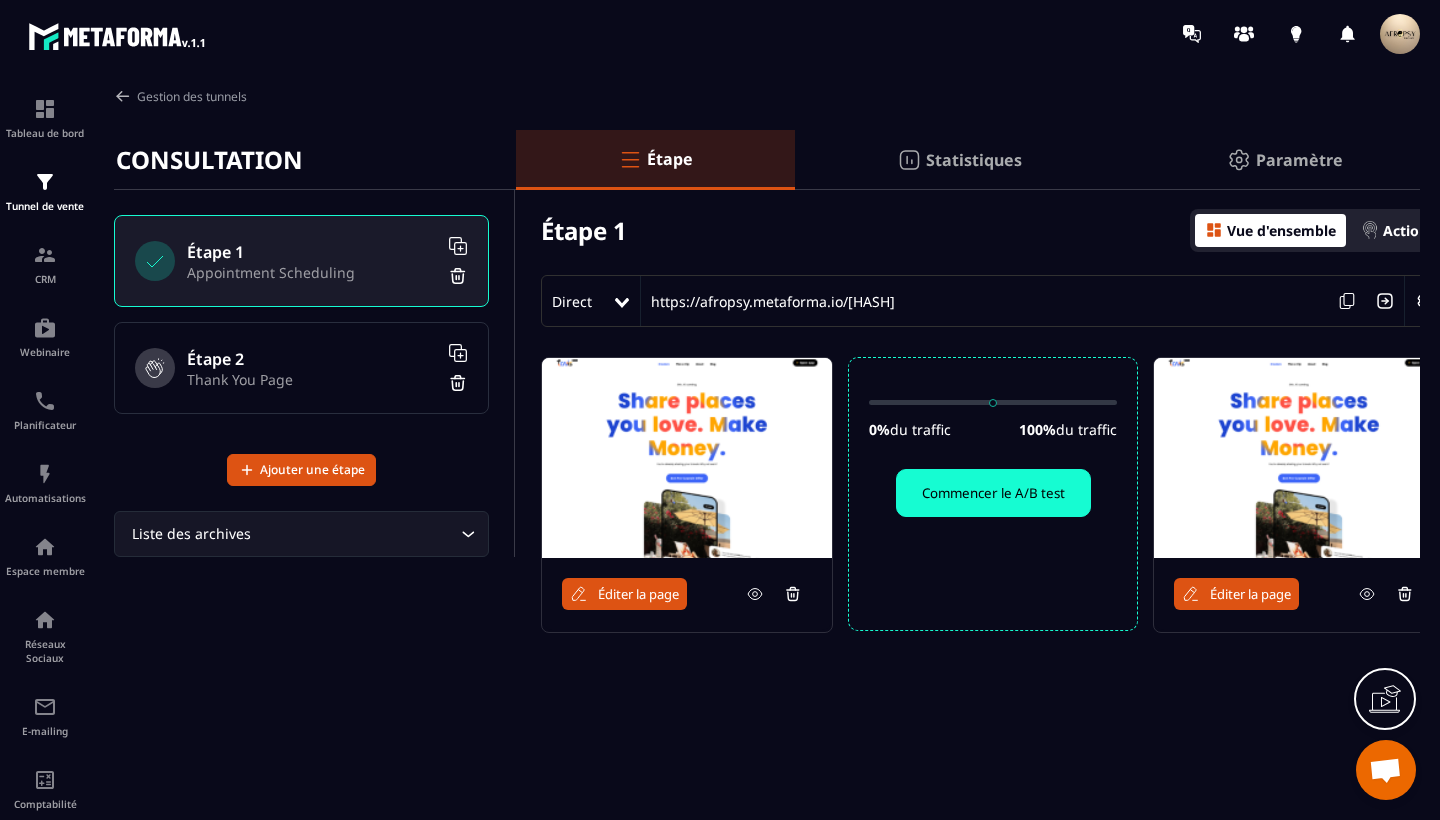 click on "Éditer la page" at bounding box center (1250, 594) 